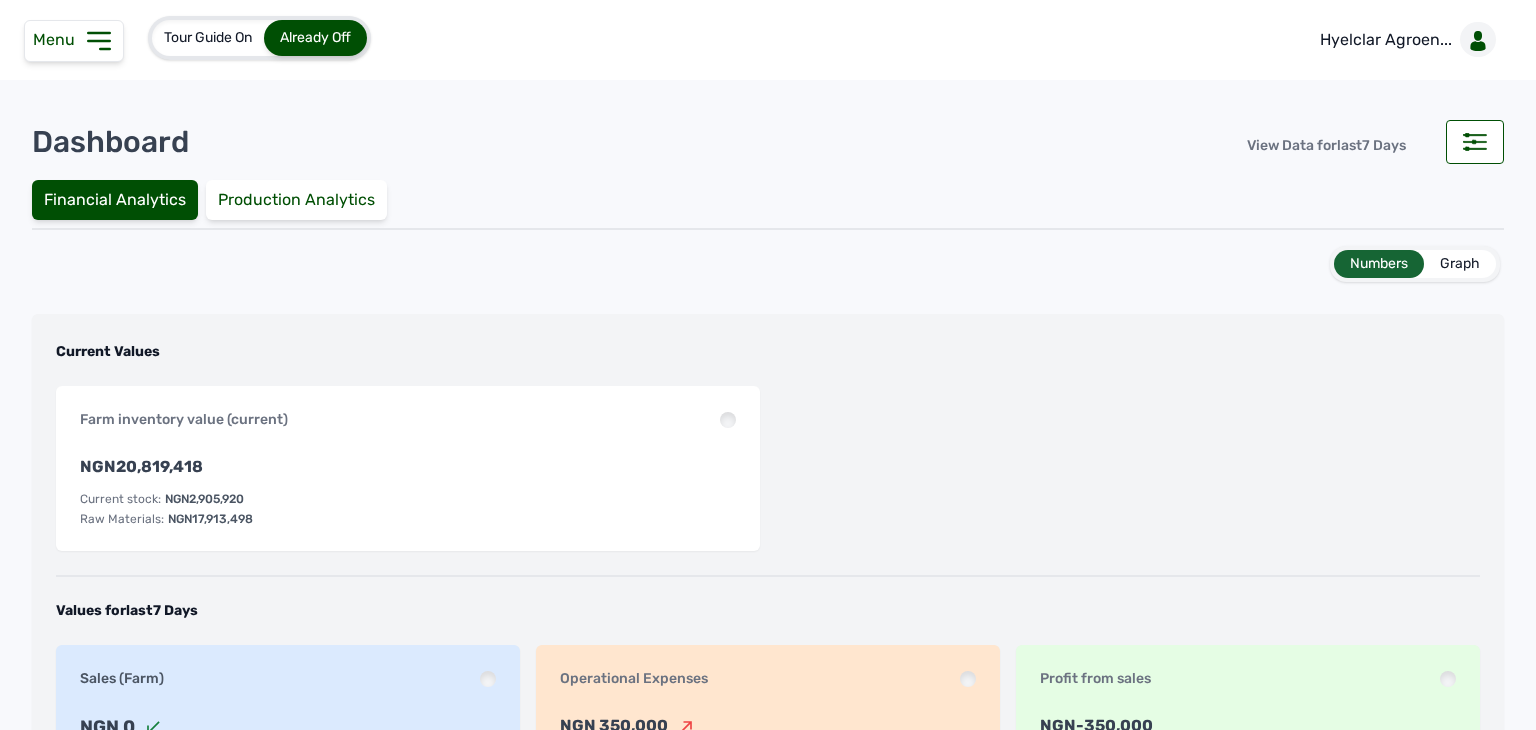 scroll, scrollTop: 0, scrollLeft: 0, axis: both 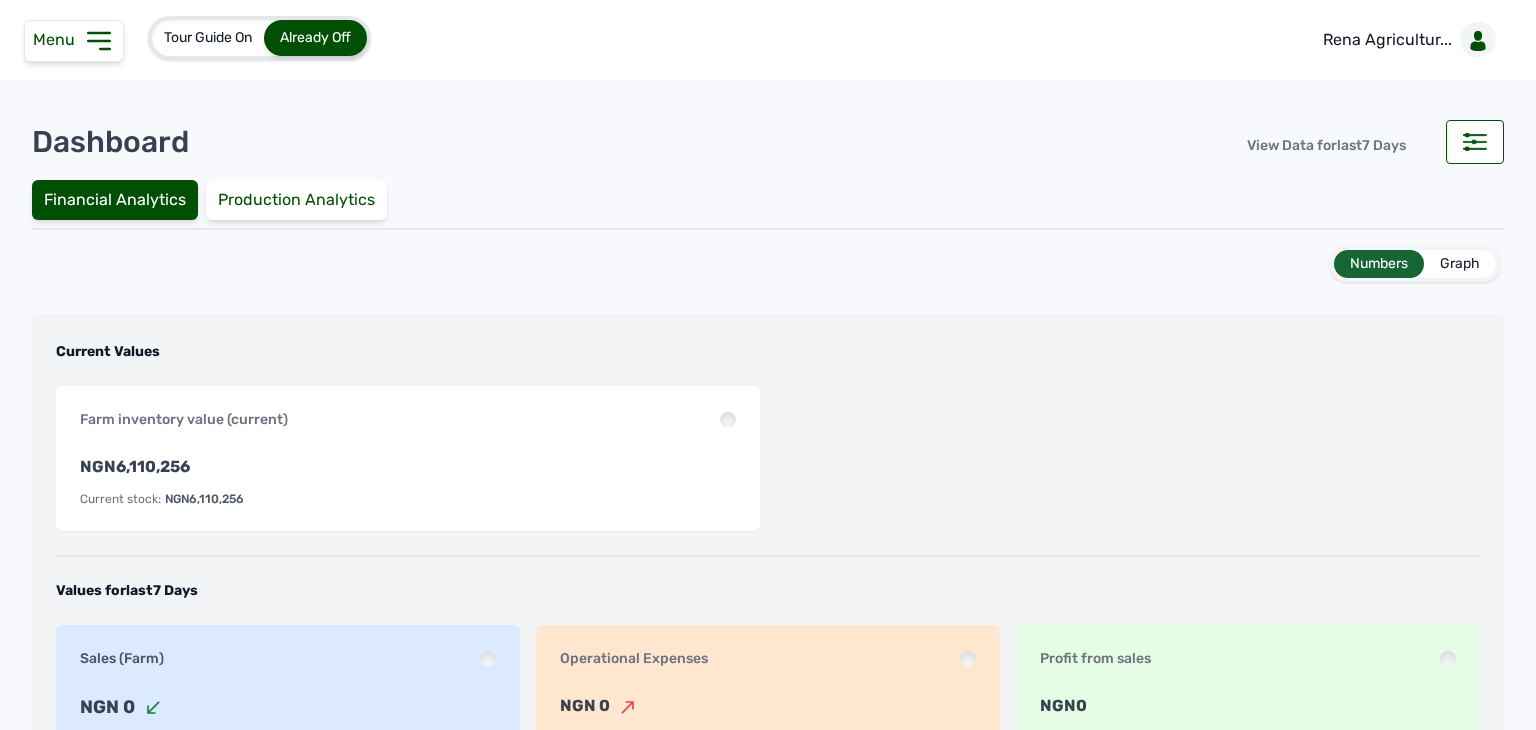 click on "Financial Analytics   Production Analytics" at bounding box center [768, 208] 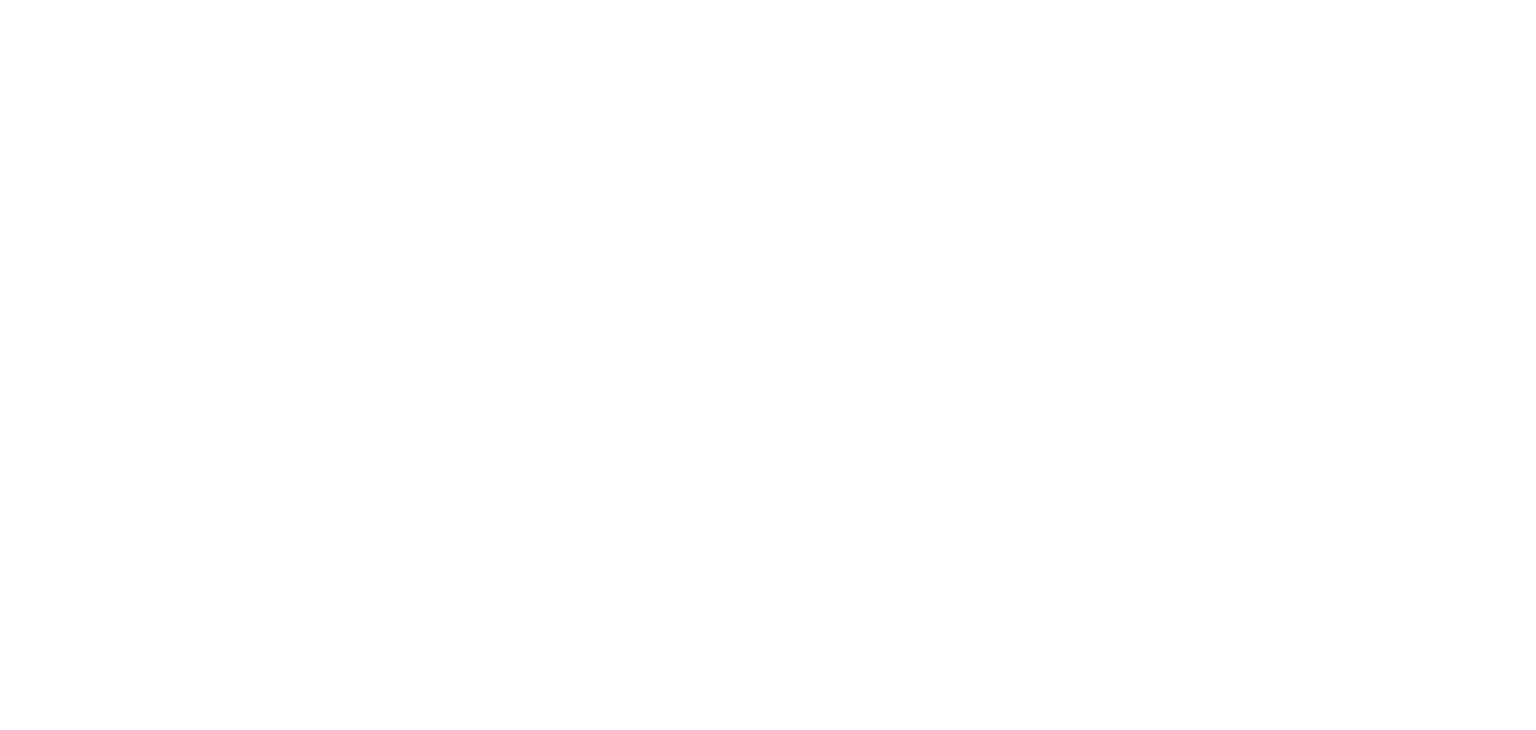 scroll, scrollTop: 0, scrollLeft: 0, axis: both 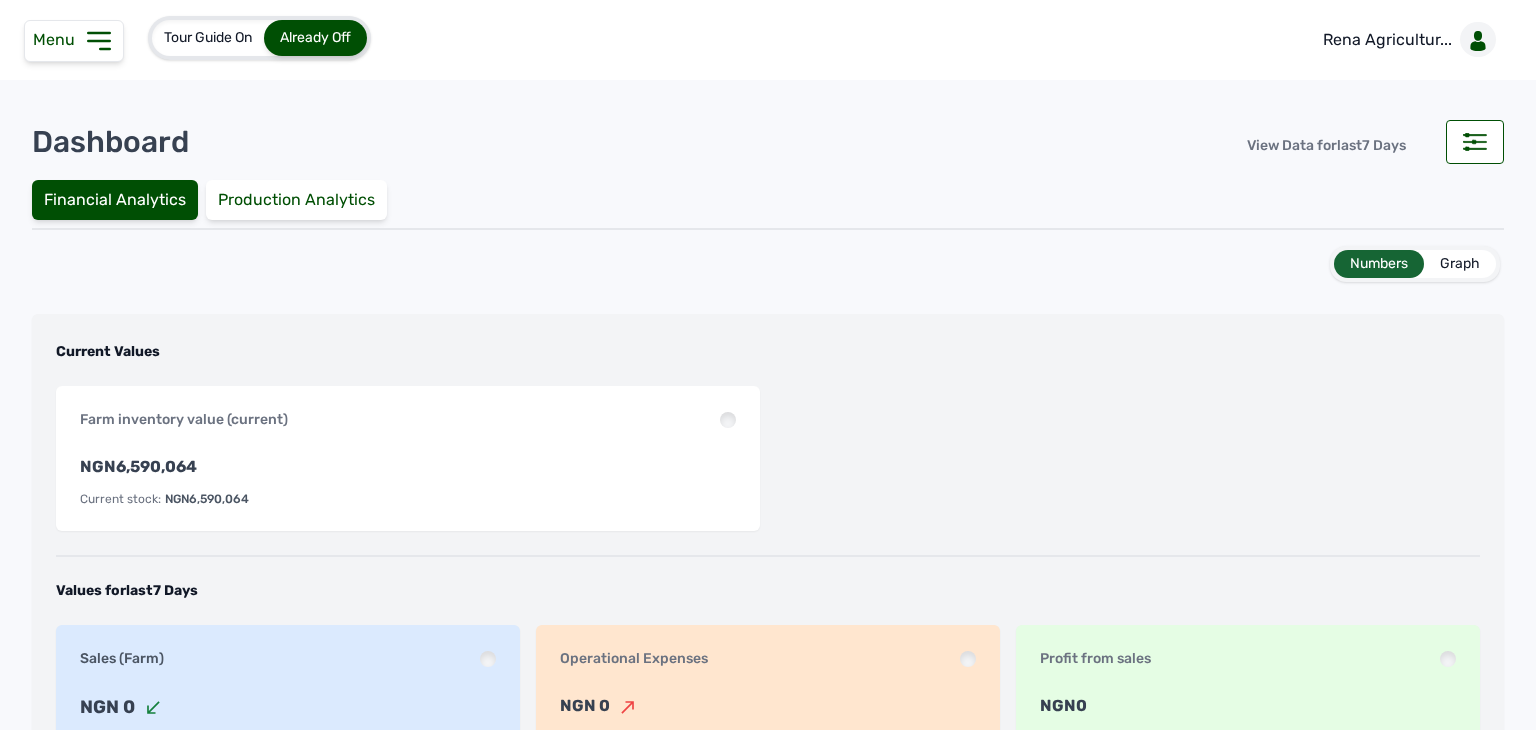 click on "Menu" at bounding box center (58, 39) 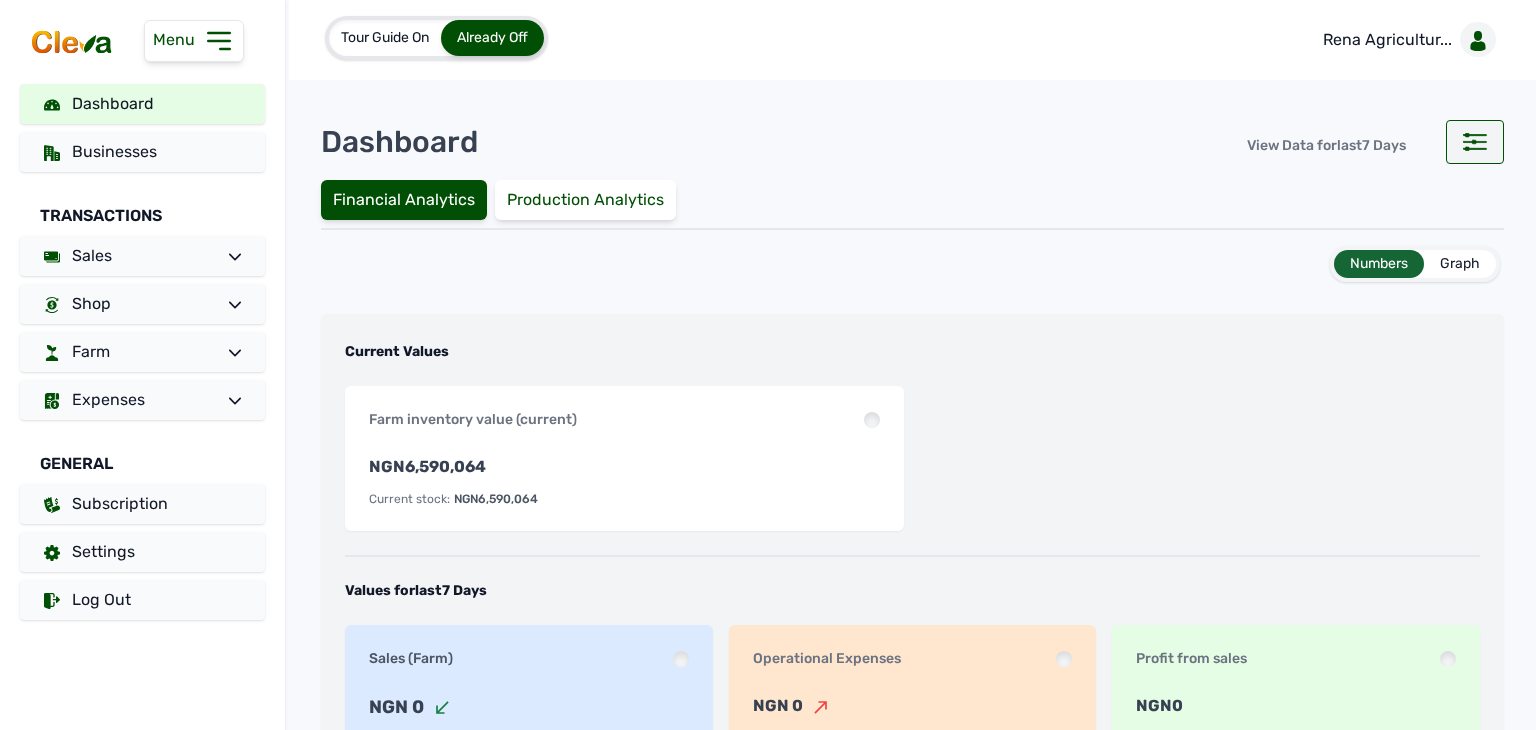 click at bounding box center (1475, 142) 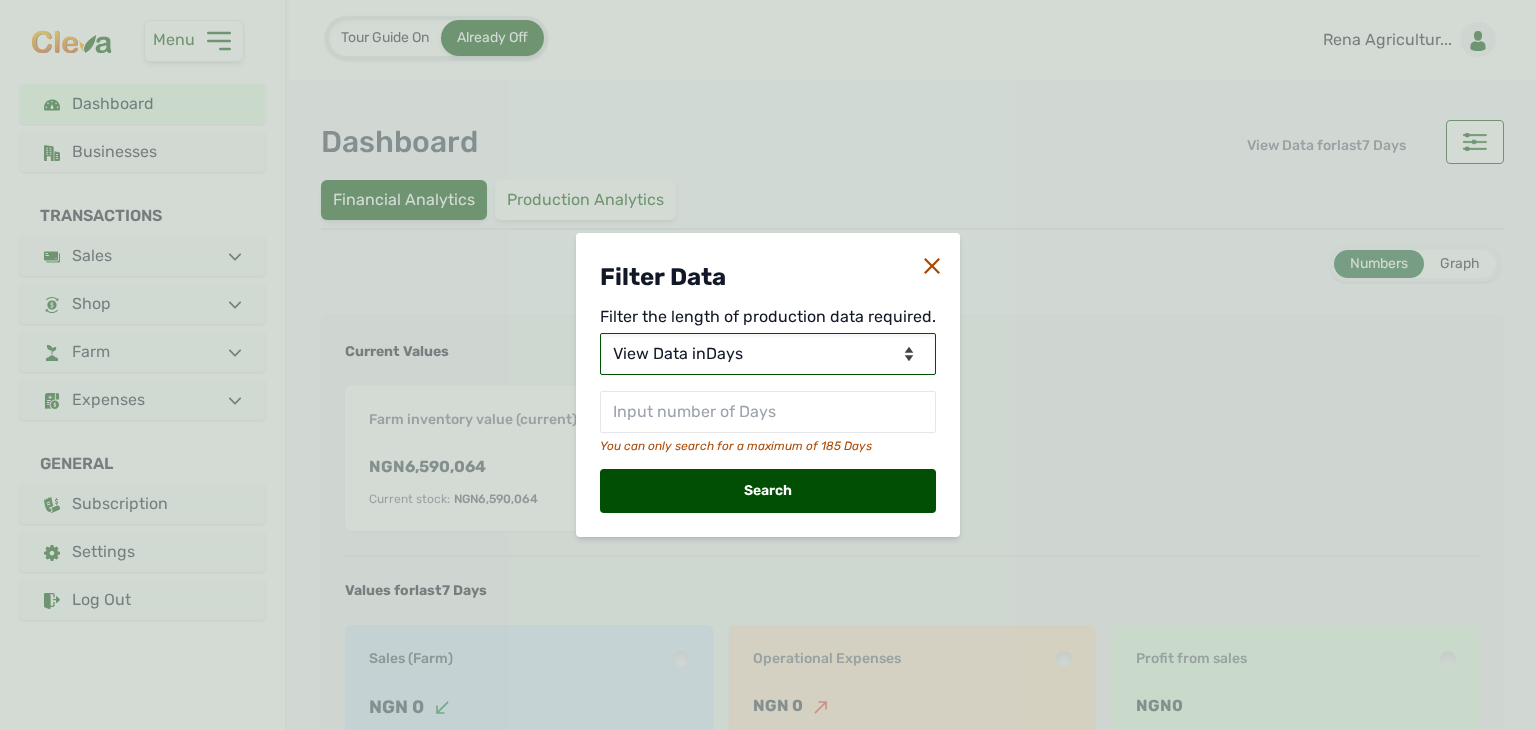 click on "View Data for  Today View Data in  Days View Data in  Months View Data in  Between Dates" at bounding box center [768, 354] 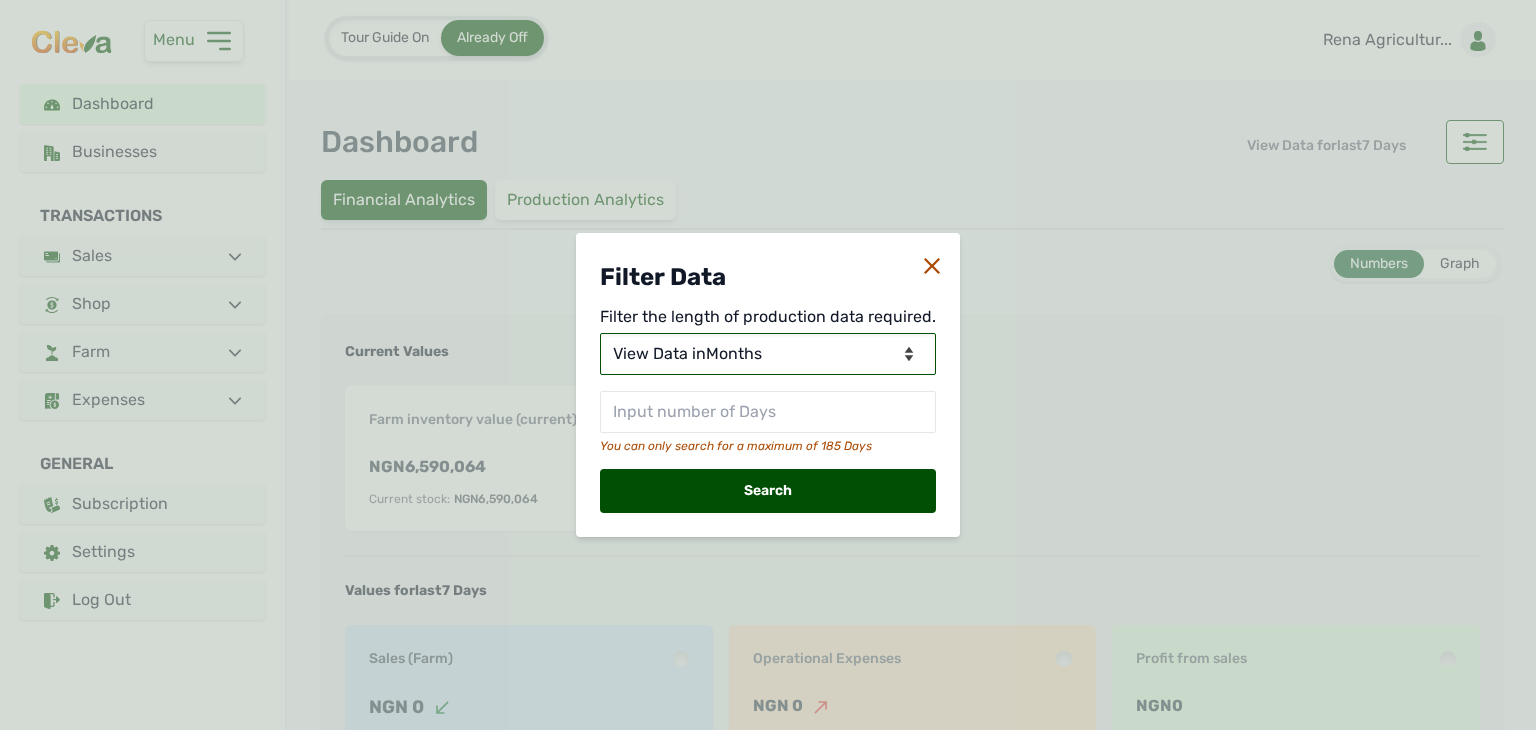 click on "View Data for  Today View Data in  Days View Data in  Months View Data in  Between Dates" at bounding box center [768, 354] 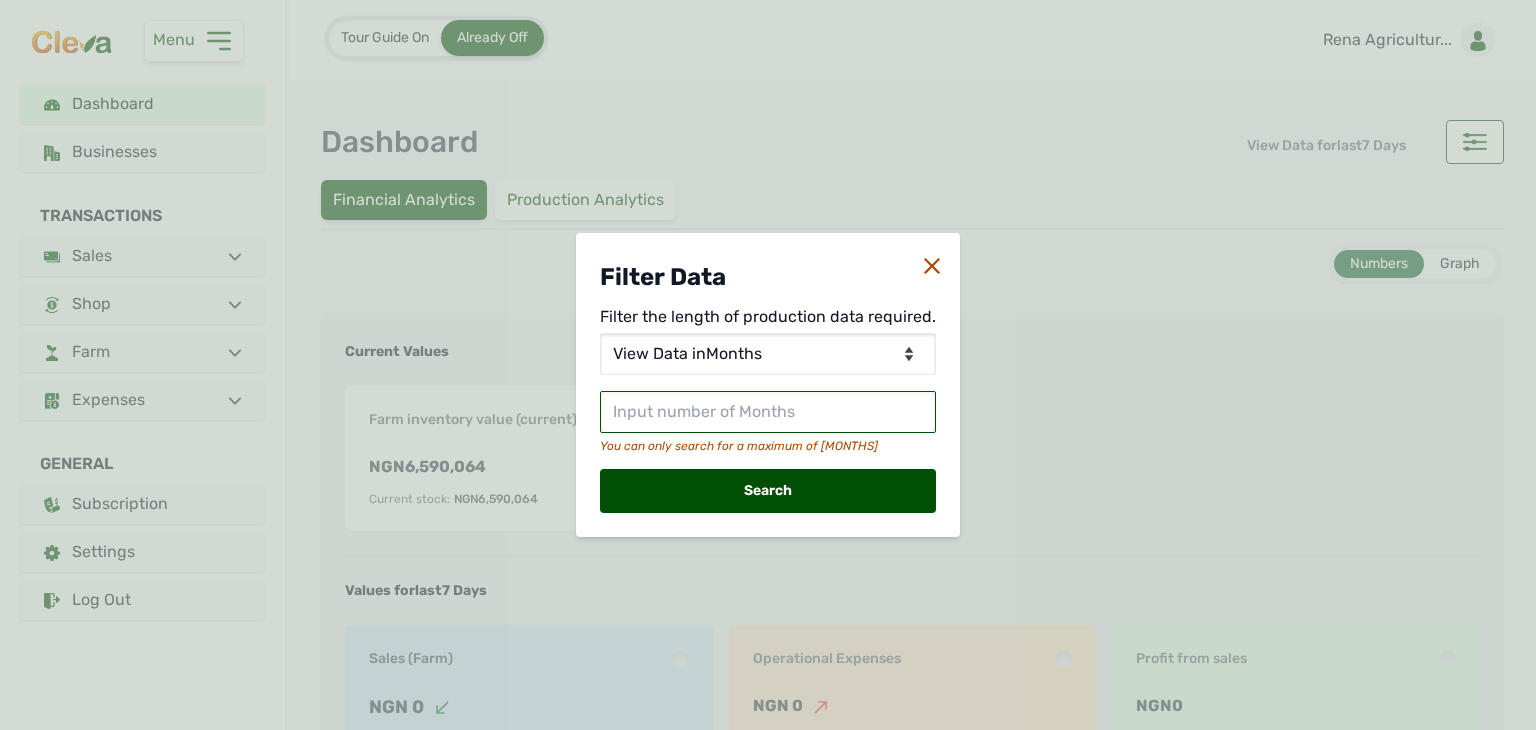 click at bounding box center [768, 412] 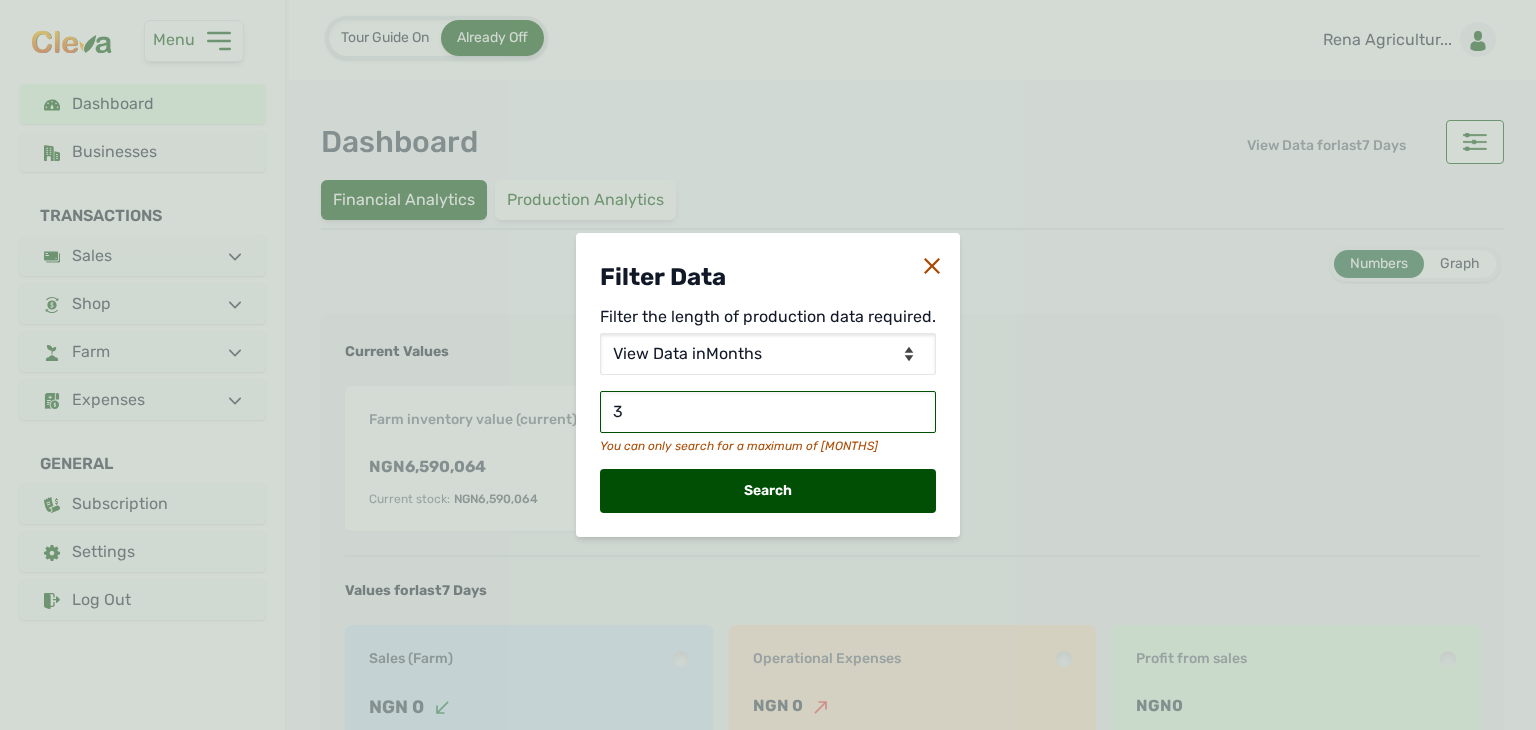 type on "3" 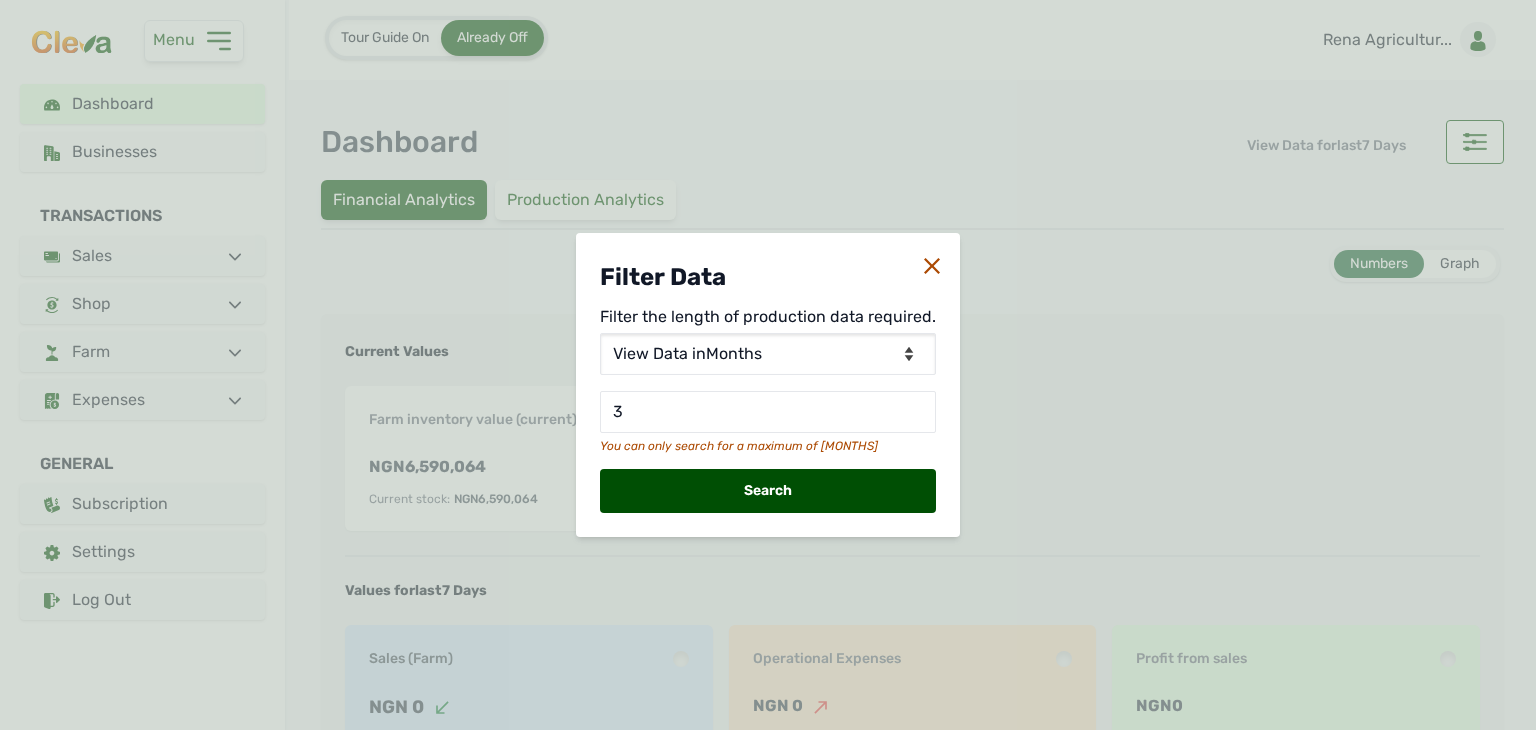 click on "Search" at bounding box center [768, 491] 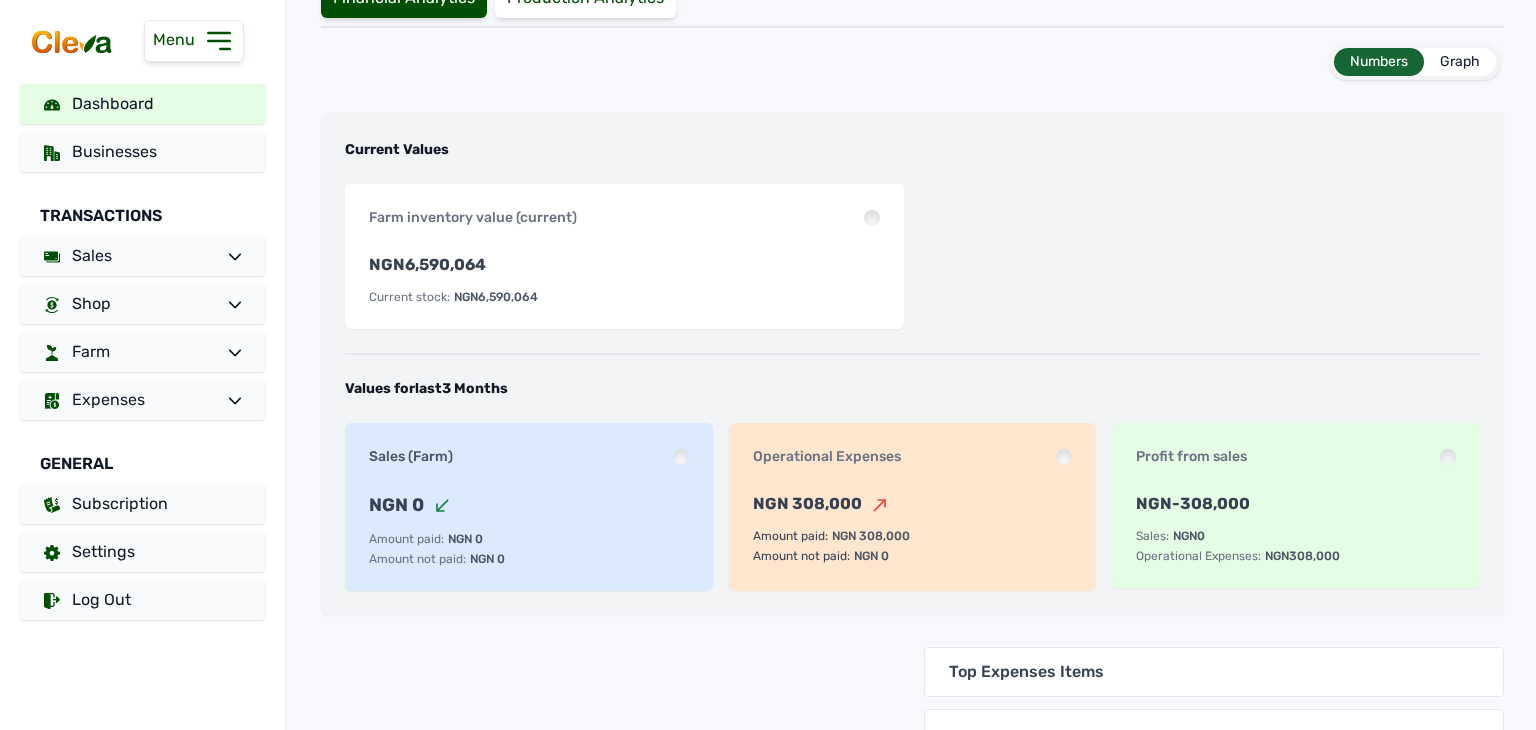 scroll, scrollTop: 186, scrollLeft: 0, axis: vertical 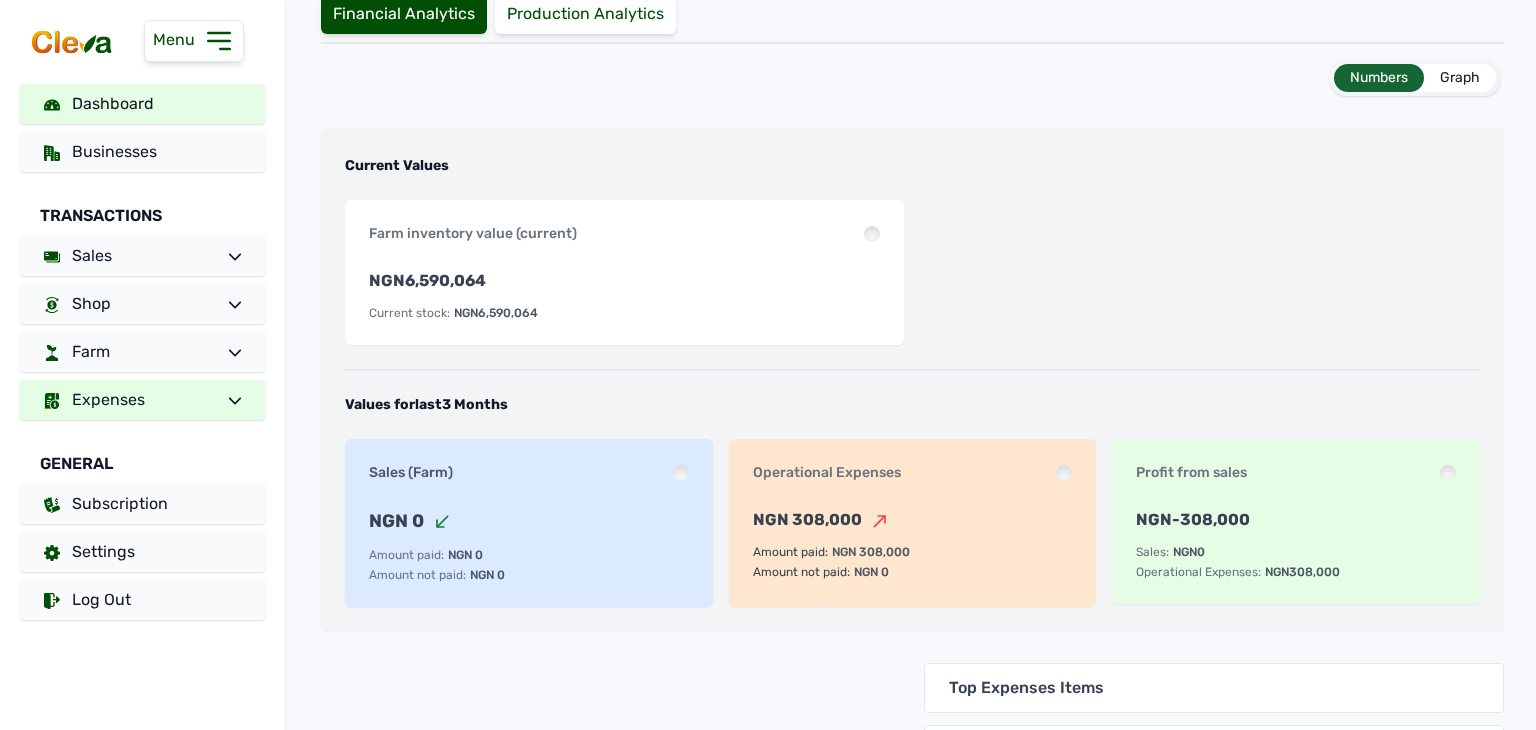 click at bounding box center [227, 400] 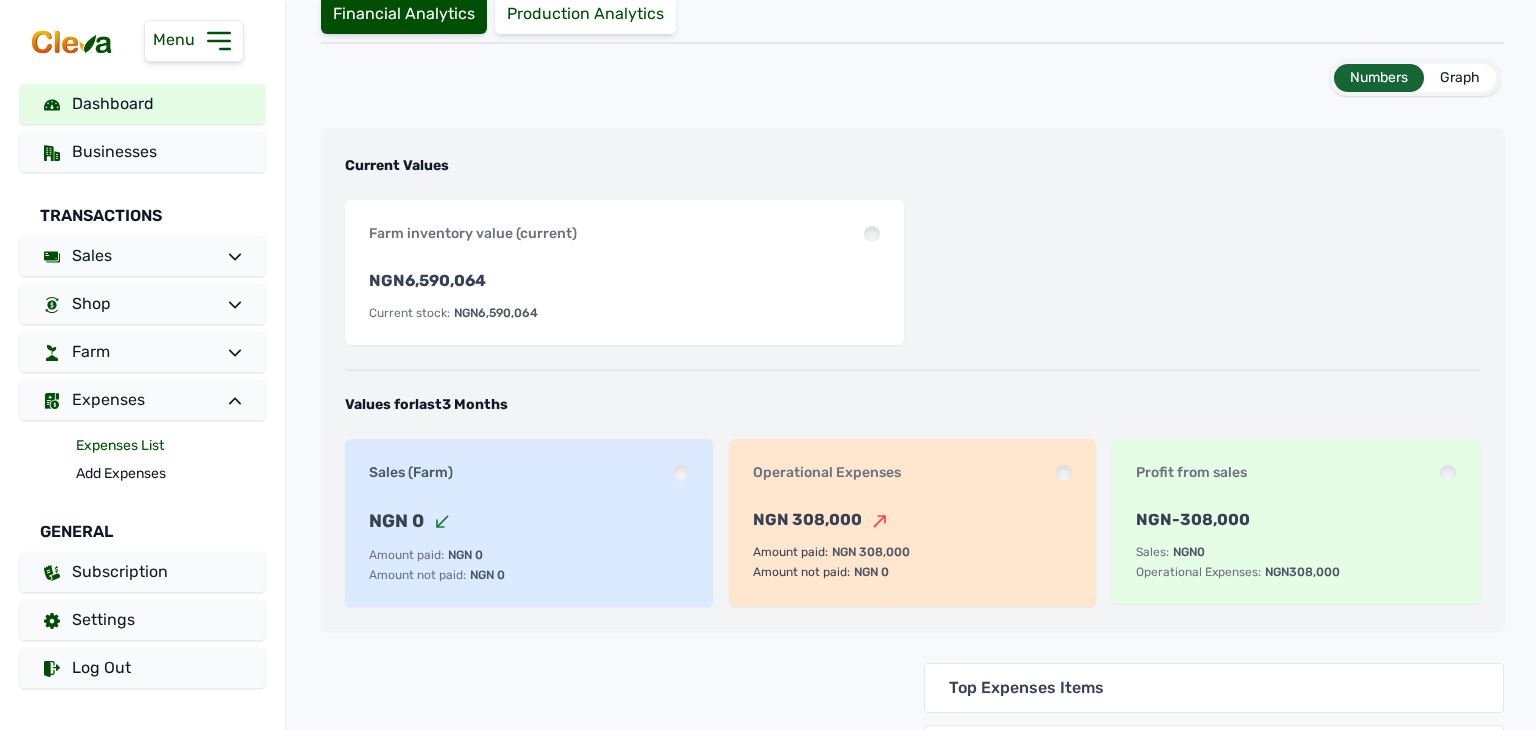 click on "Expenses List" at bounding box center [170, 446] 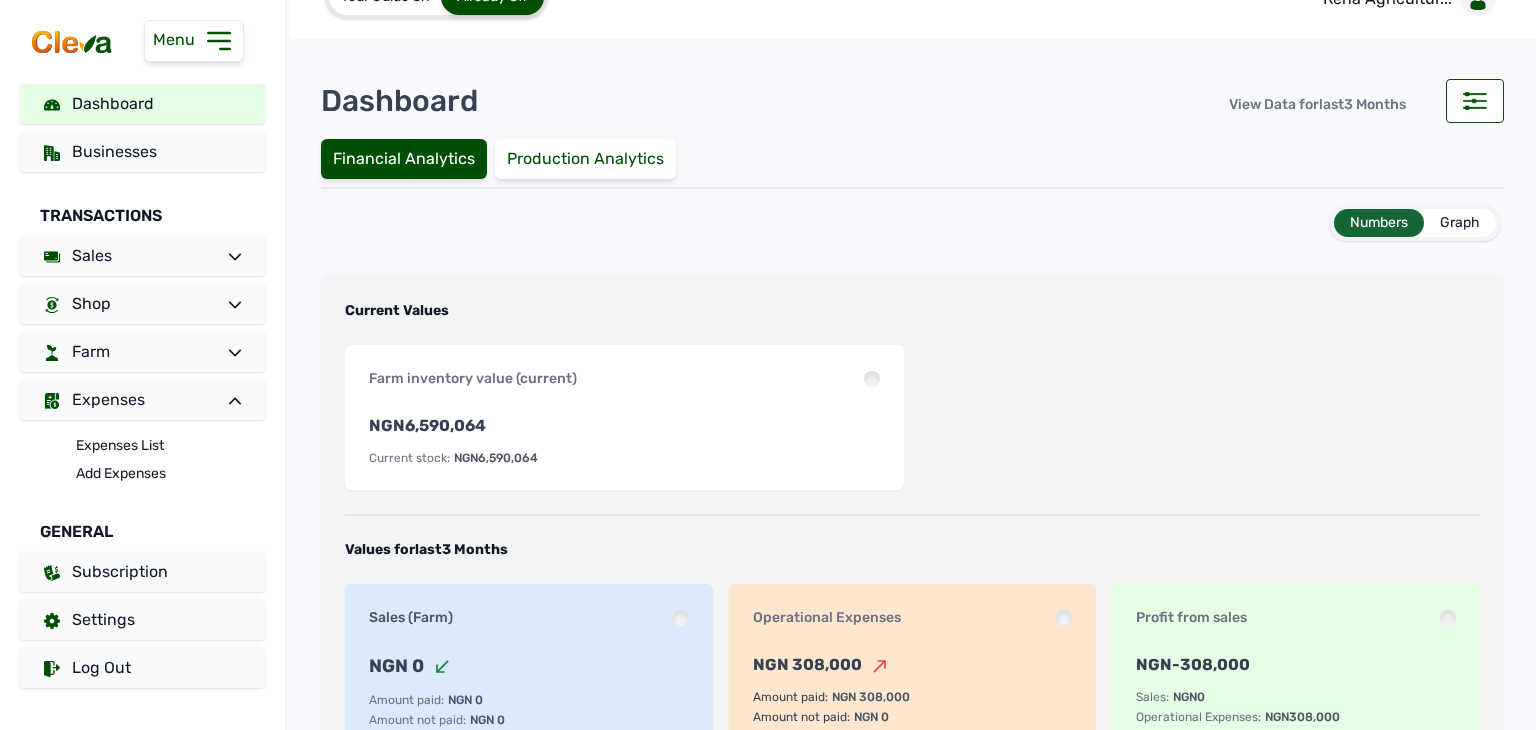 scroll, scrollTop: 0, scrollLeft: 0, axis: both 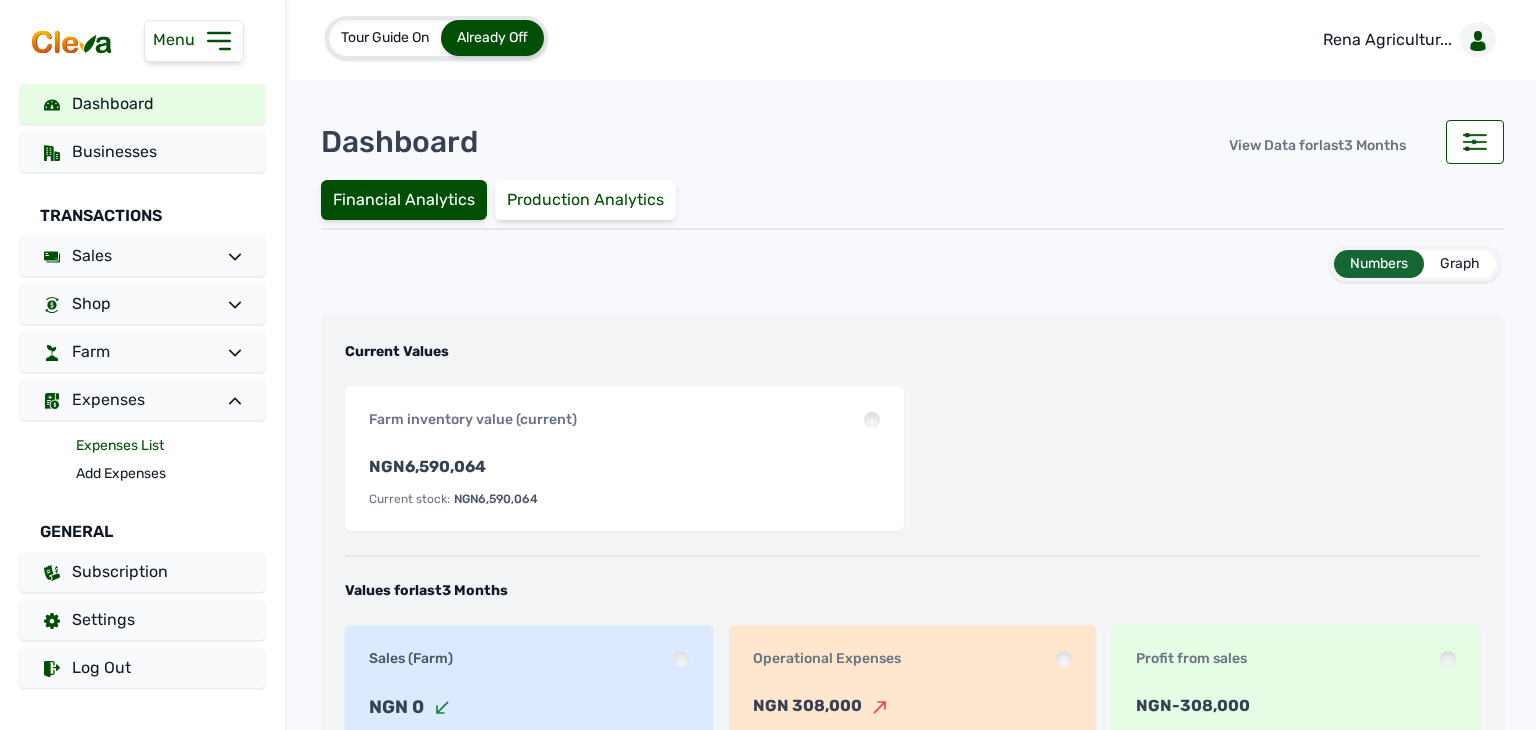 click on "Expenses List" at bounding box center (170, 446) 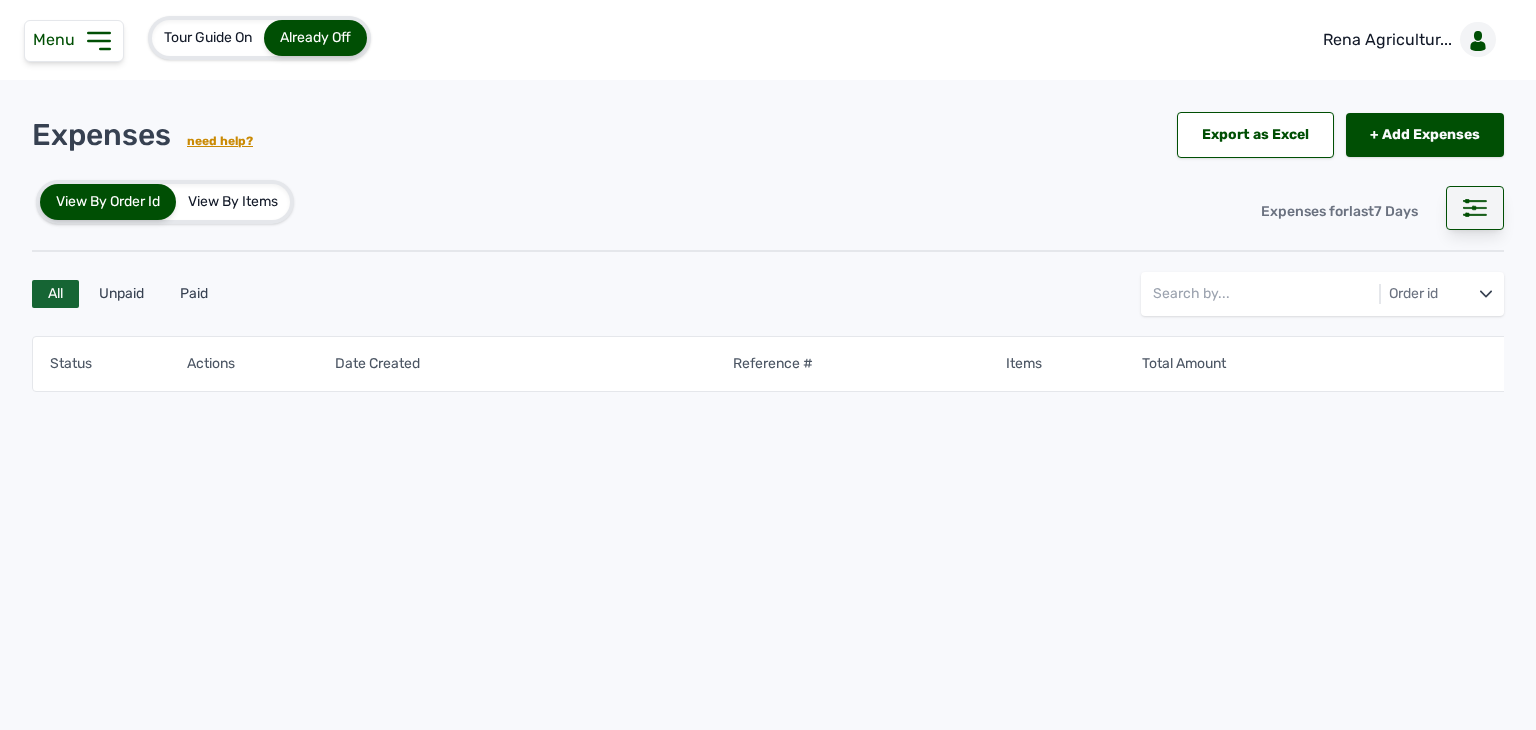 click 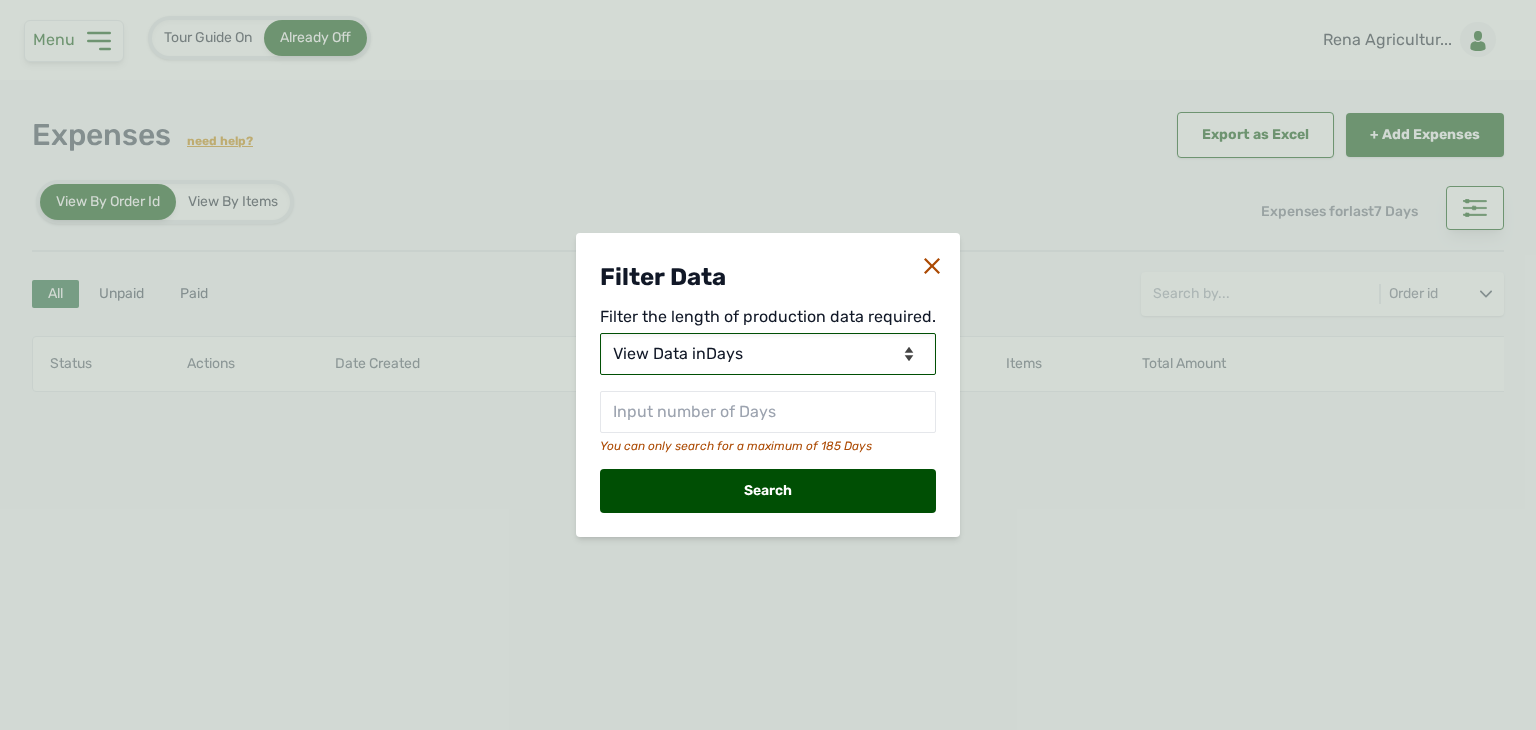 click on "View Data for  Today View Data in  Days View Data in  Months View Data in  Between Dates" at bounding box center (768, 354) 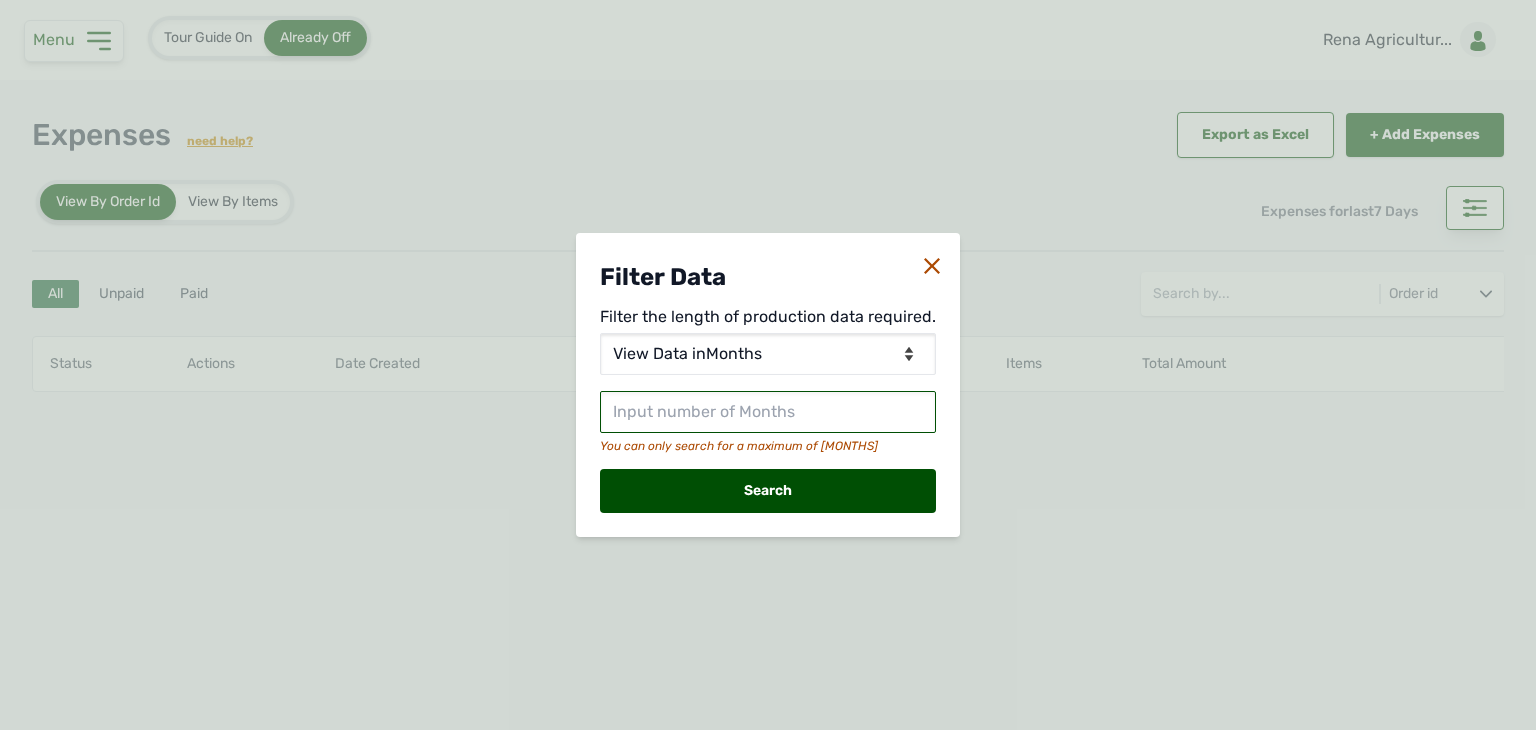 click at bounding box center (768, 412) 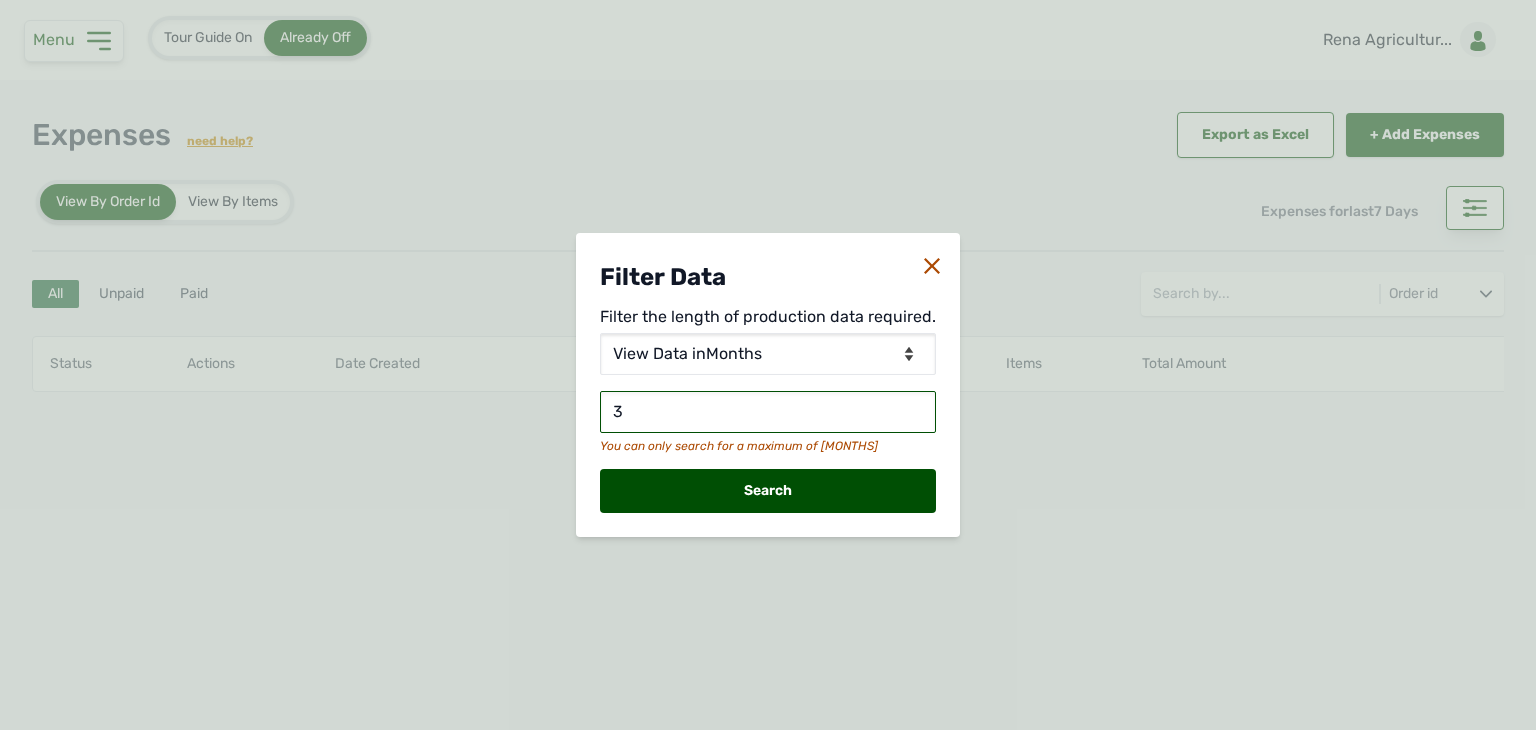 type on "3" 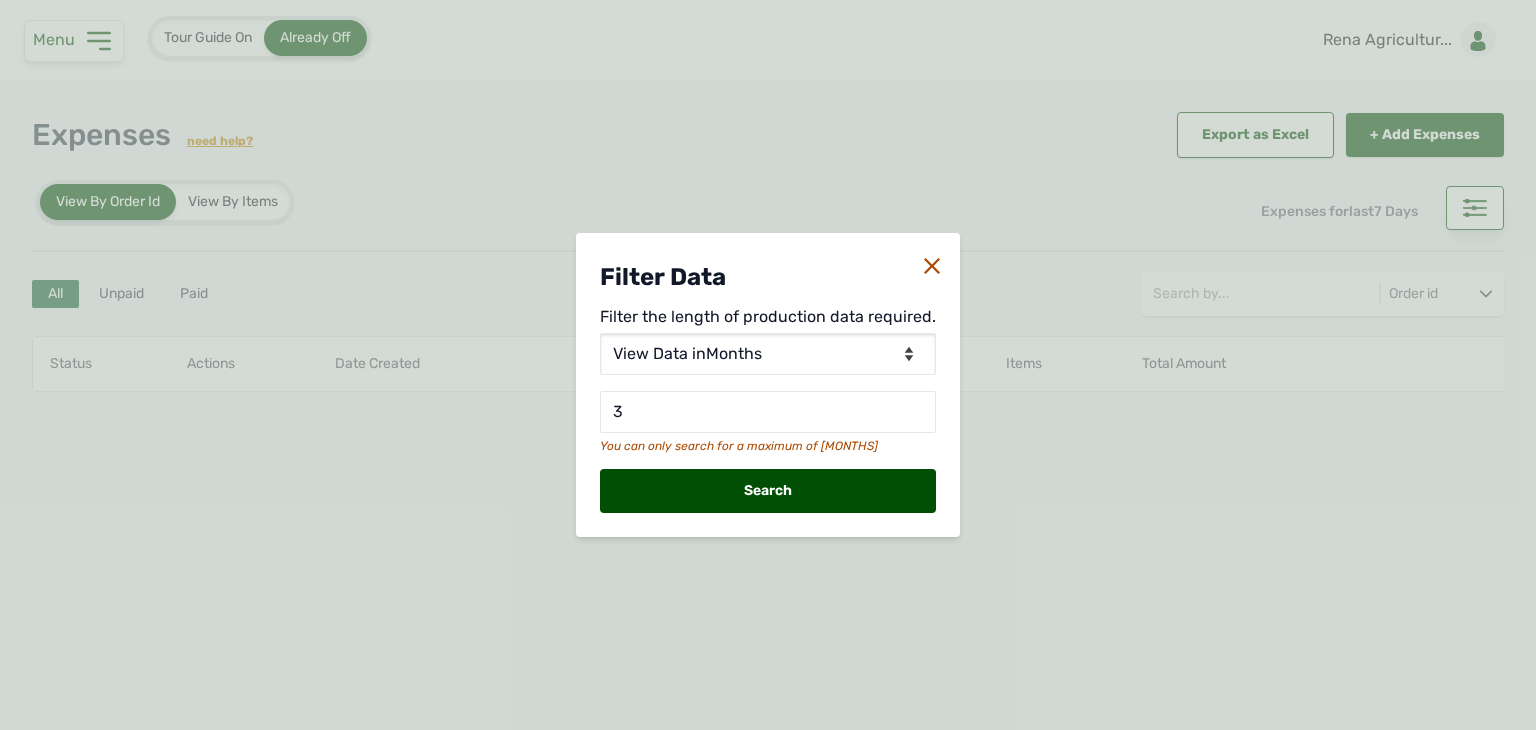 click on "Search" at bounding box center (768, 491) 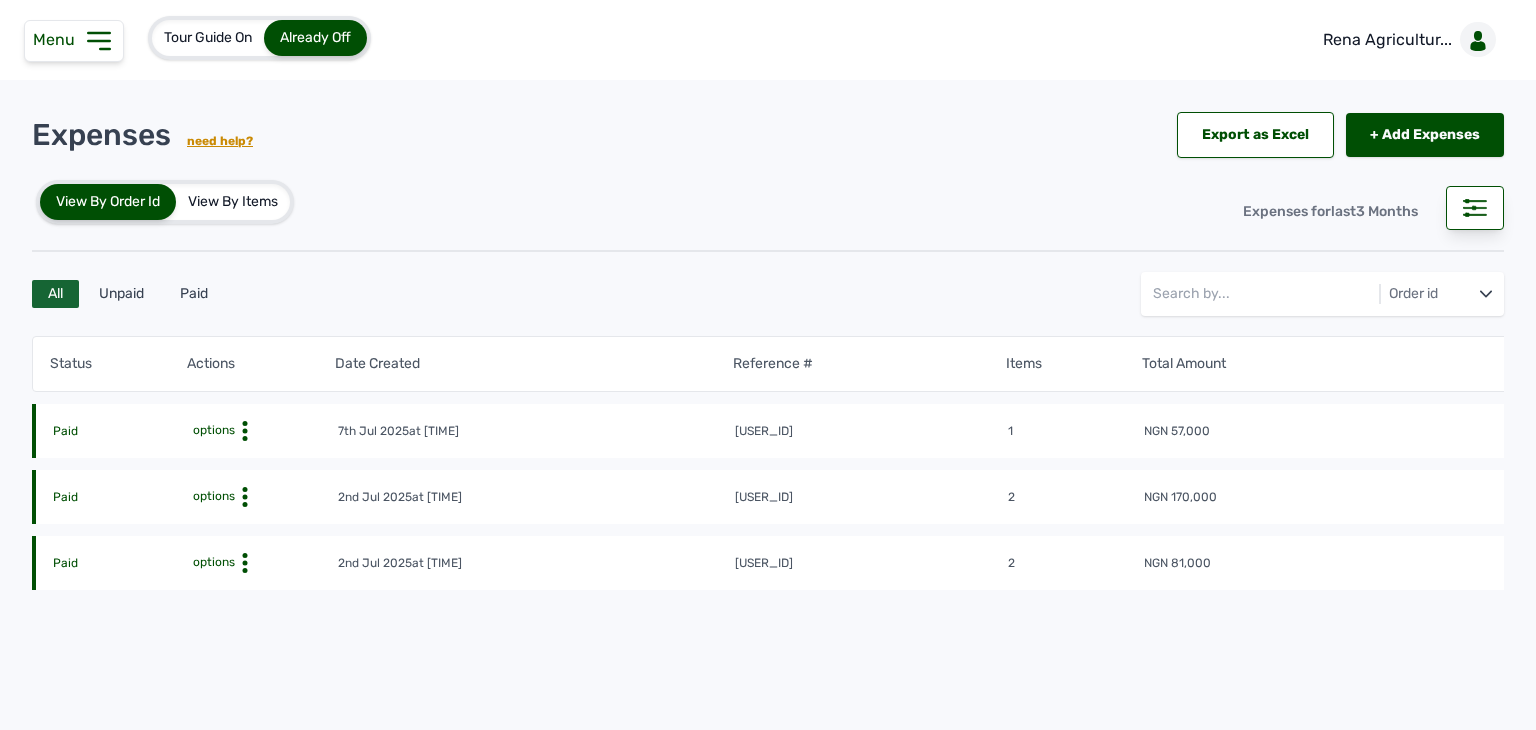 click on "View By Items" at bounding box center (233, 202) 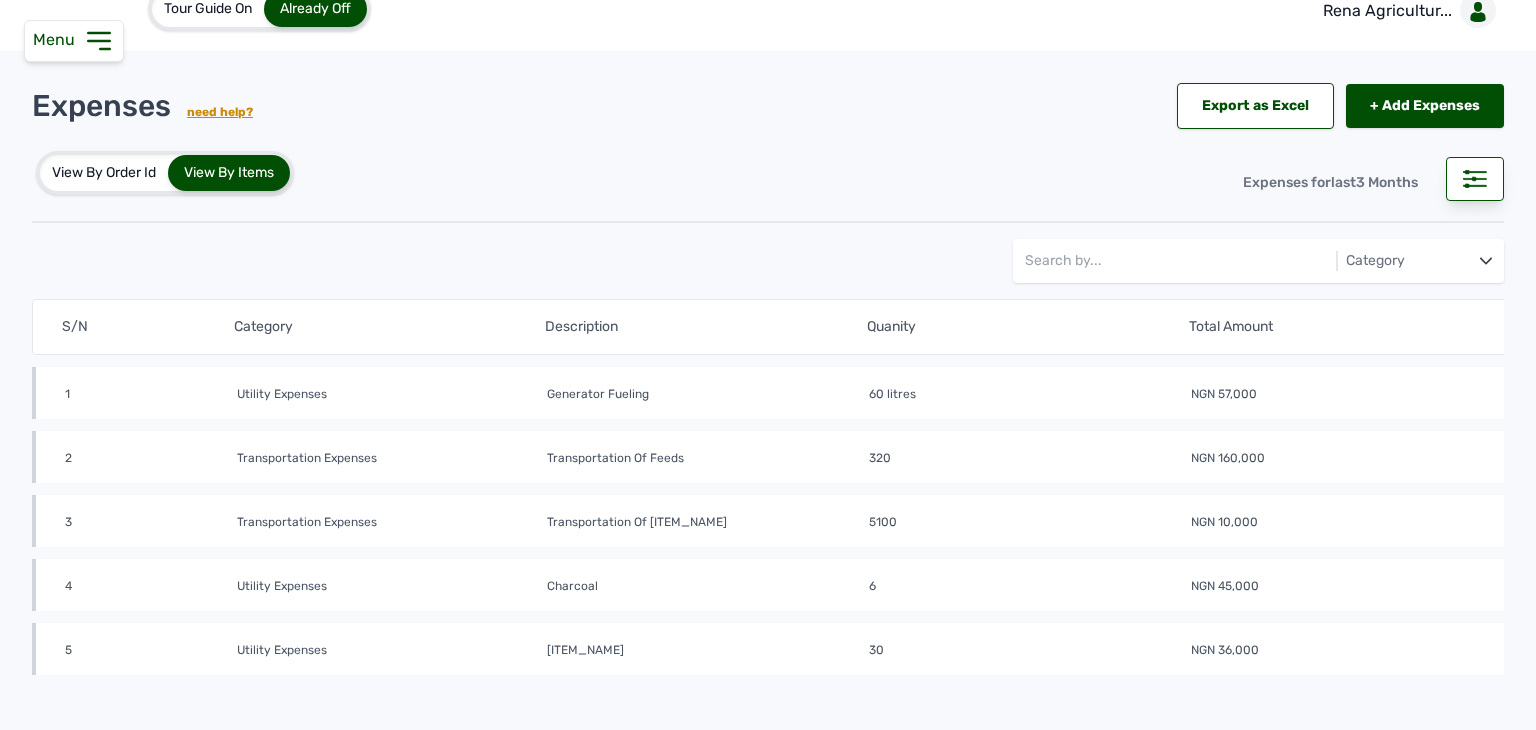 scroll, scrollTop: 0, scrollLeft: 0, axis: both 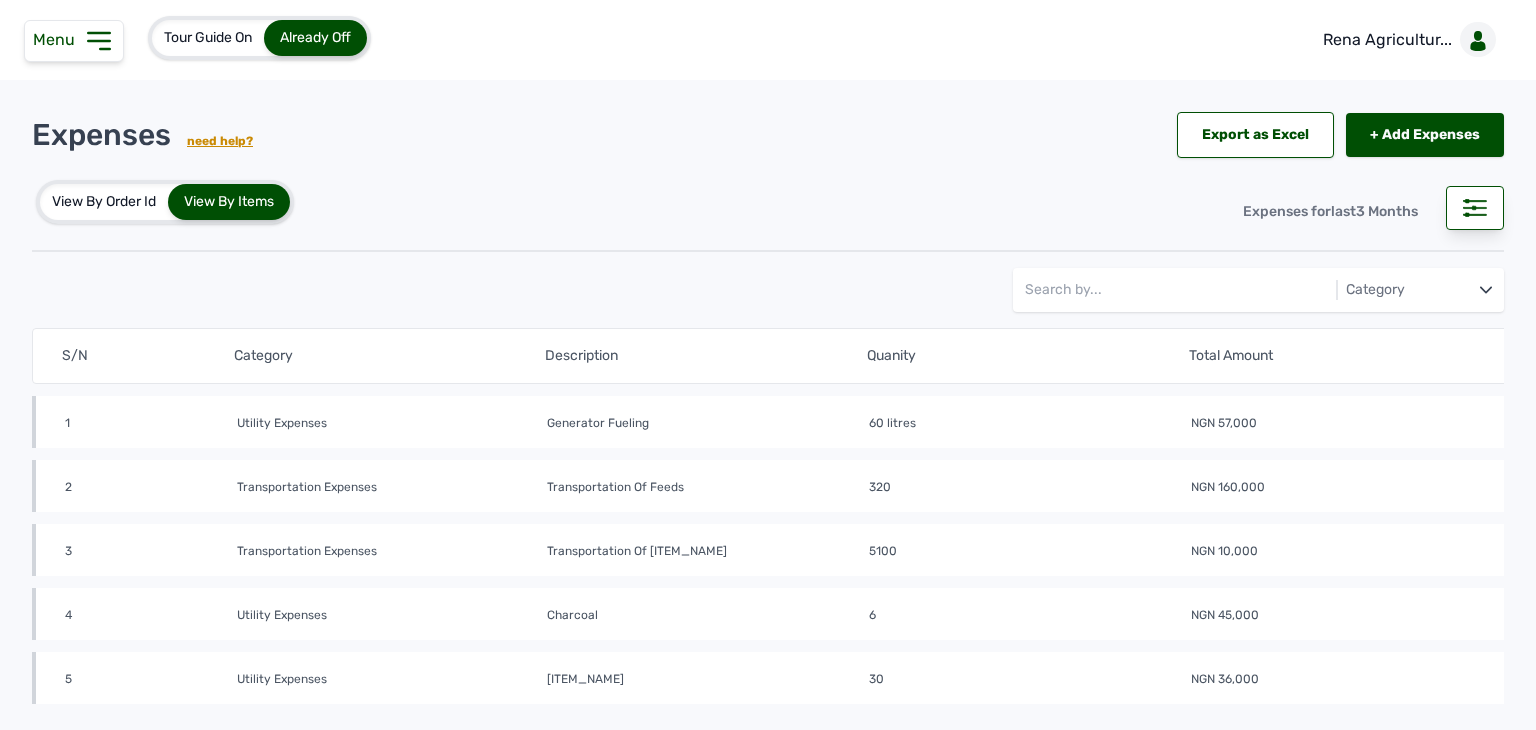 click on "View By Order Id" at bounding box center (104, 202) 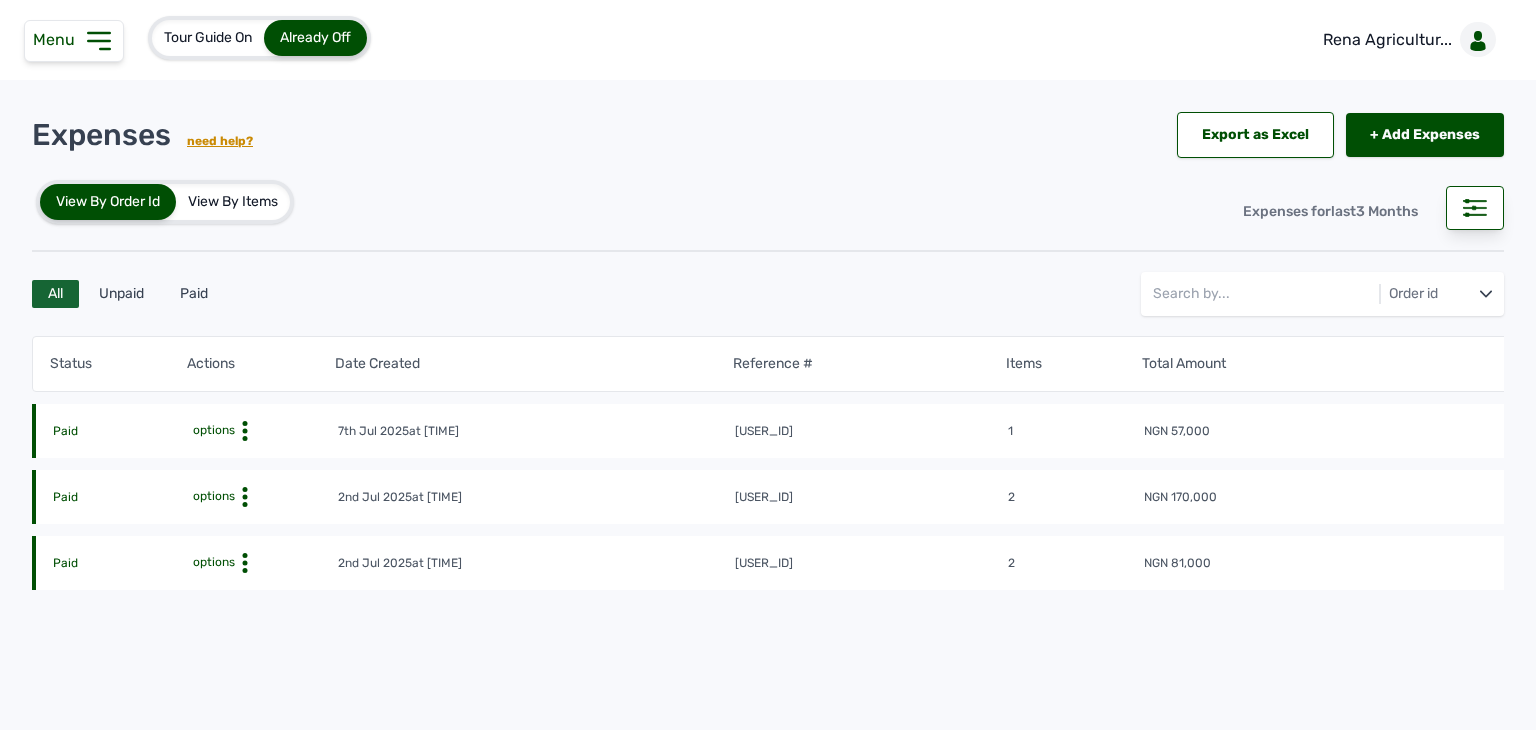 click 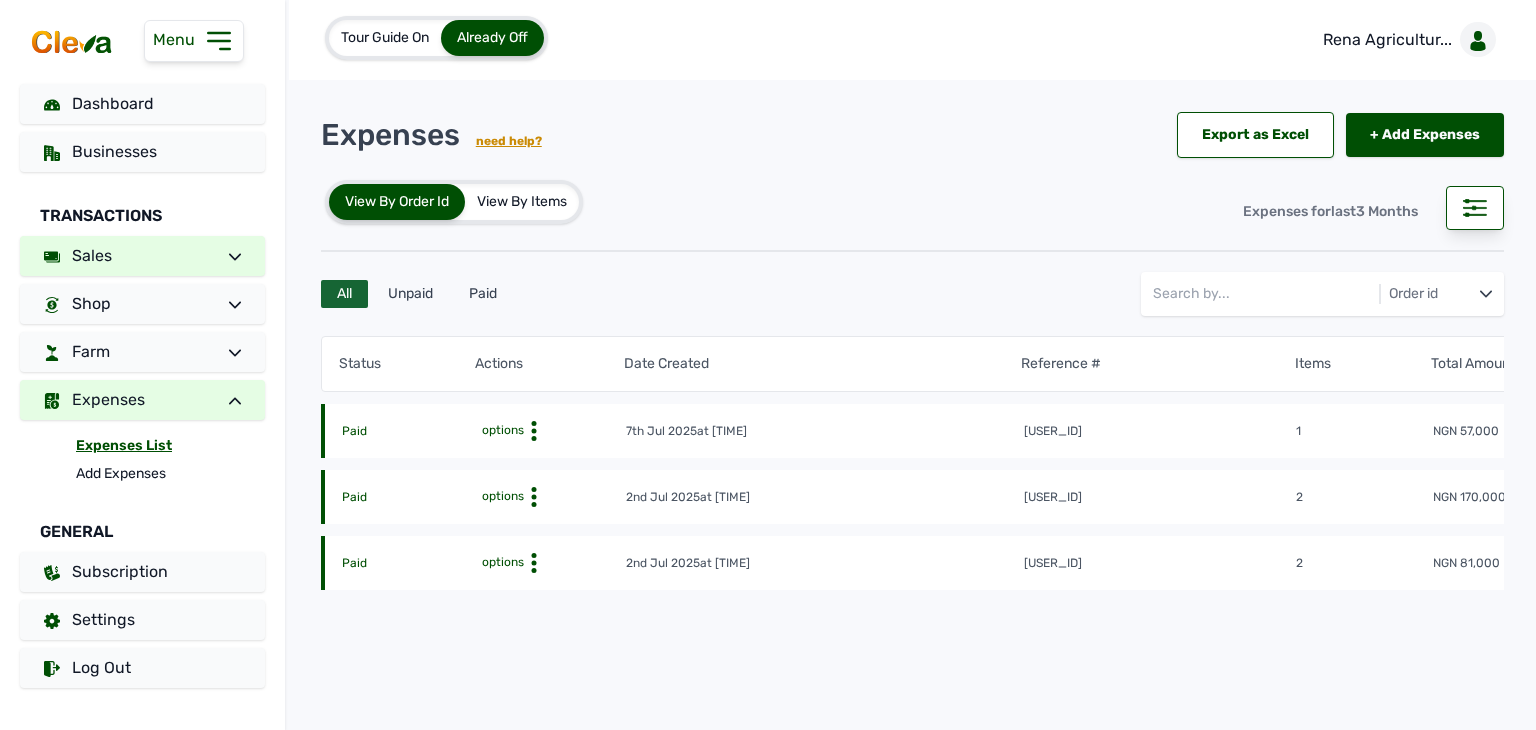 click on "Sales" at bounding box center [142, 256] 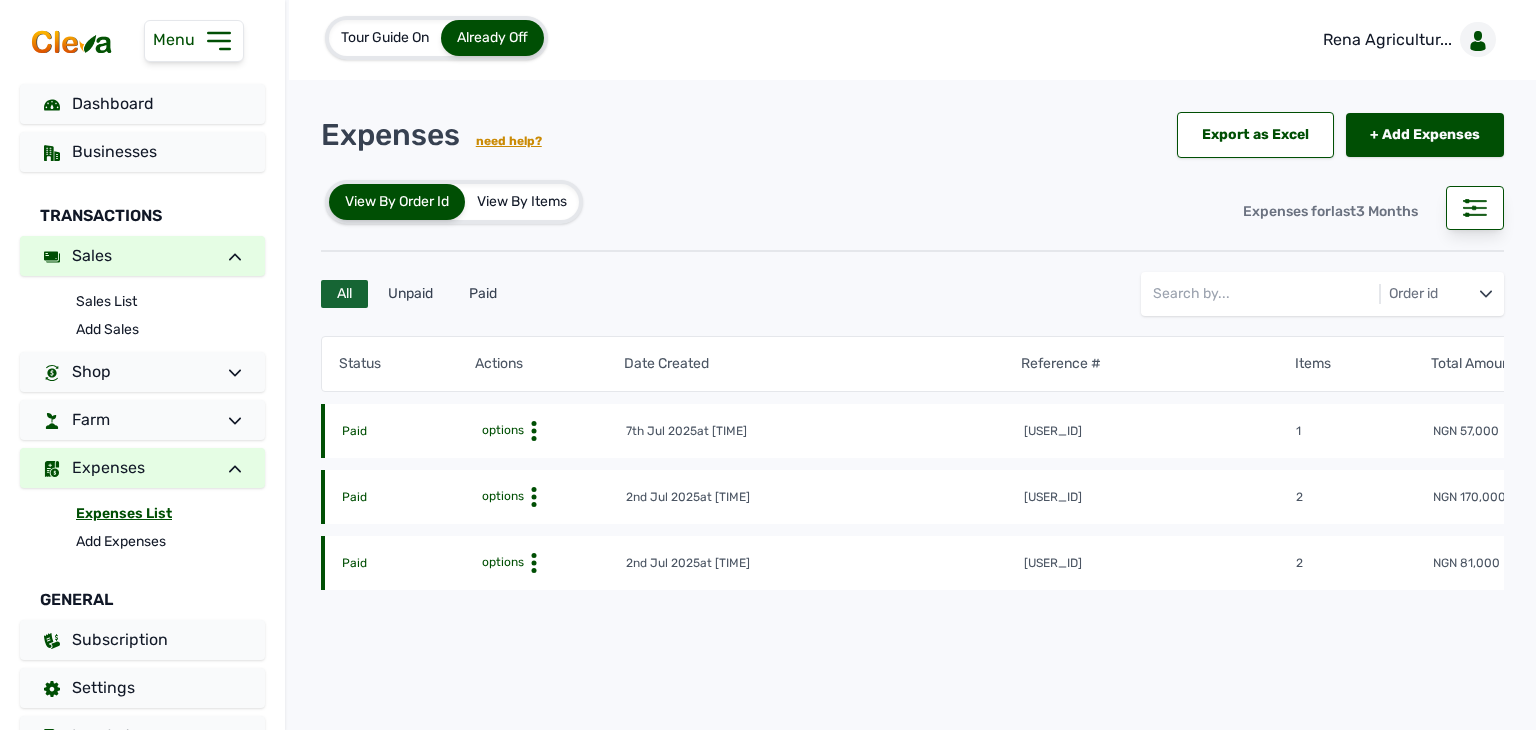 click on "Sales" at bounding box center (142, 256) 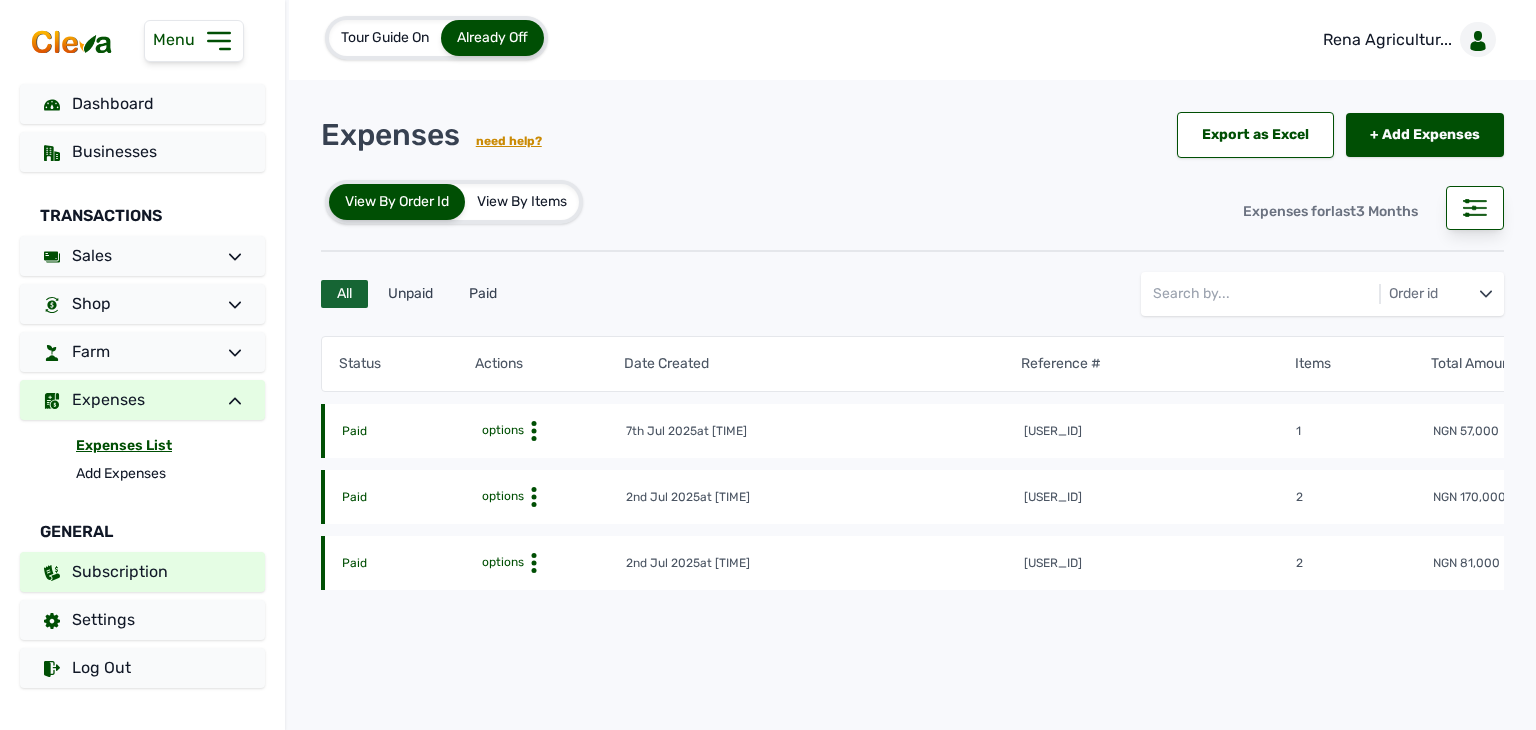 click on "Subscription" at bounding box center (120, 571) 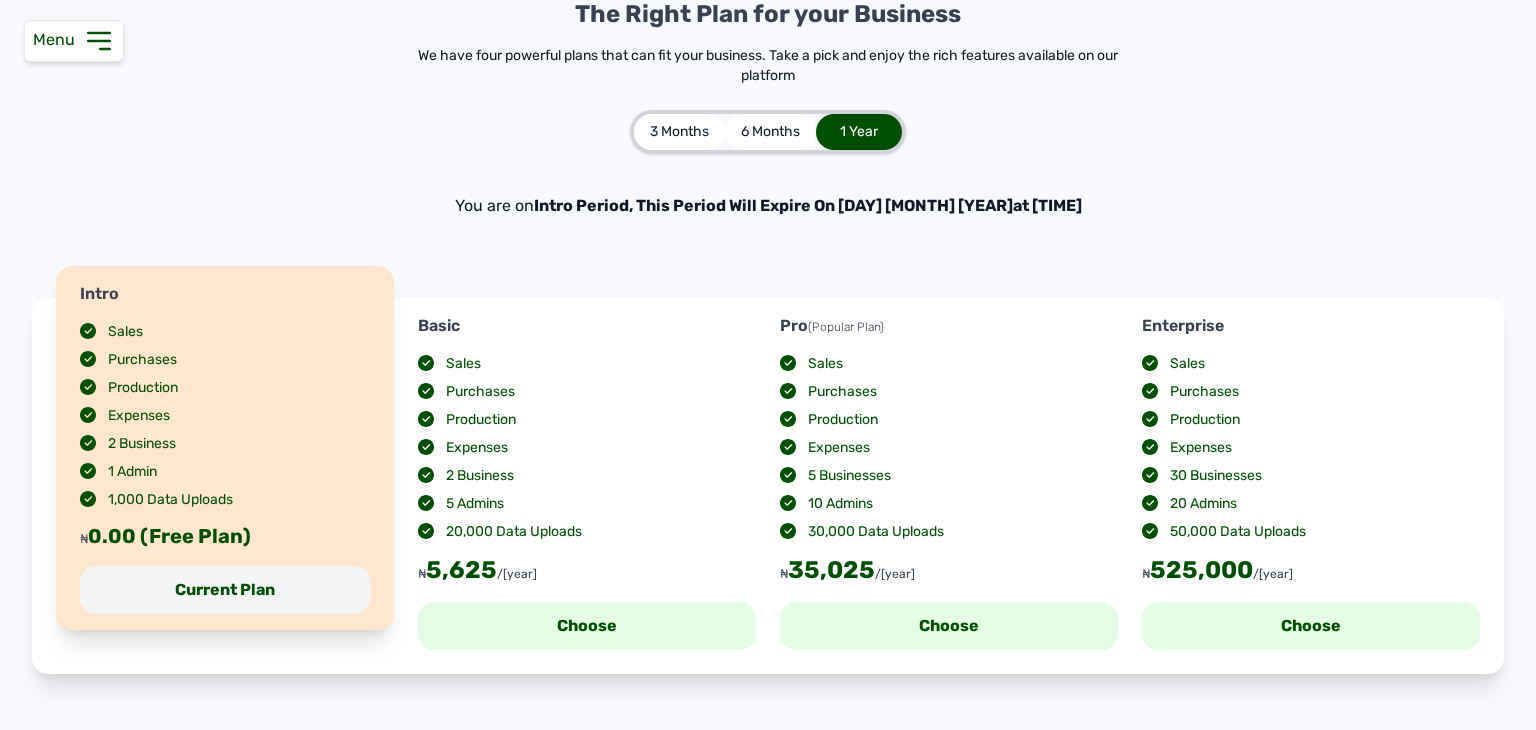 scroll, scrollTop: 0, scrollLeft: 0, axis: both 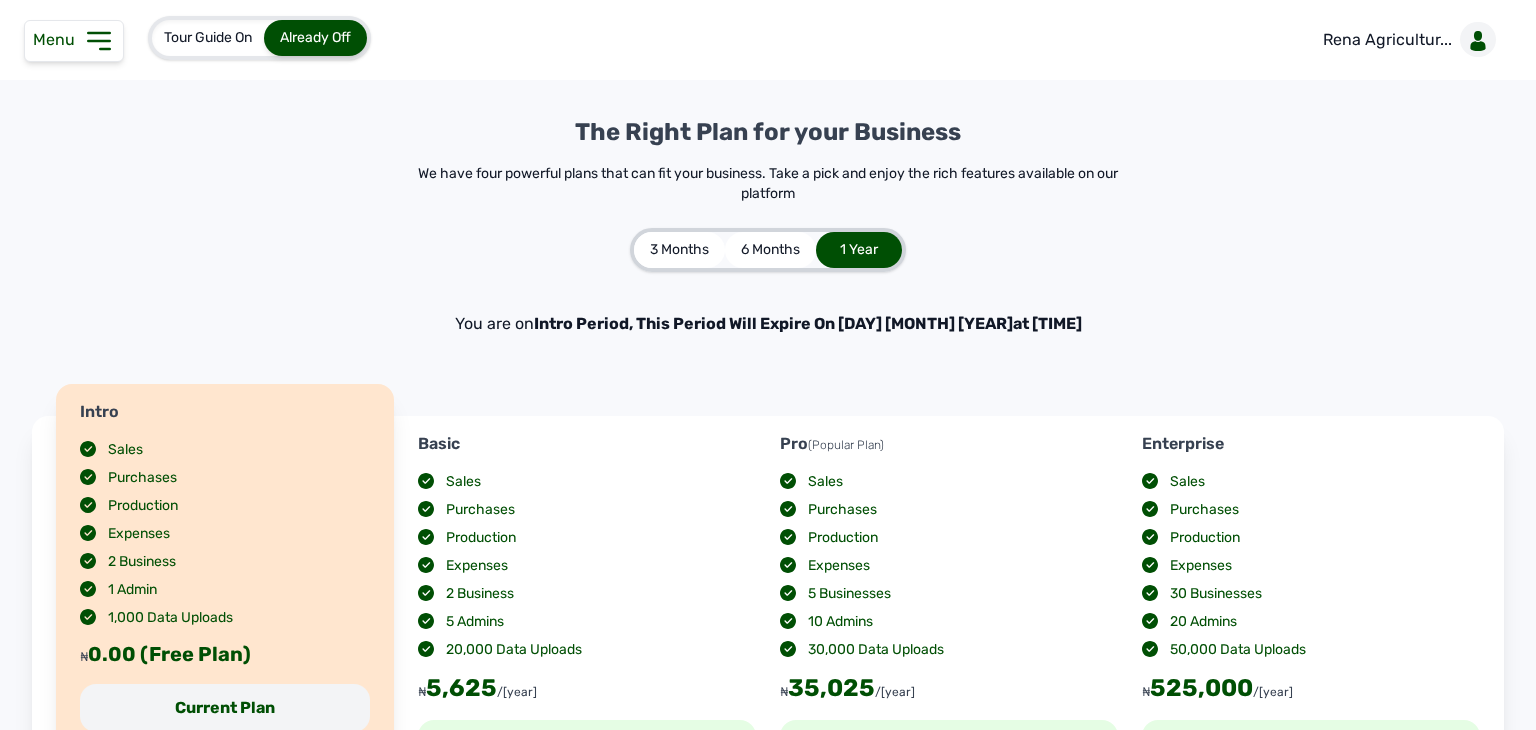 click on "Production" at bounding box center [587, 534] 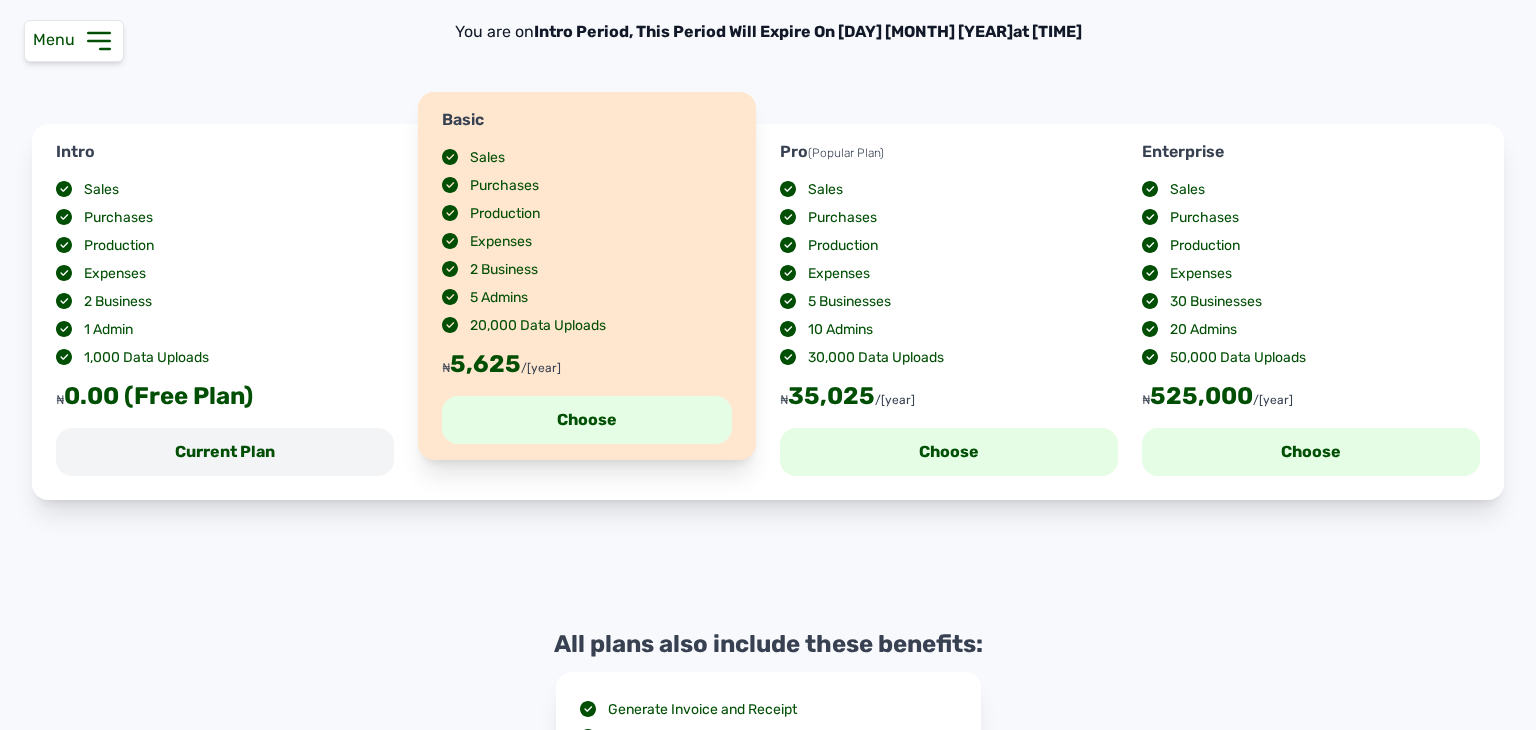 scroll, scrollTop: 300, scrollLeft: 0, axis: vertical 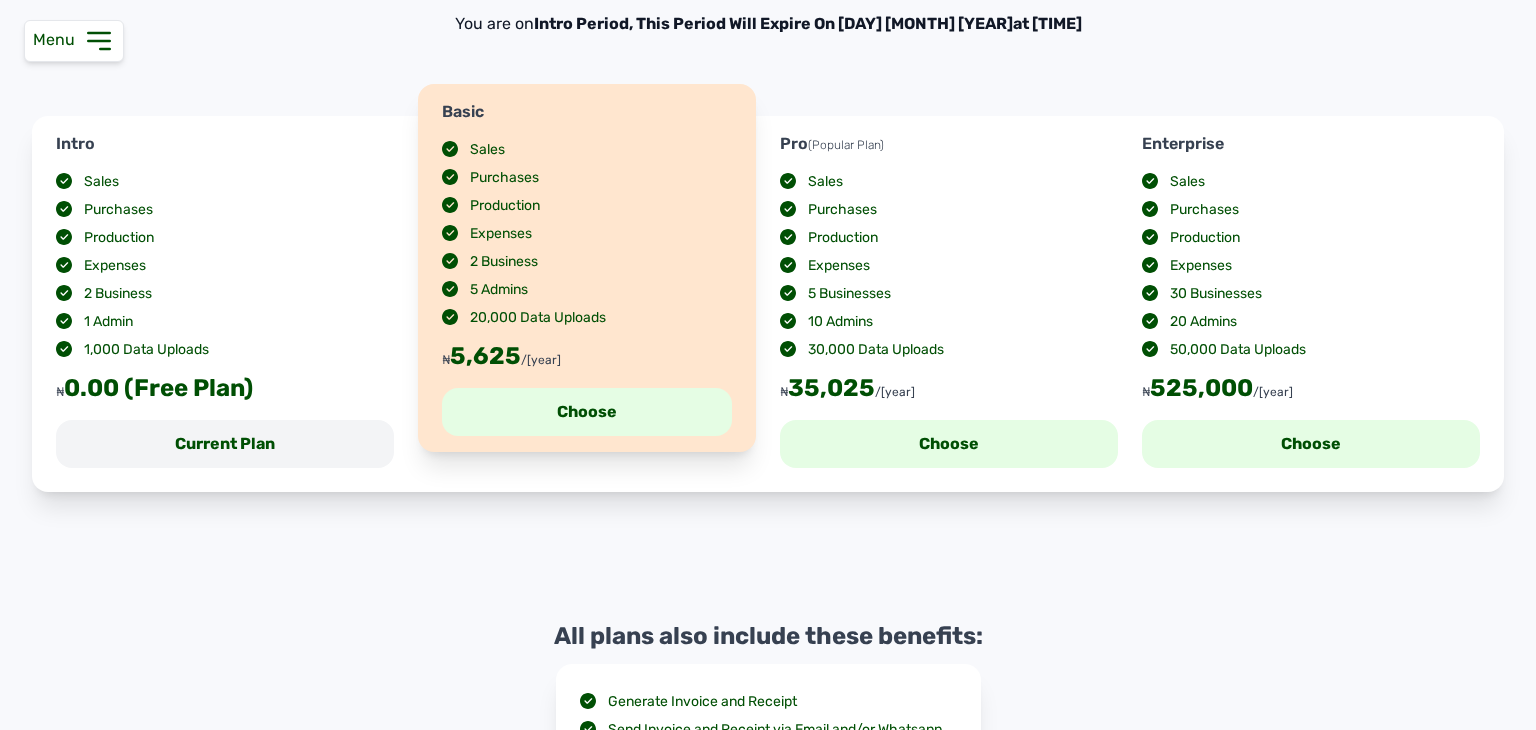 drag, startPoint x: 998, startPoint y: 253, endPoint x: 1008, endPoint y: 257, distance: 10.770329 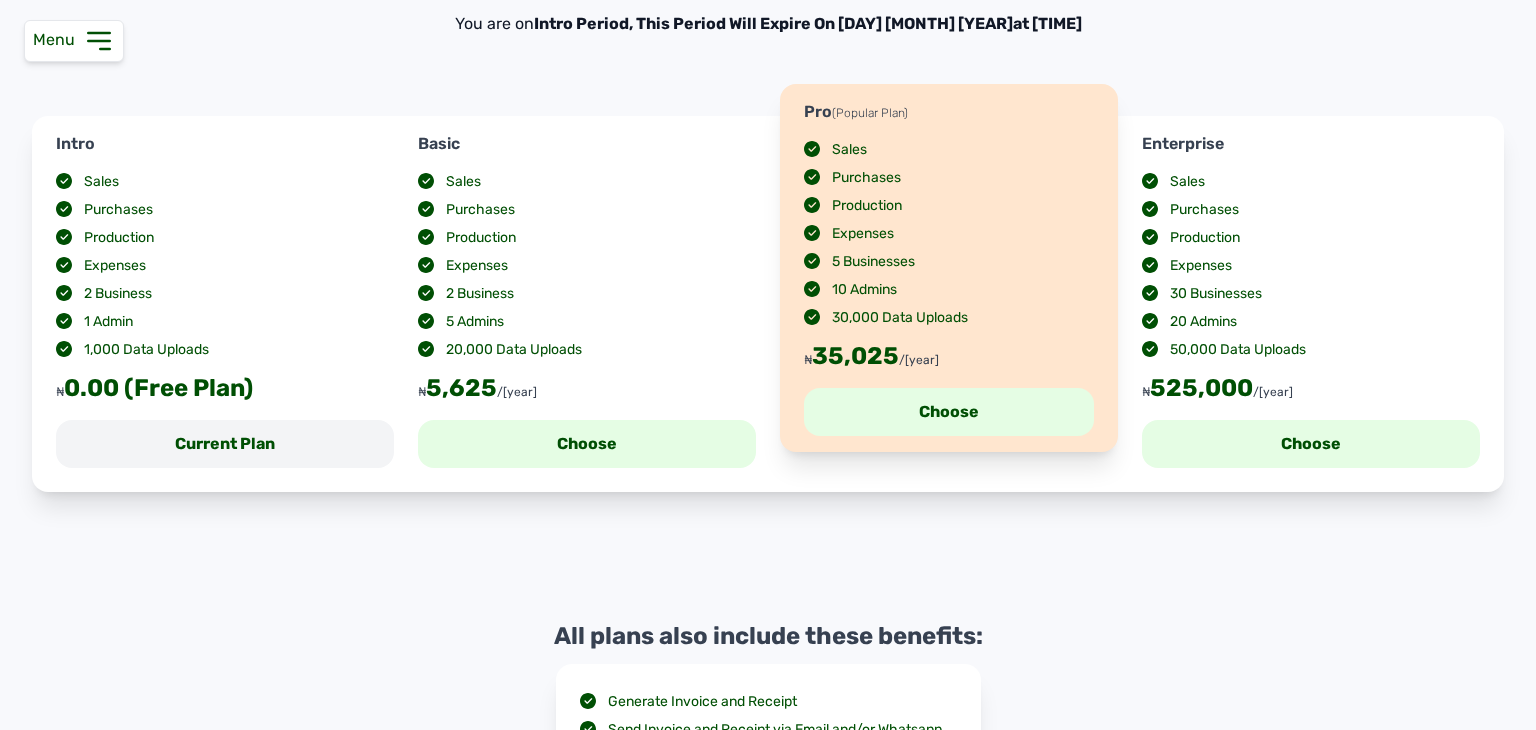 click on "30 Businesses" at bounding box center [1210, 294] 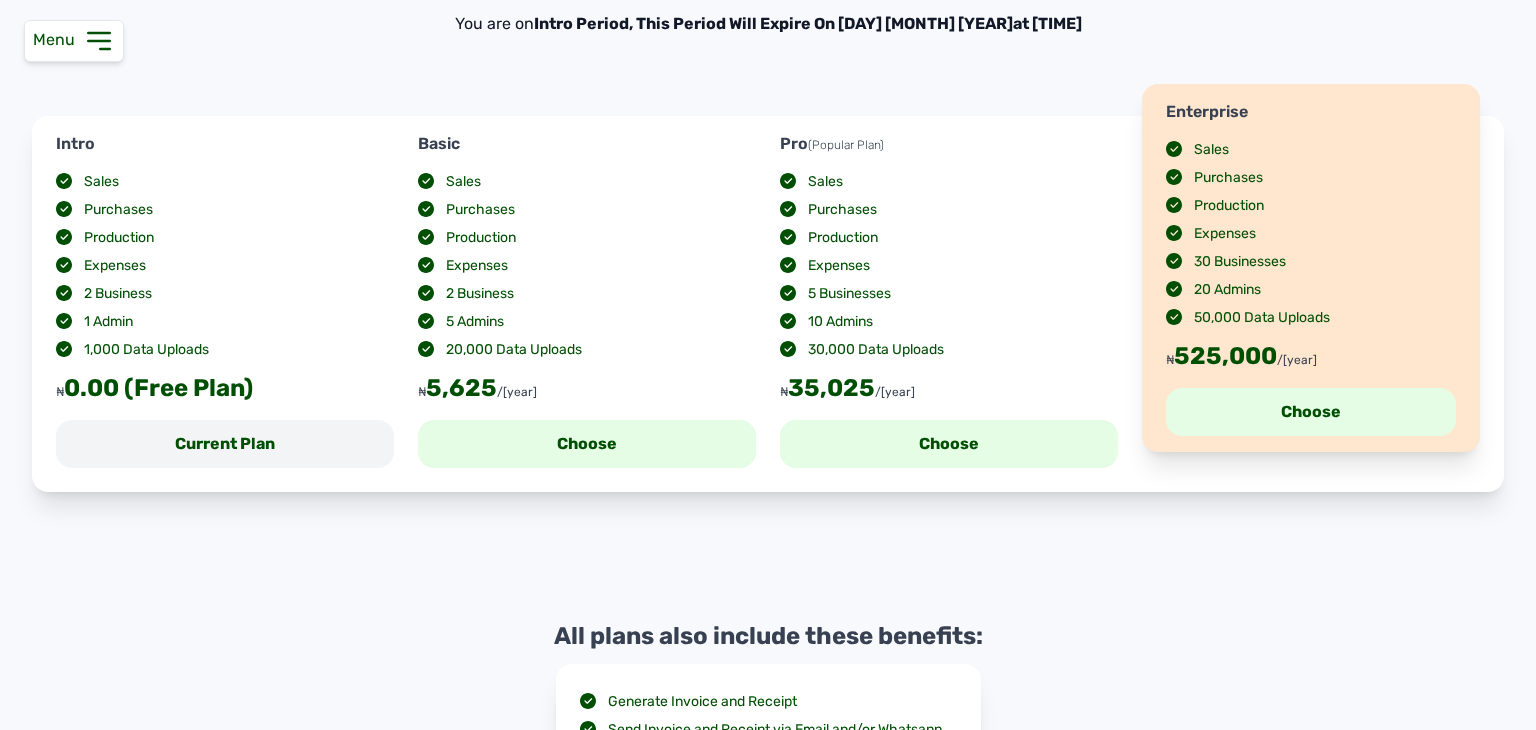 click on "30,000 Data Uploads" at bounding box center [949, 346] 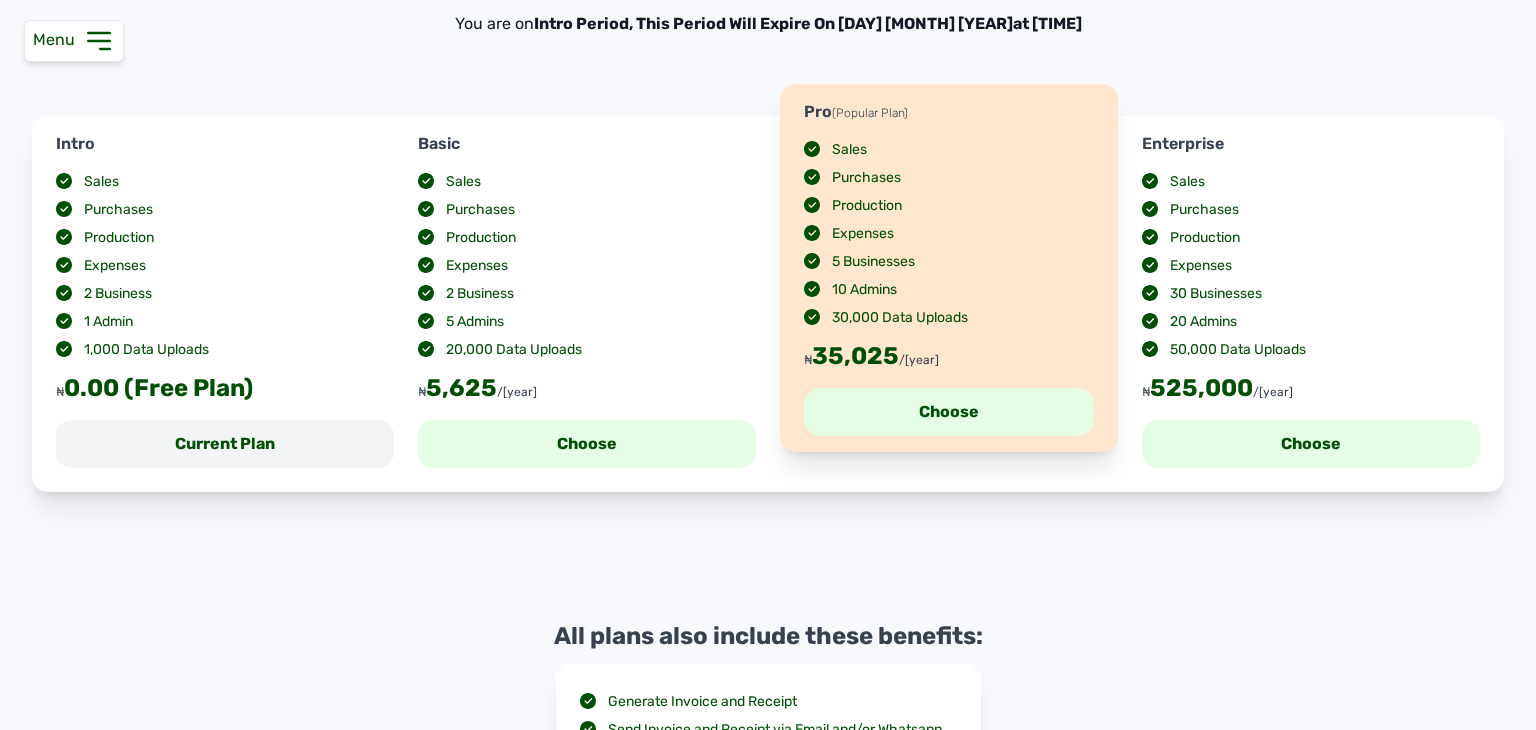 click on "5 Admins" at bounding box center [587, 318] 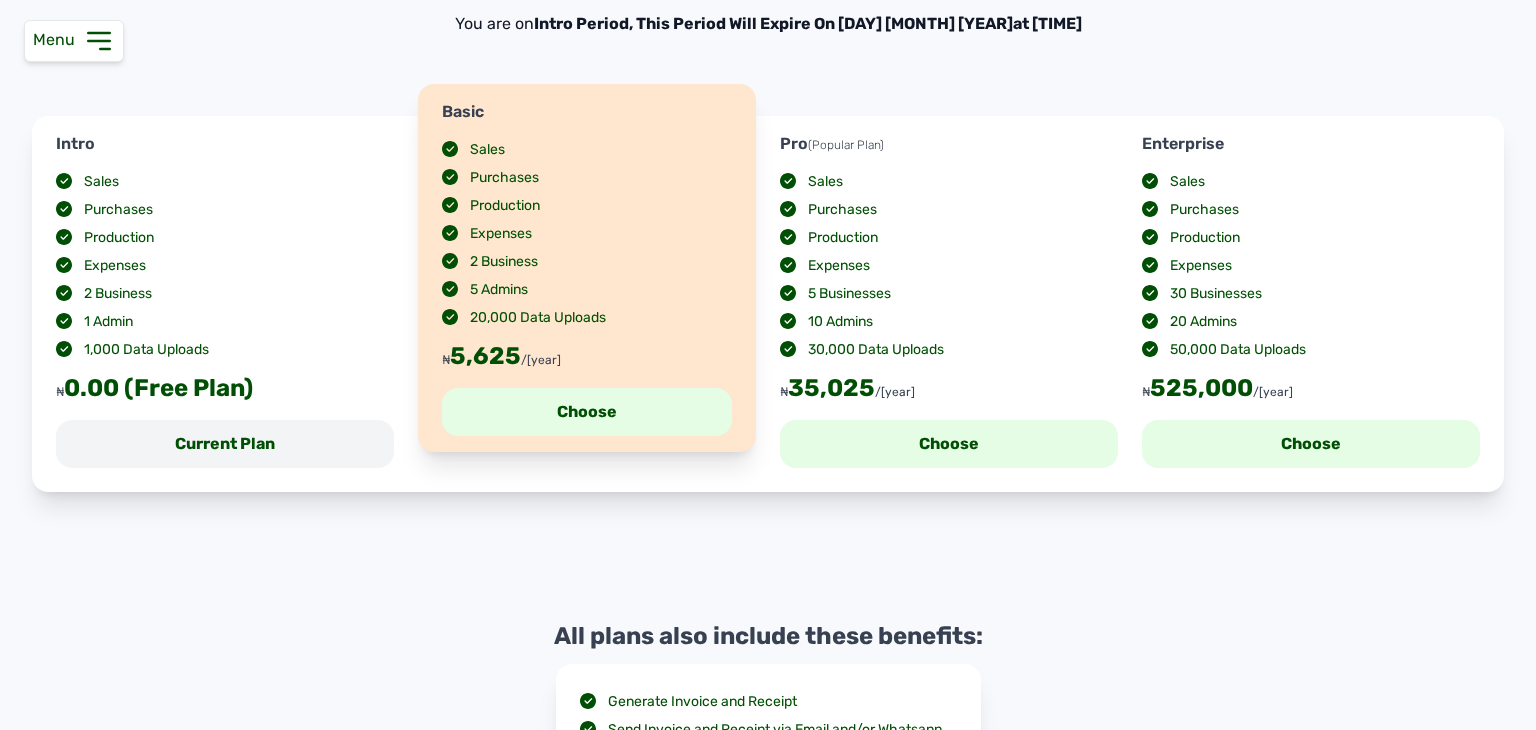 click on "1 Admin" at bounding box center [225, 318] 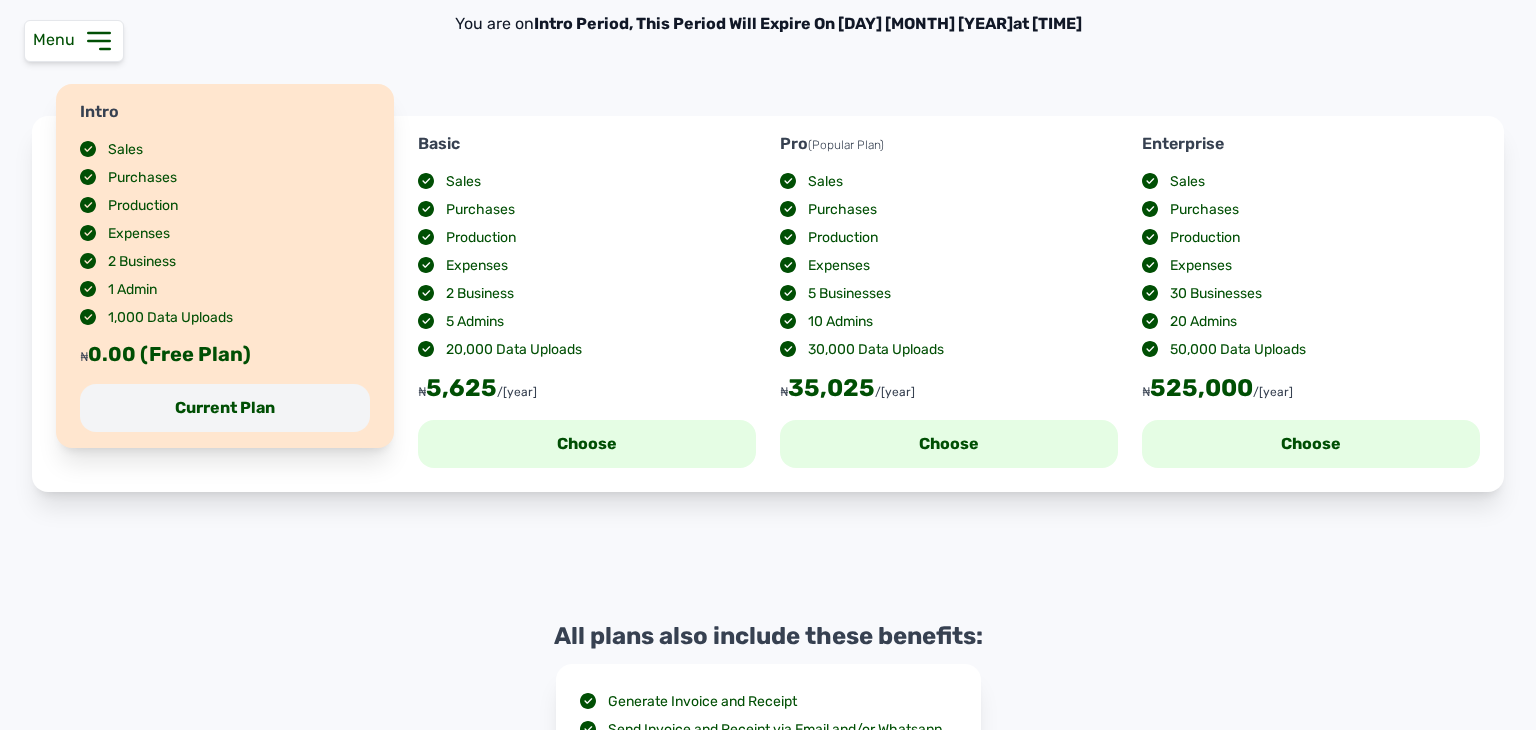 click on "Current Plan" at bounding box center [225, 408] 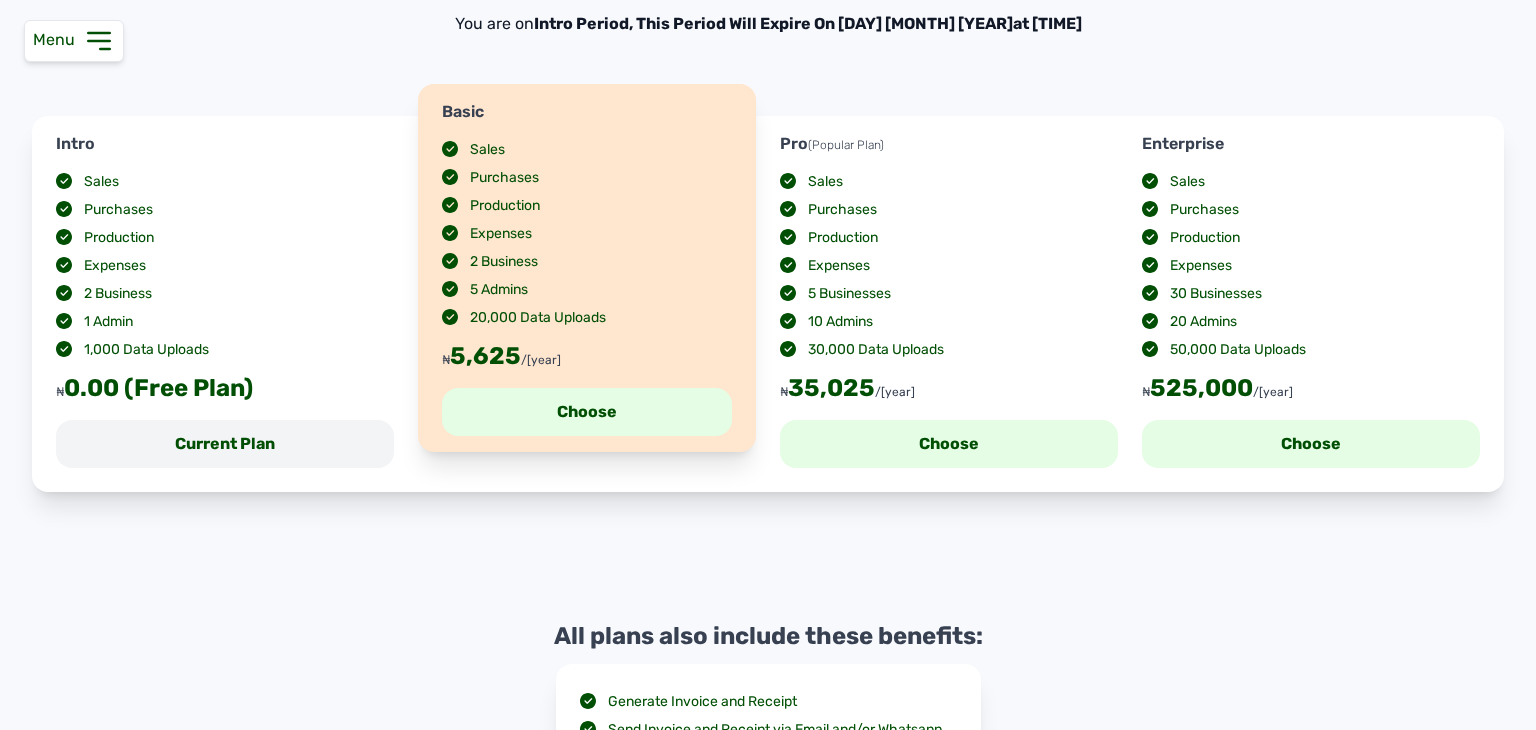 click on "1 Admin" at bounding box center [225, 318] 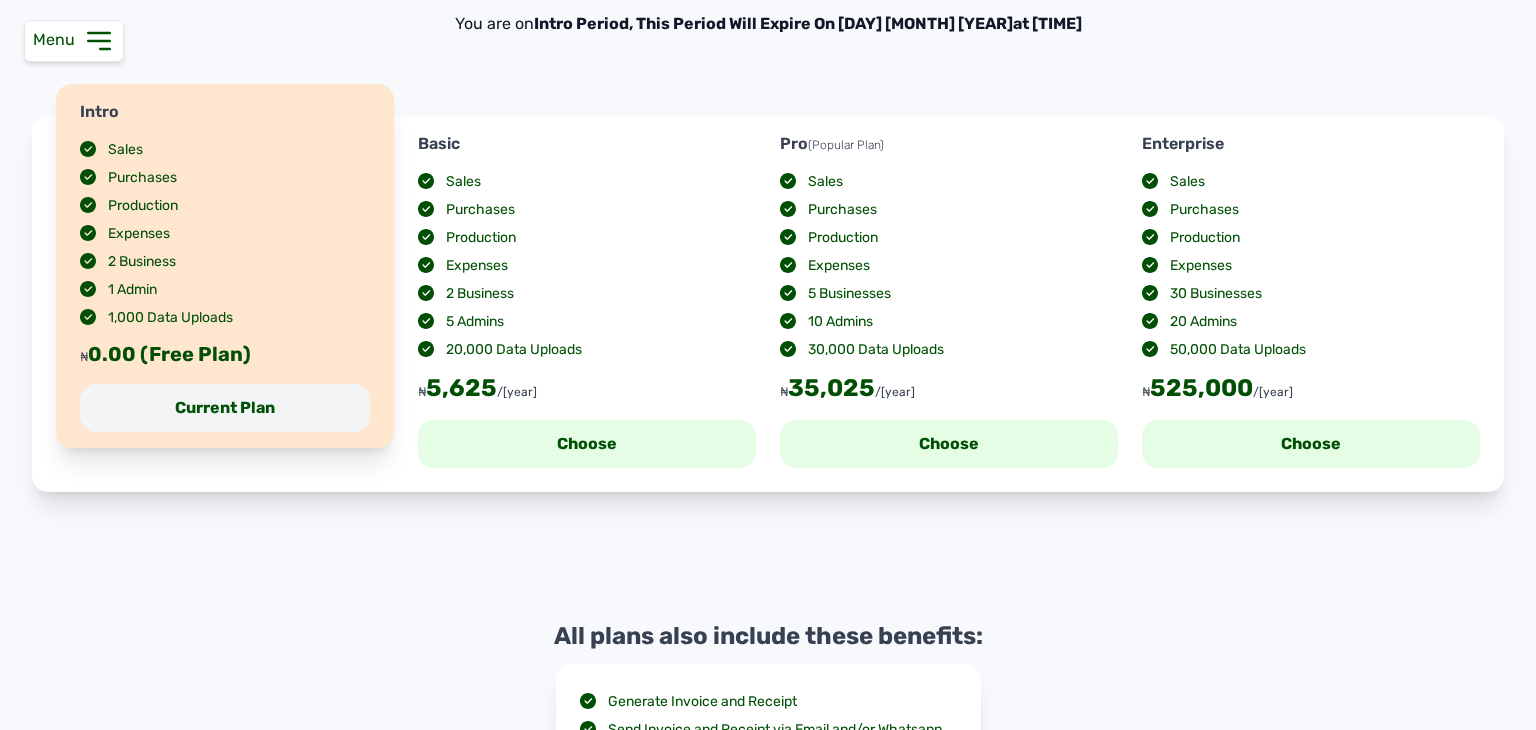scroll, scrollTop: 0, scrollLeft: 0, axis: both 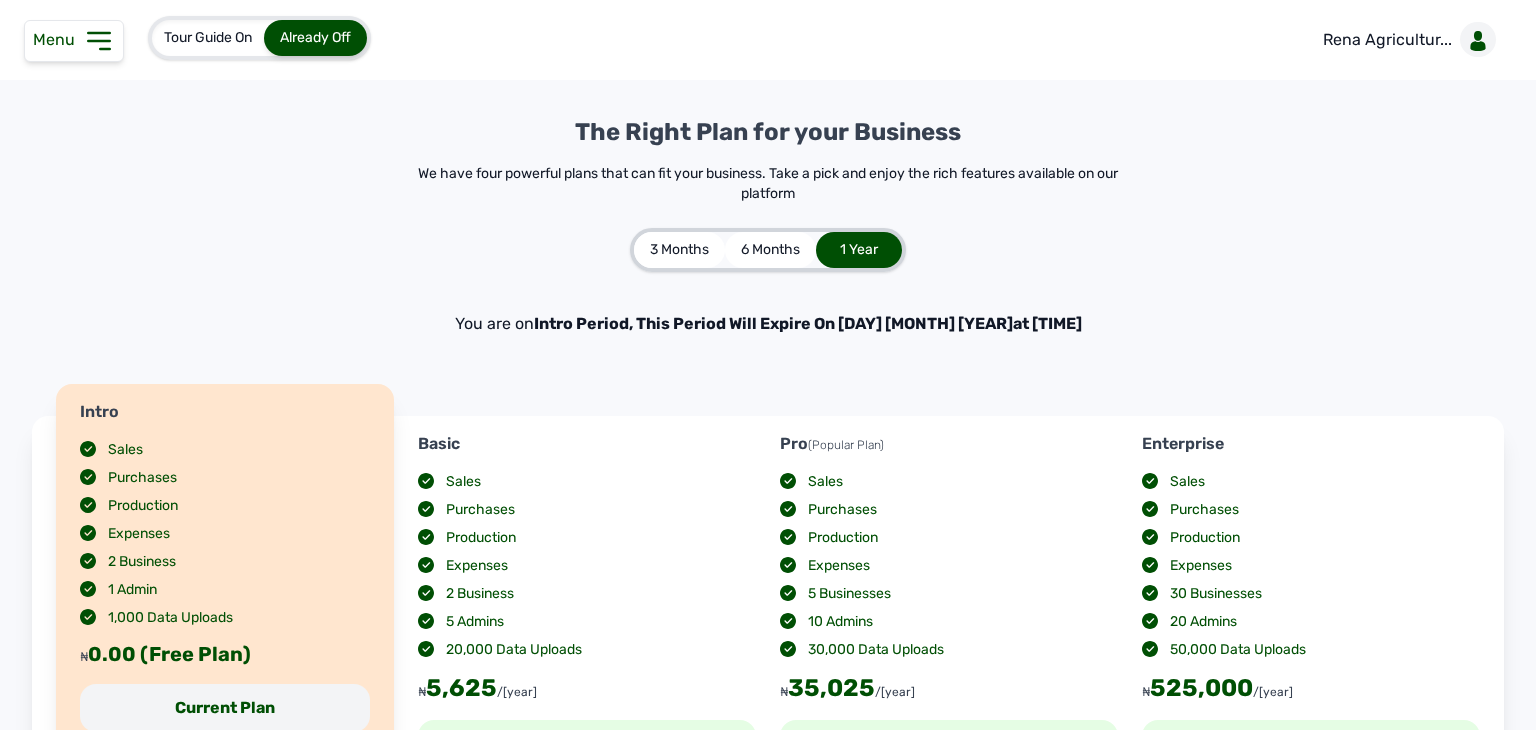 click on "Menu" at bounding box center (58, 39) 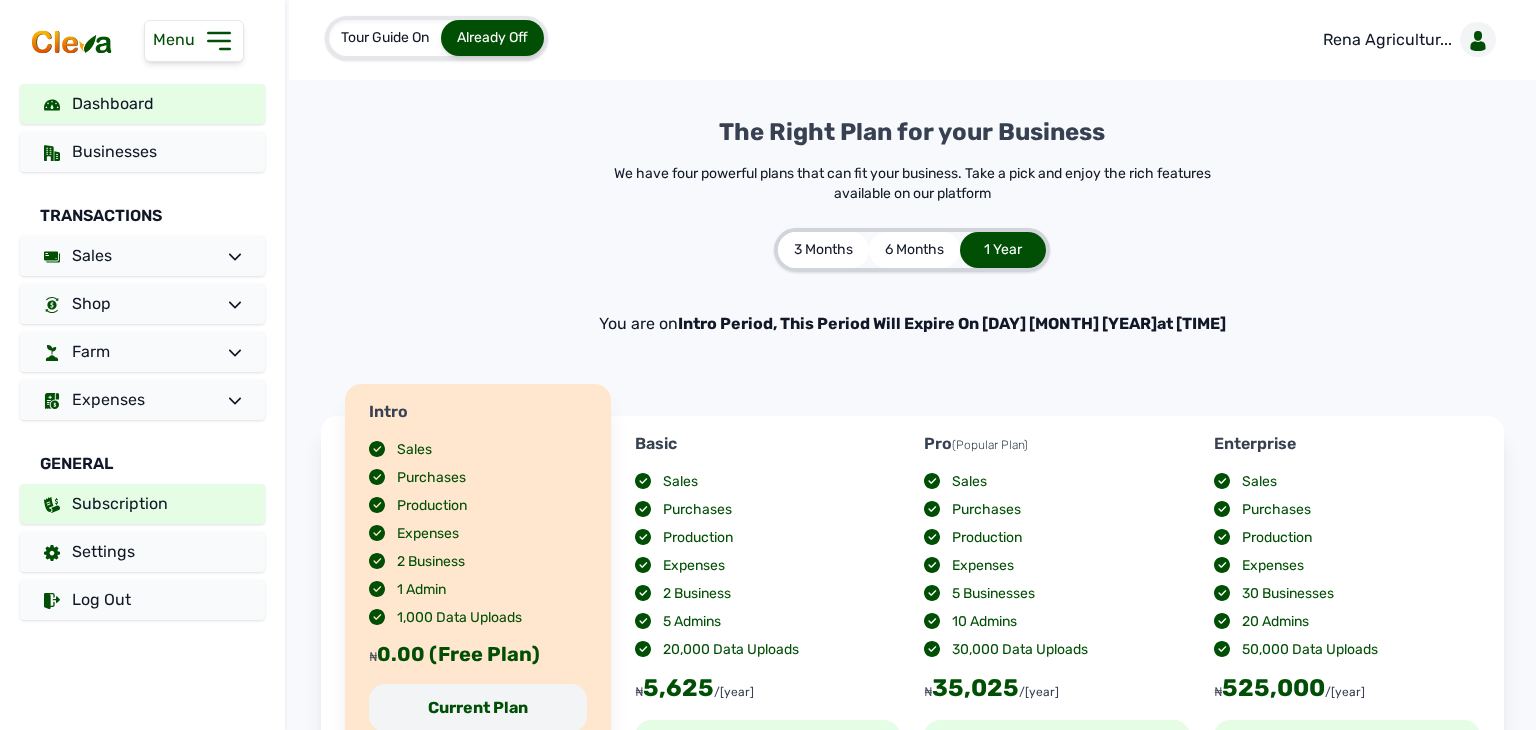 click on "Dashboard" at bounding box center (142, 104) 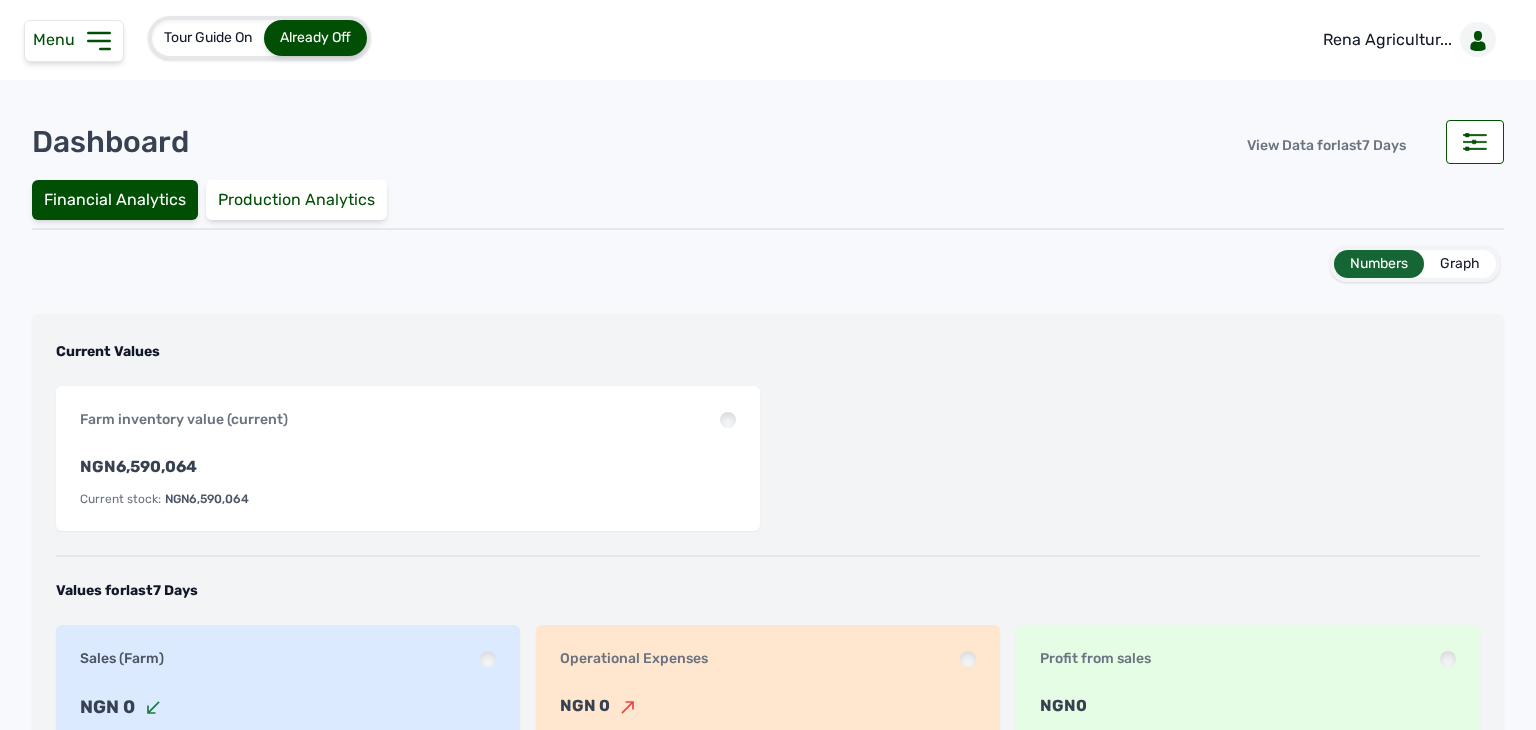 drag, startPoint x: 857, startPoint y: 141, endPoint x: 822, endPoint y: 309, distance: 171.60712 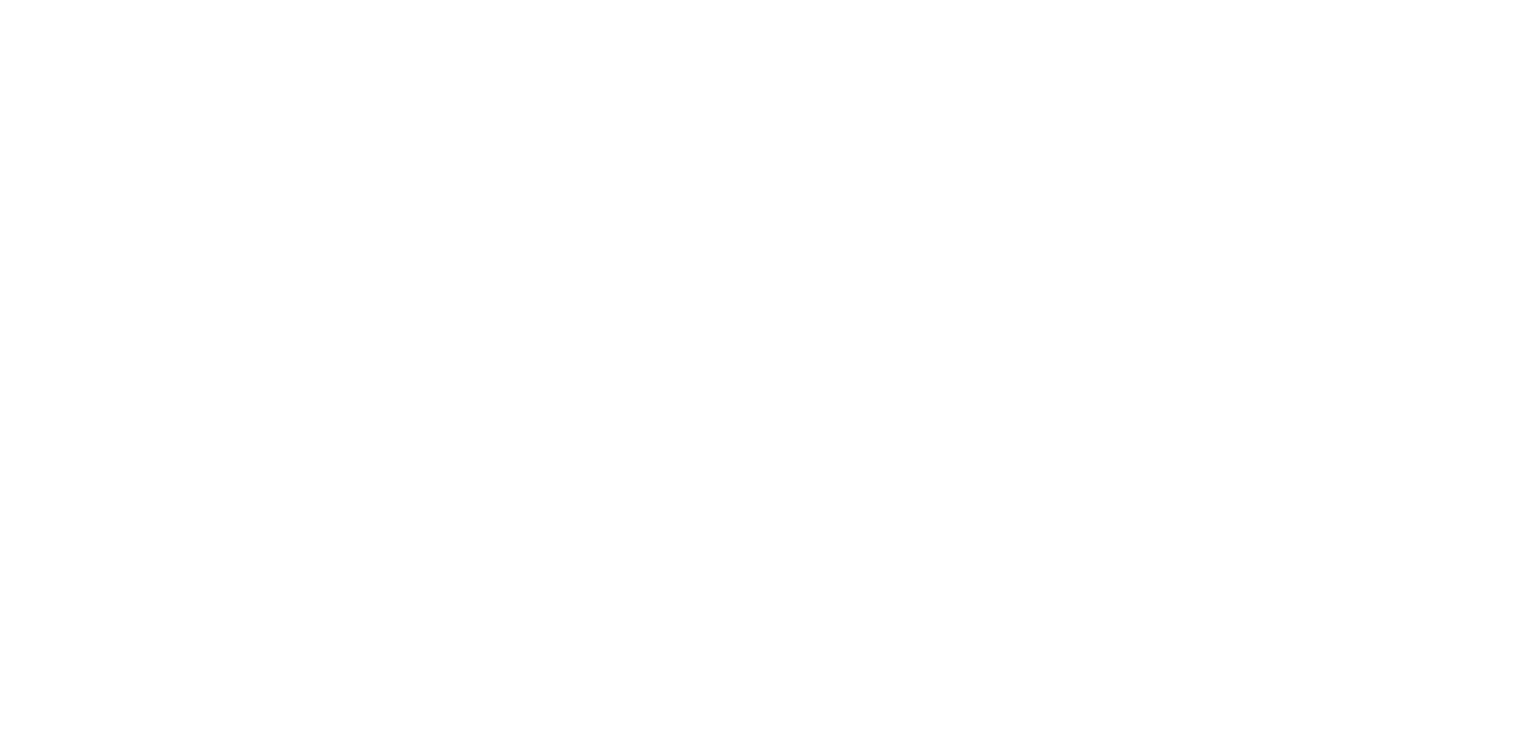 scroll, scrollTop: 0, scrollLeft: 0, axis: both 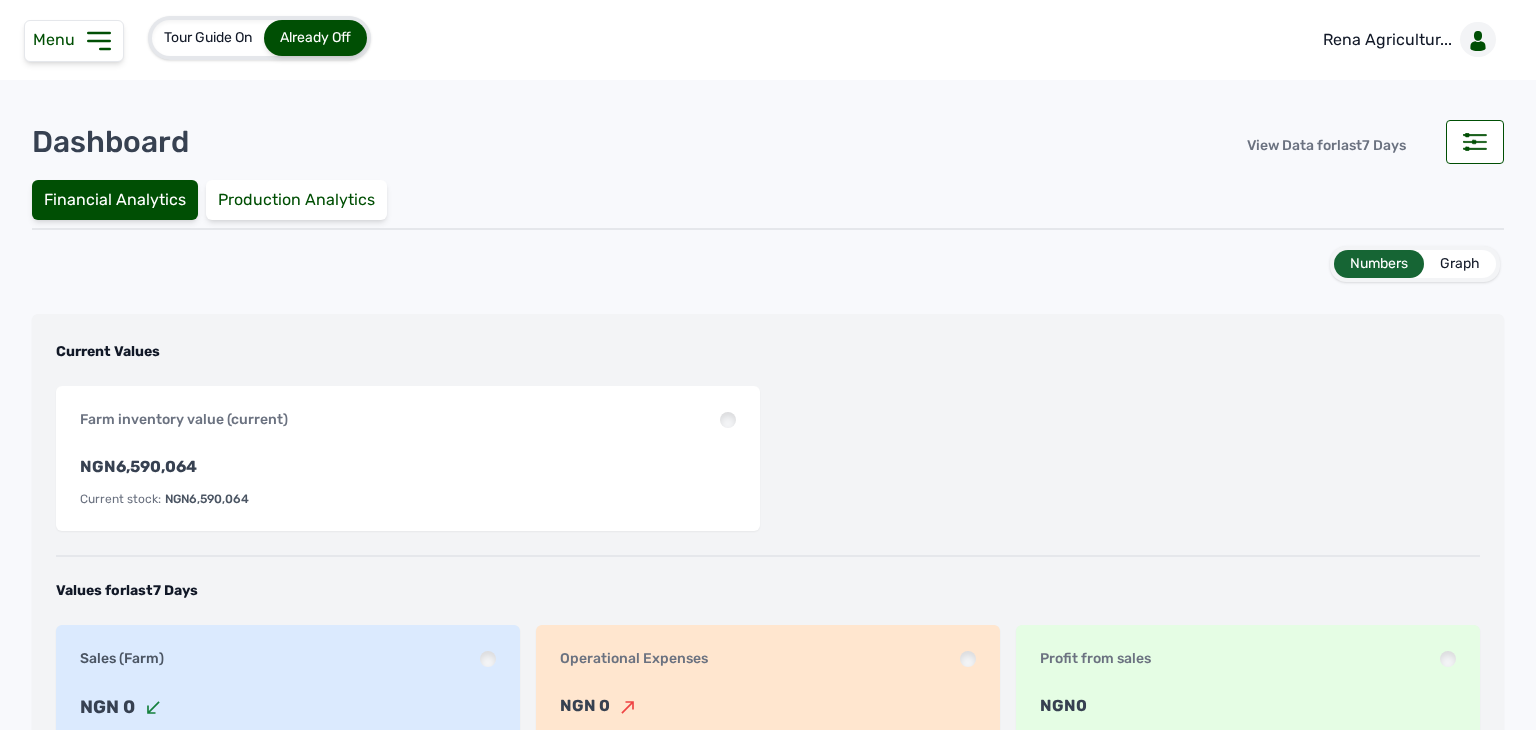 click 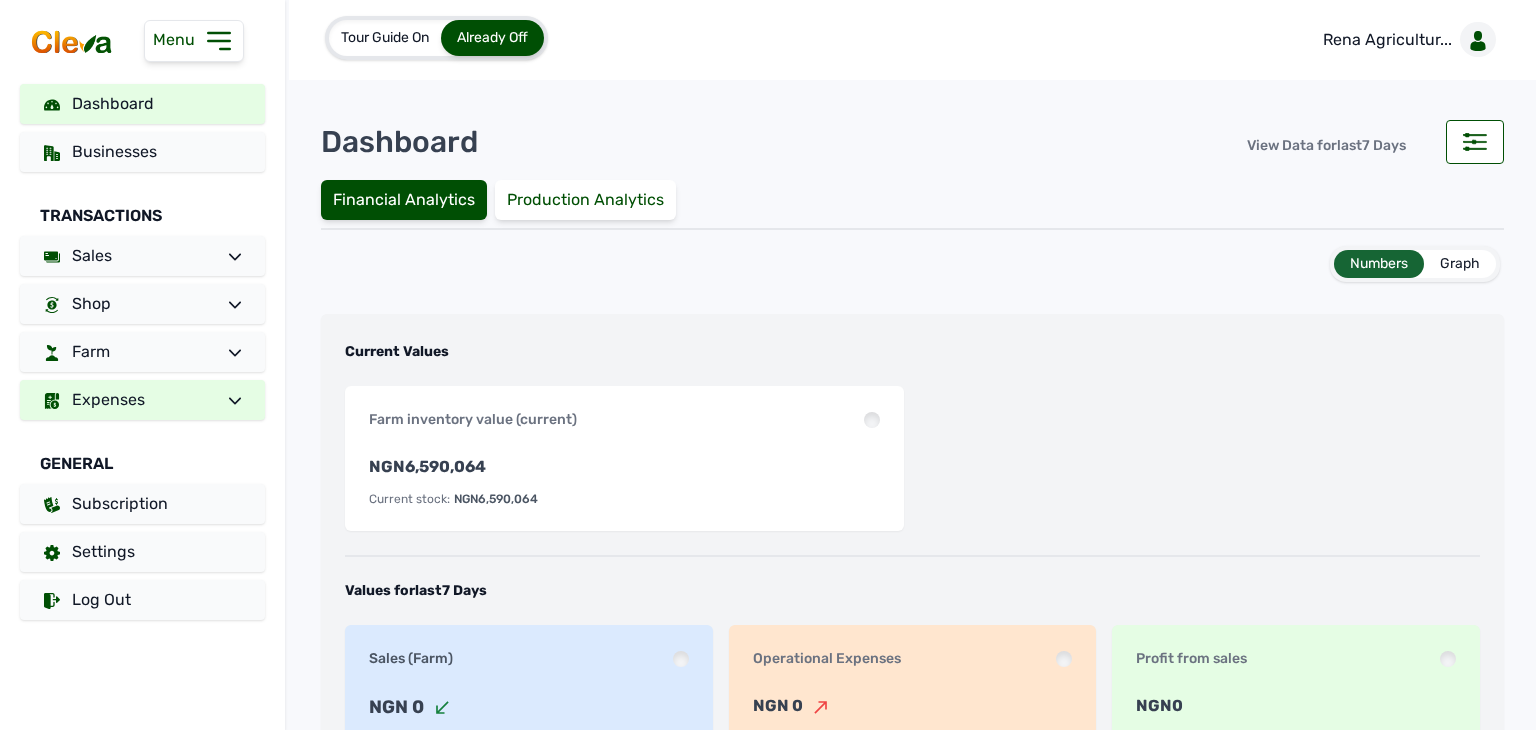 click on "Expenses" at bounding box center [142, 400] 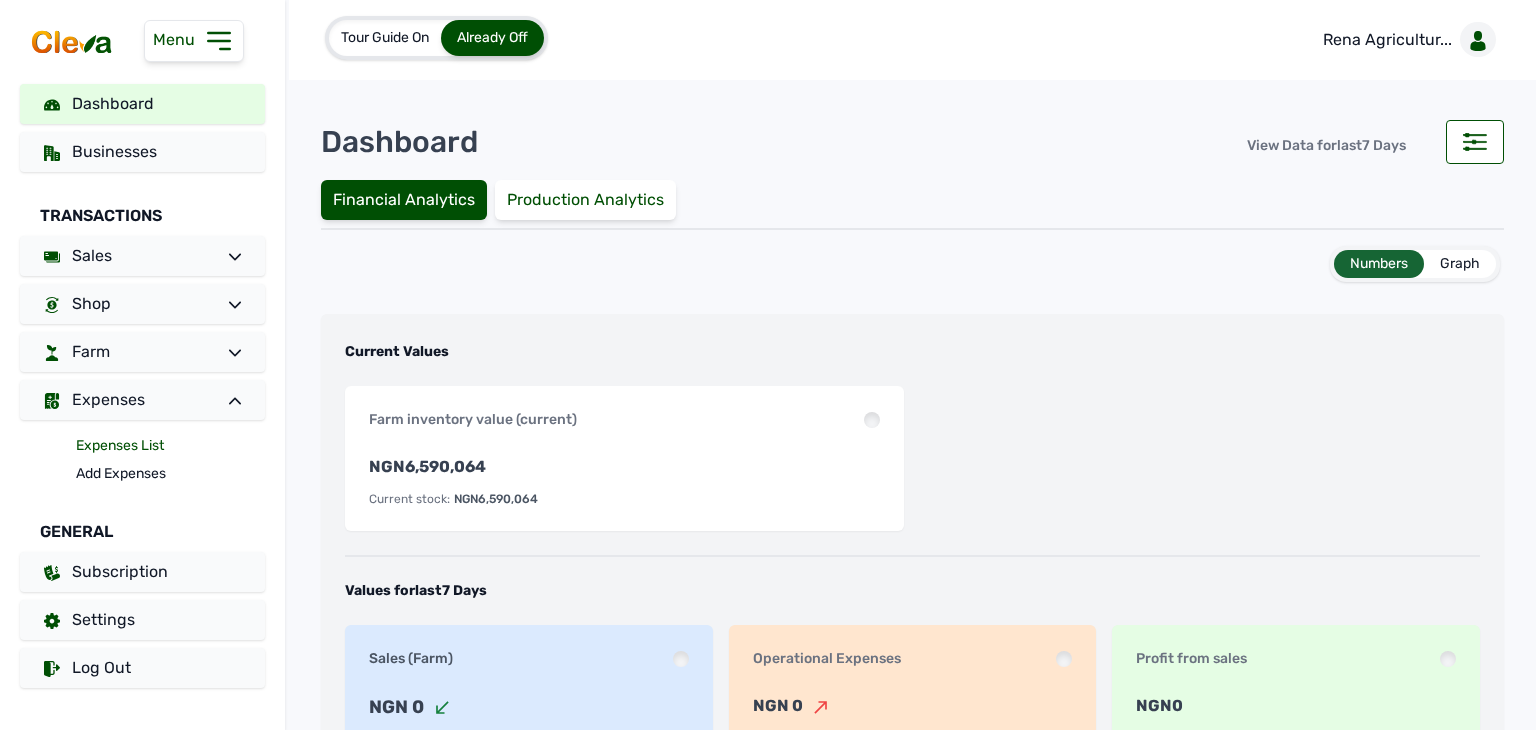click on "Expenses List" at bounding box center (170, 446) 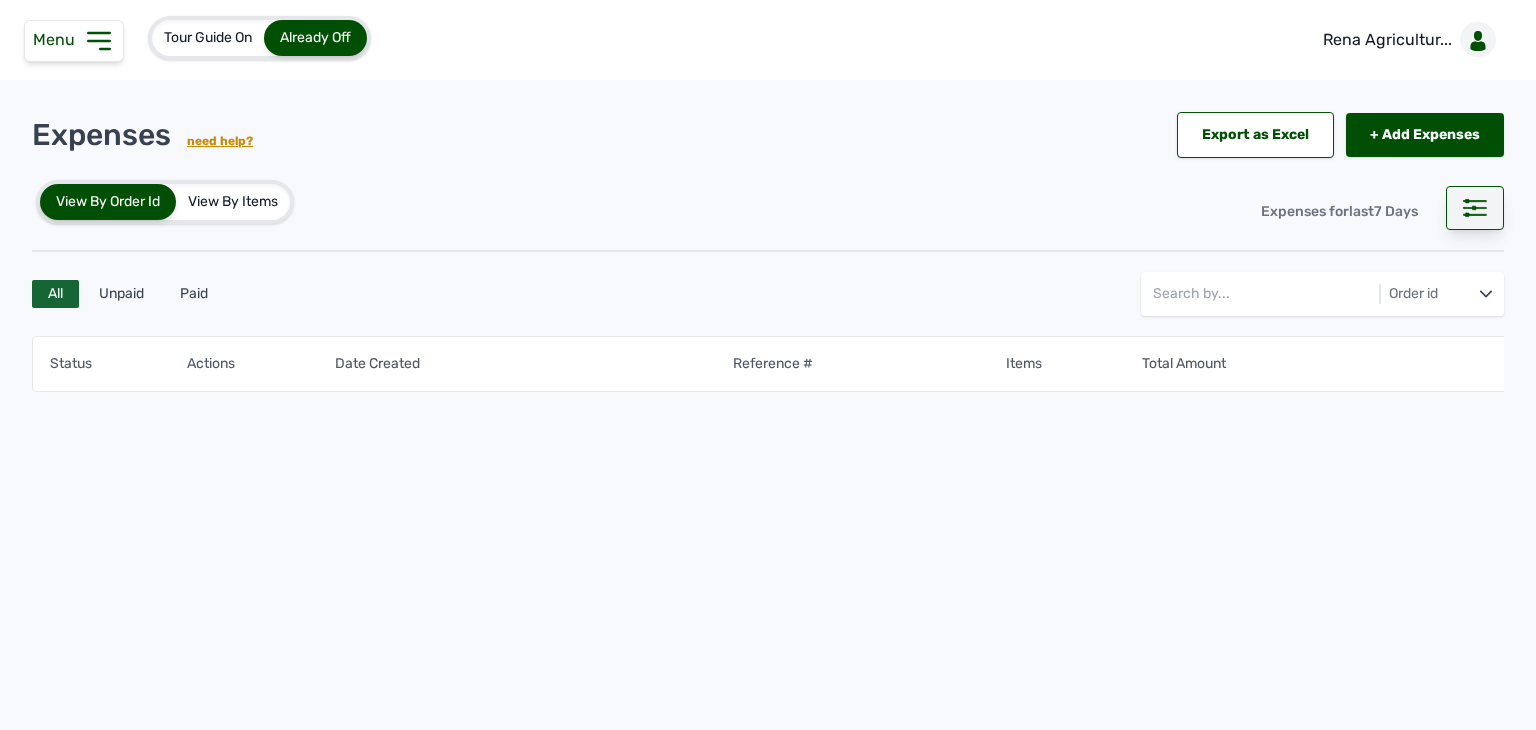 click at bounding box center [1475, 208] 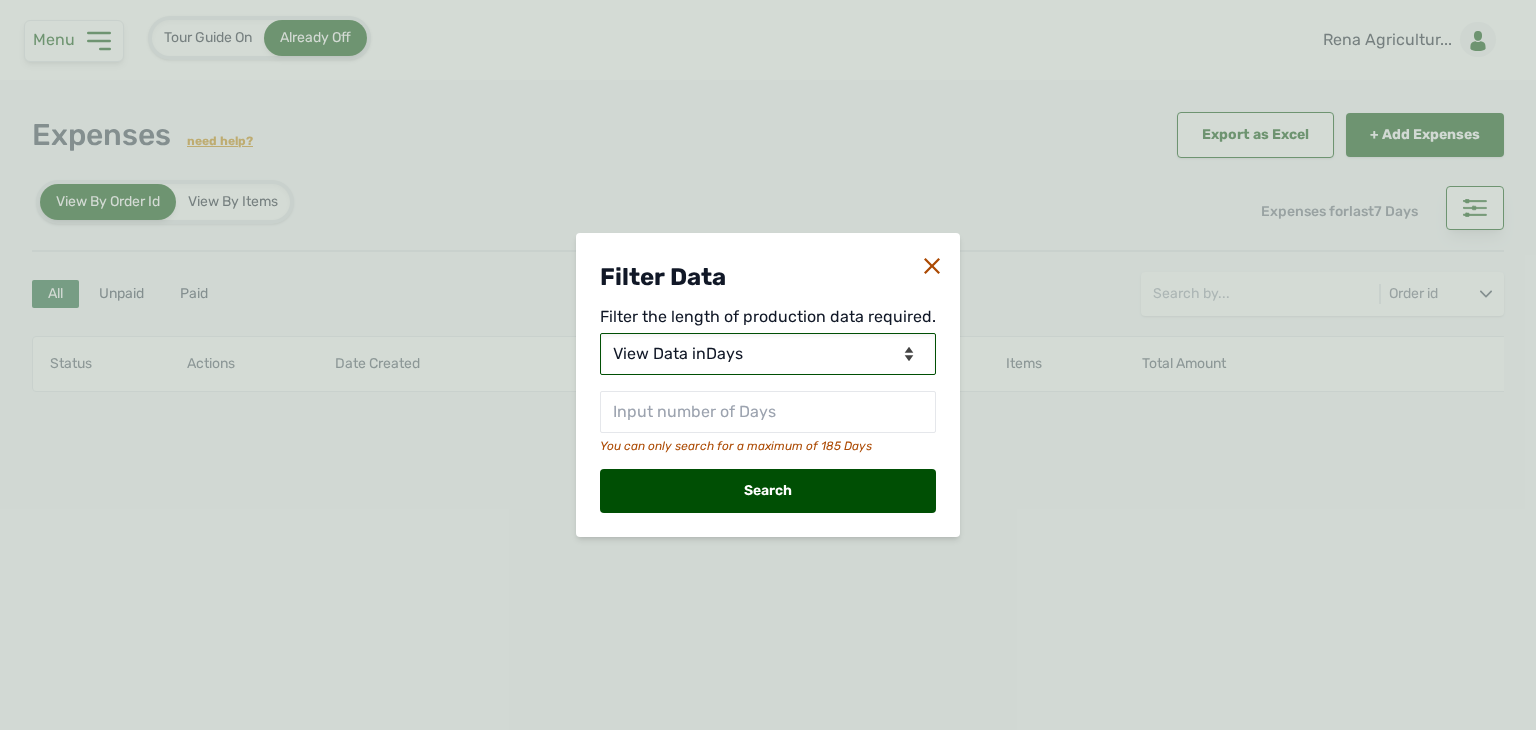 click on "View Data for  Today View Data in  Days View Data in  Months View Data in  Between Dates" at bounding box center (768, 354) 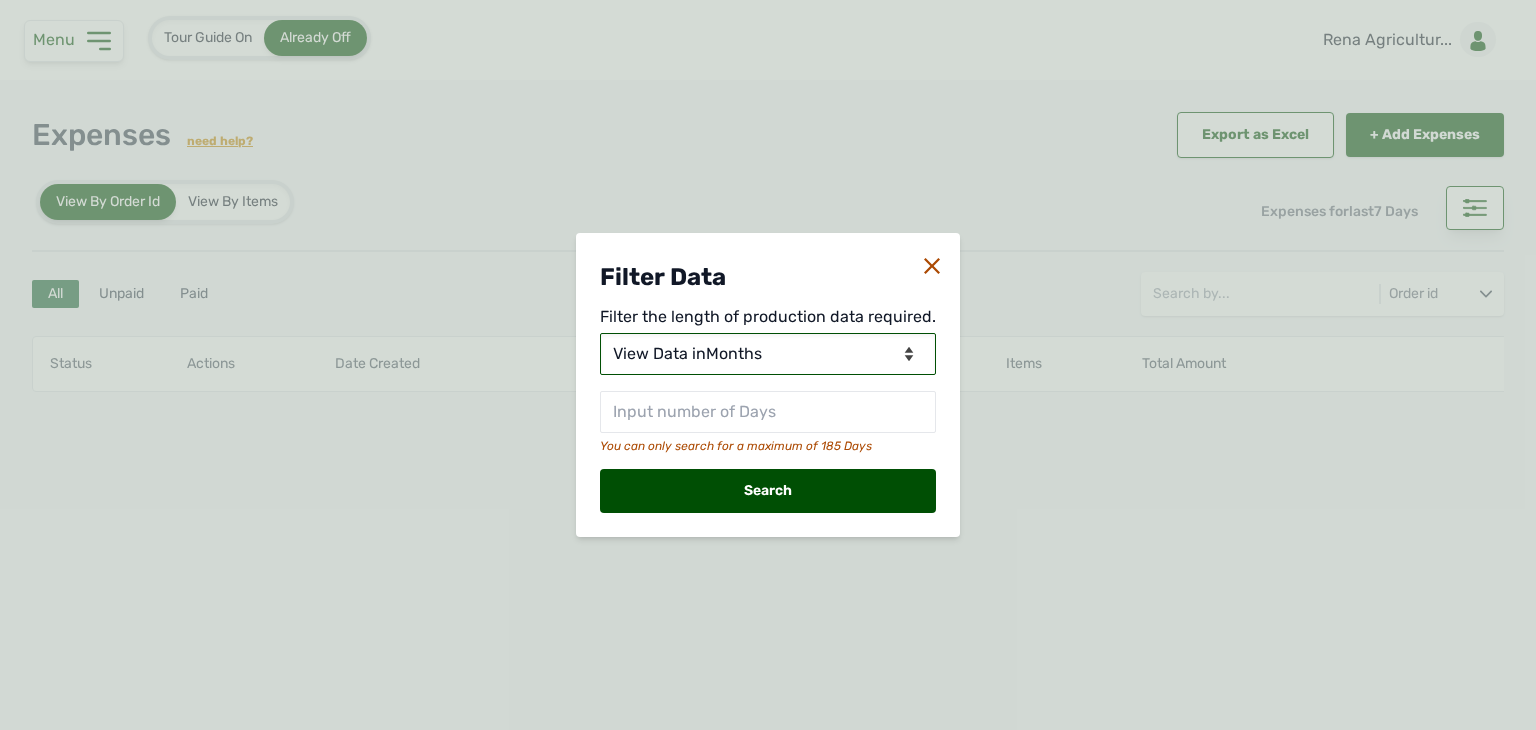 click on "View Data for  Today View Data in  Days View Data in  Months View Data in  Between Dates" at bounding box center (768, 354) 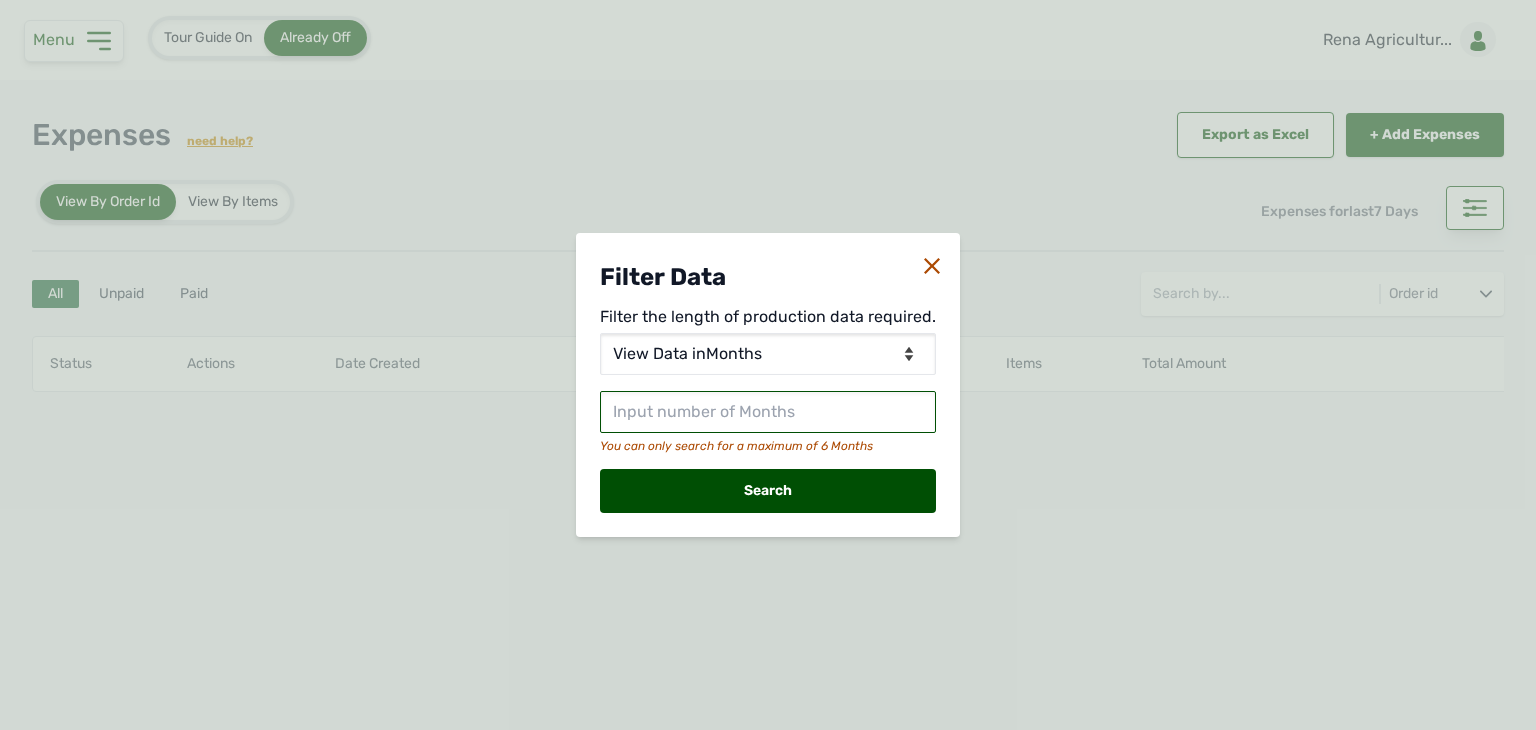 click at bounding box center [768, 412] 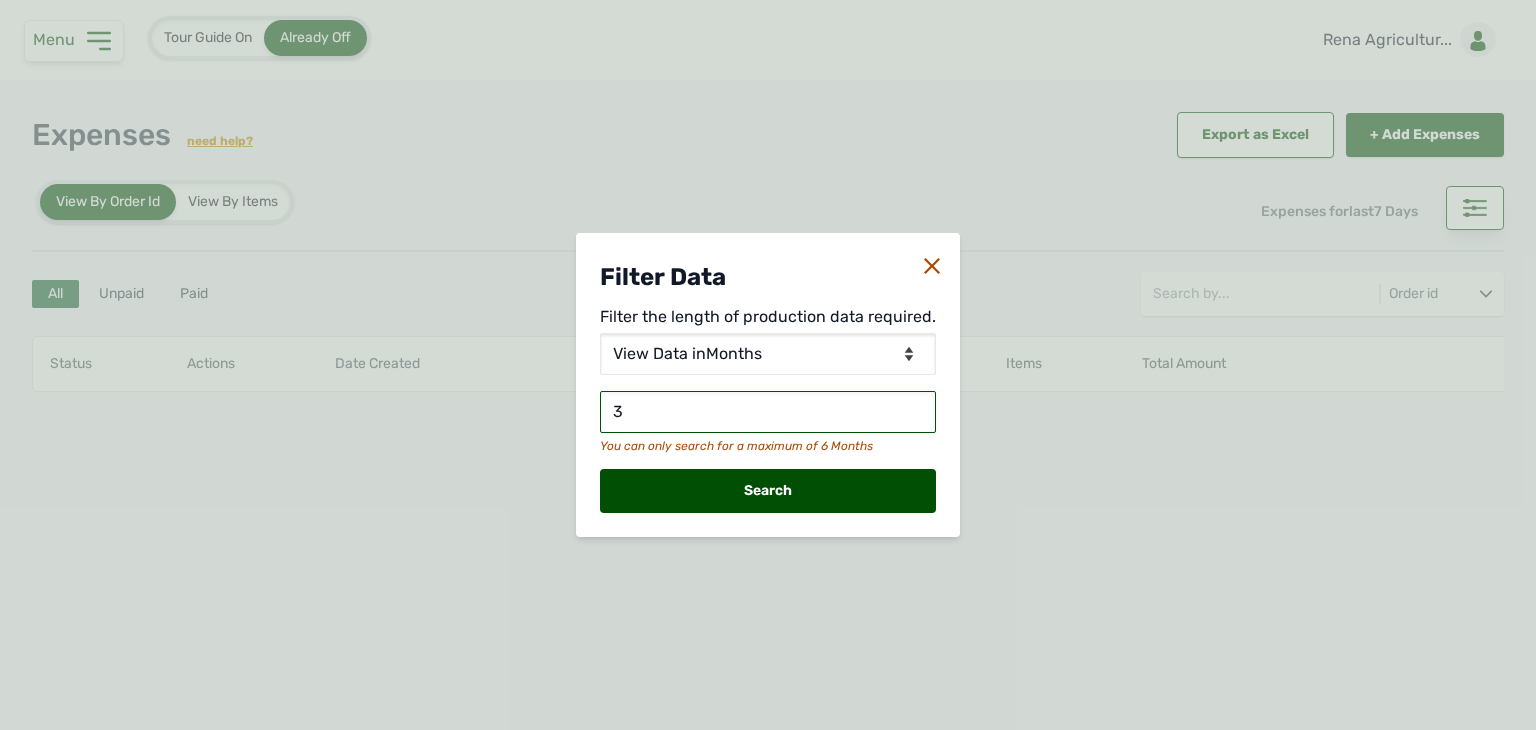 type on "3" 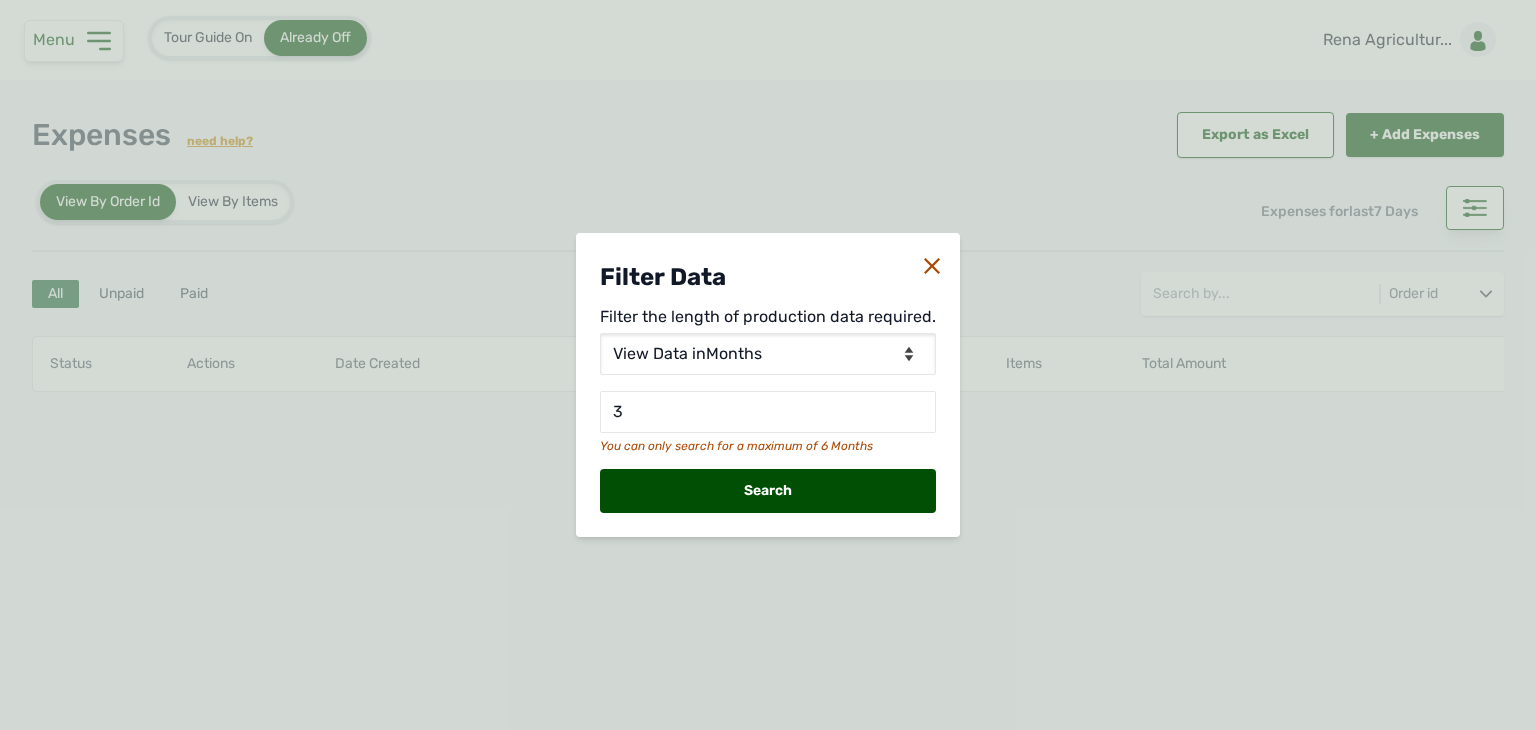 click on "Search" at bounding box center [768, 491] 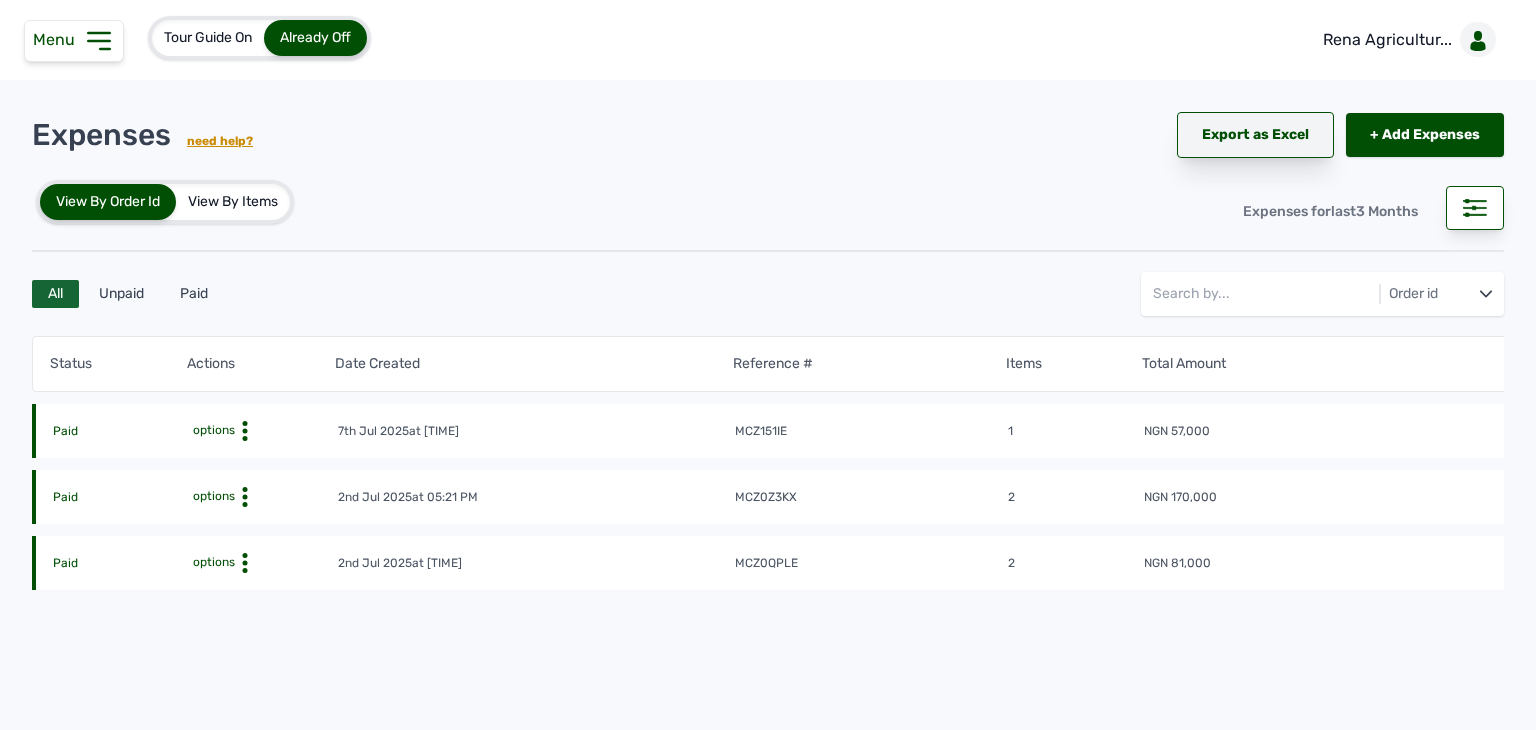 click on "Export as Excel" at bounding box center [1255, 135] 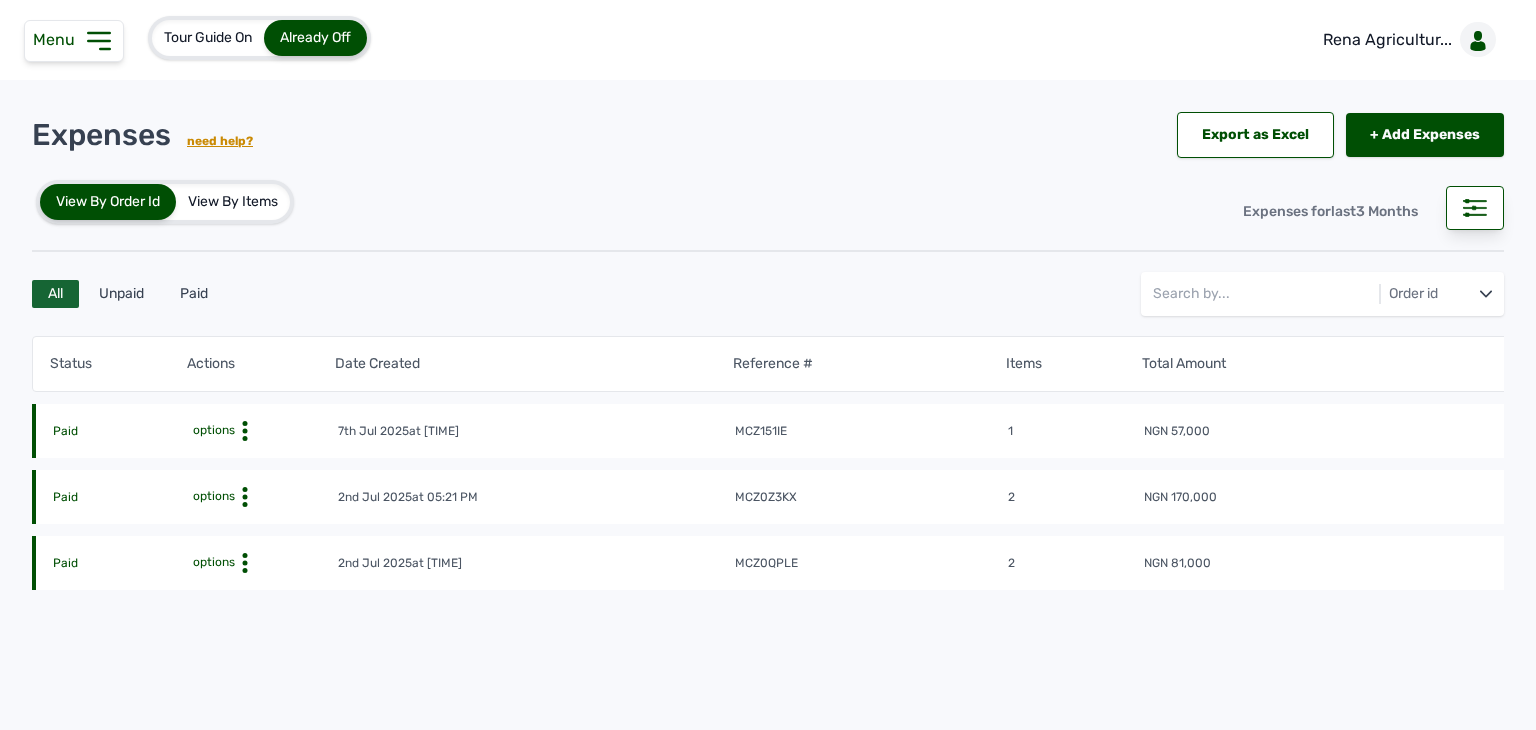 click on "View By Items" at bounding box center [233, 202] 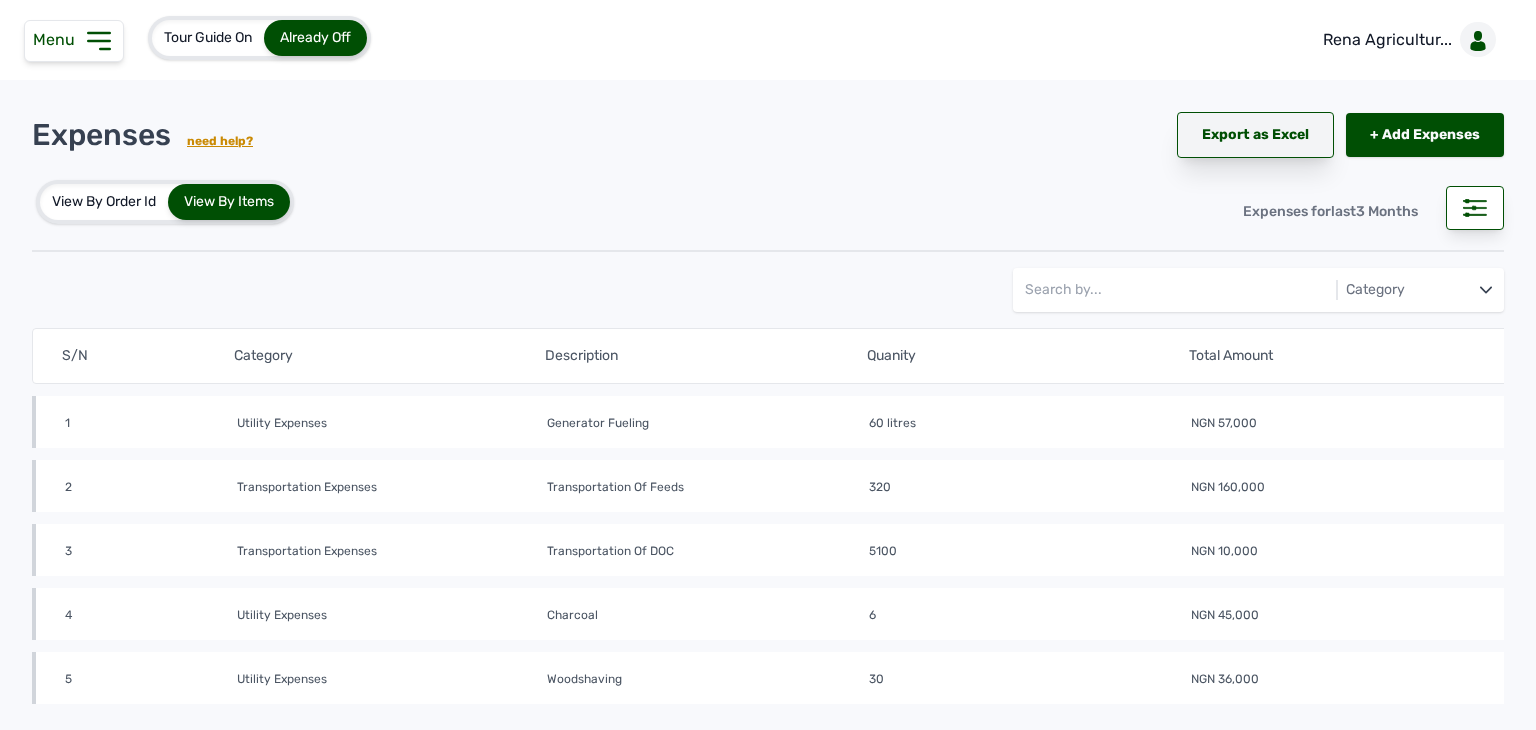 click on "Export as Excel" at bounding box center [1255, 135] 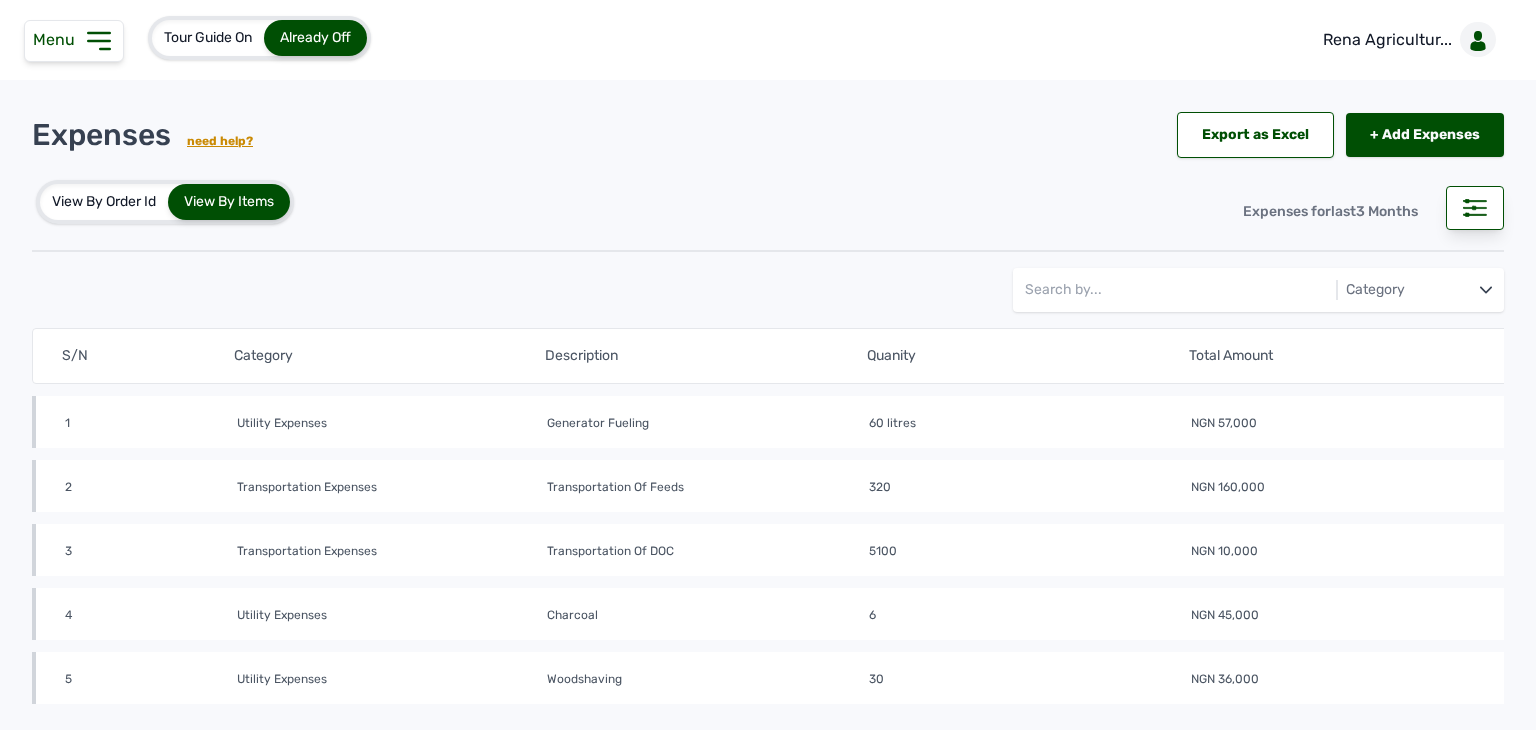 click on "Menu" at bounding box center (58, 39) 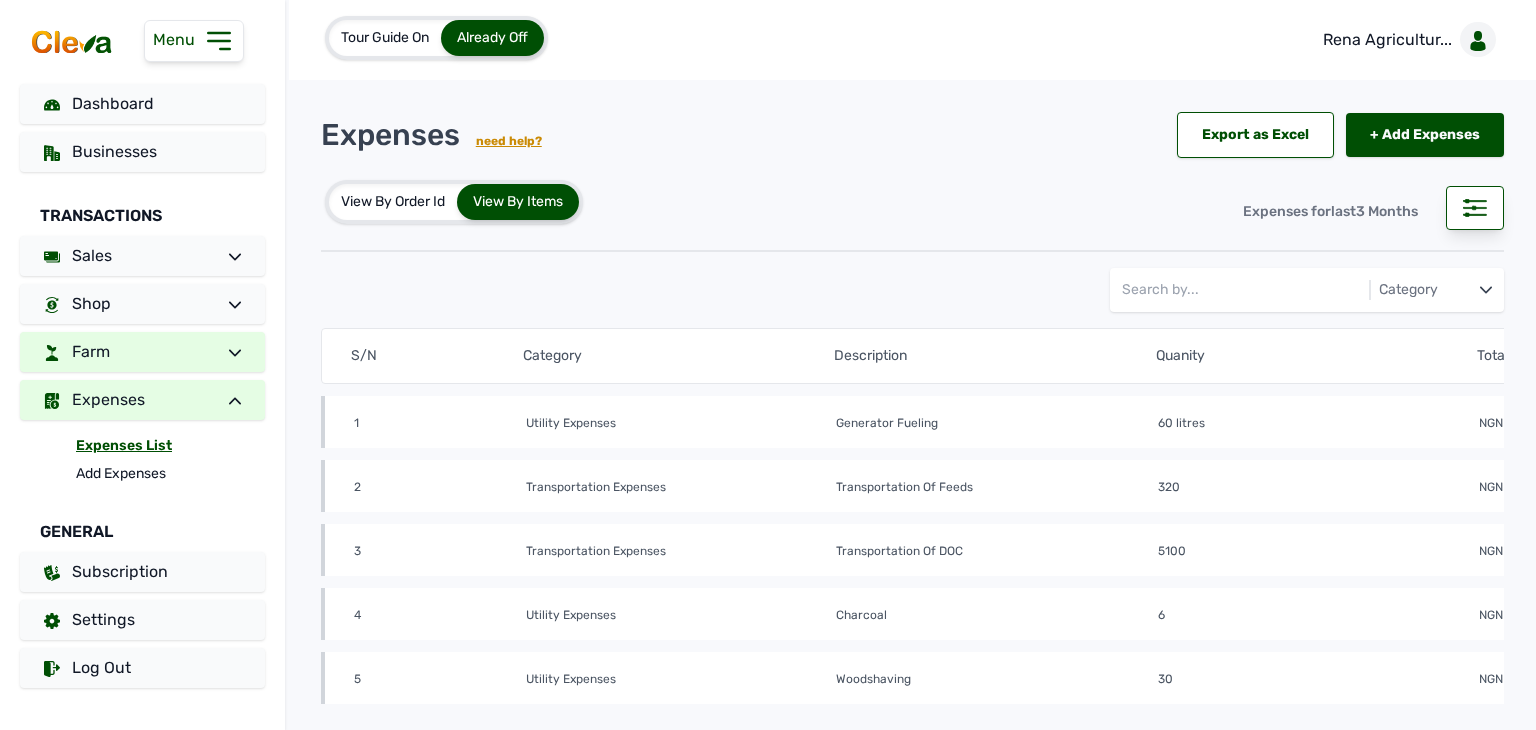 click at bounding box center [227, 352] 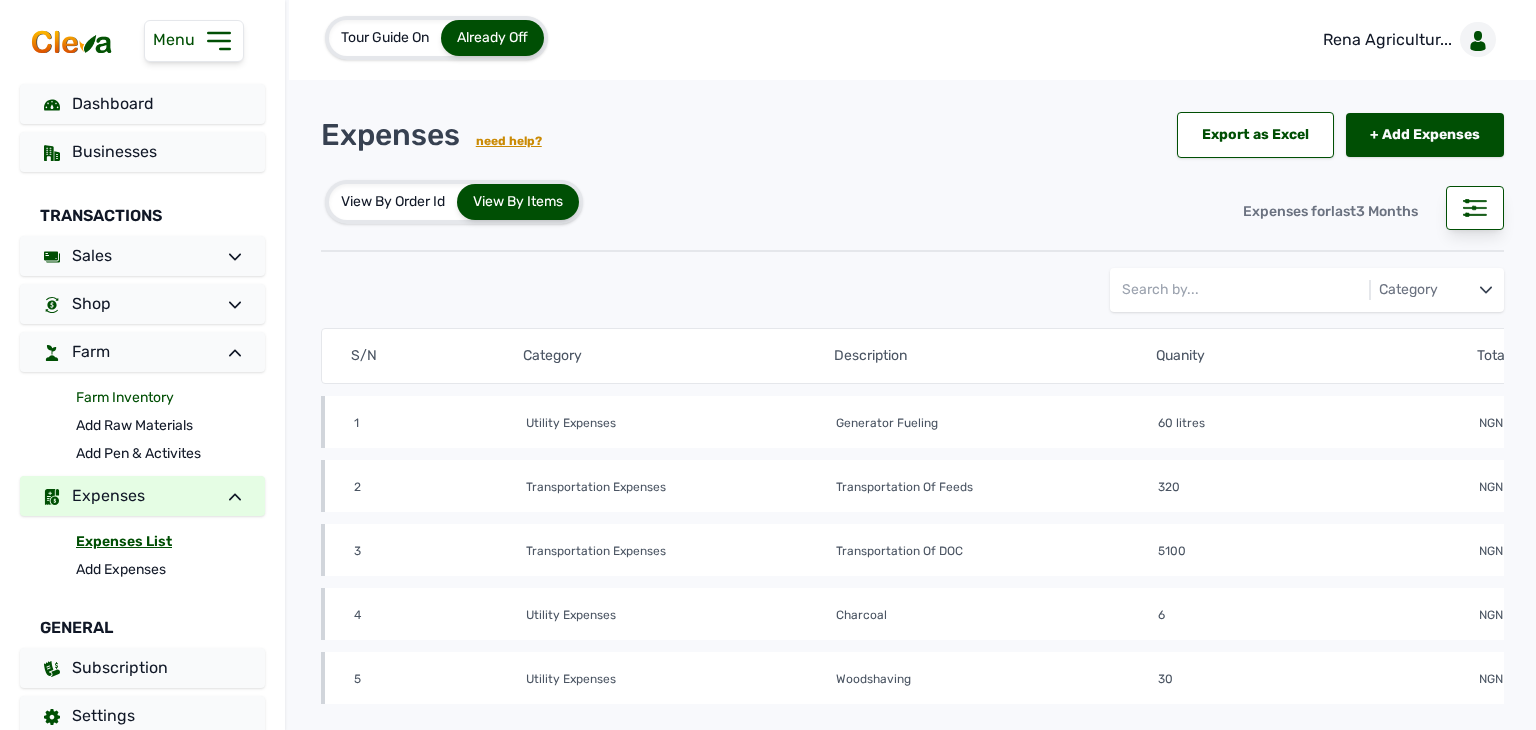 click on "Farm Inventory" at bounding box center (170, 398) 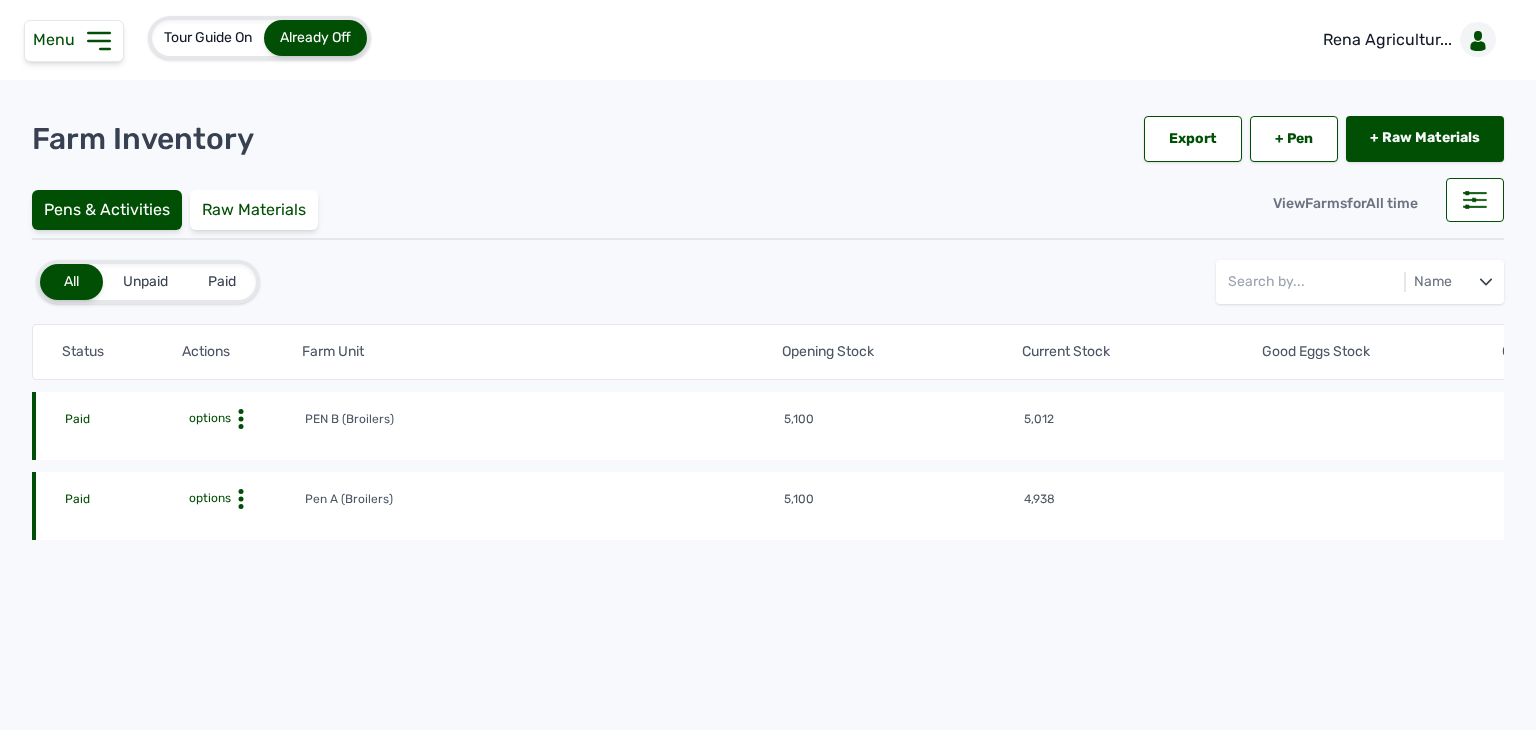 click on "options" at bounding box center (244, 419) 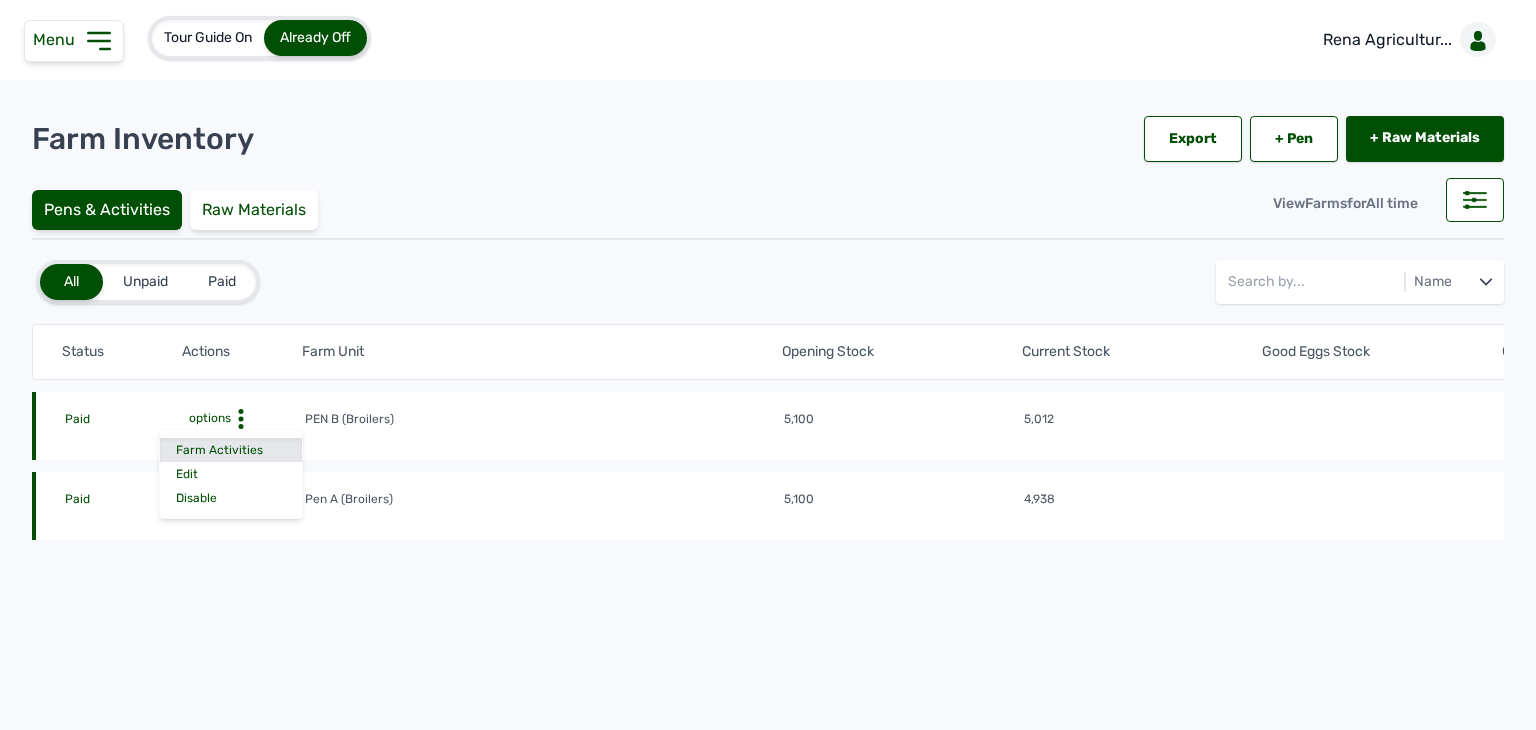 click on "Farm Activities" at bounding box center [231, 450] 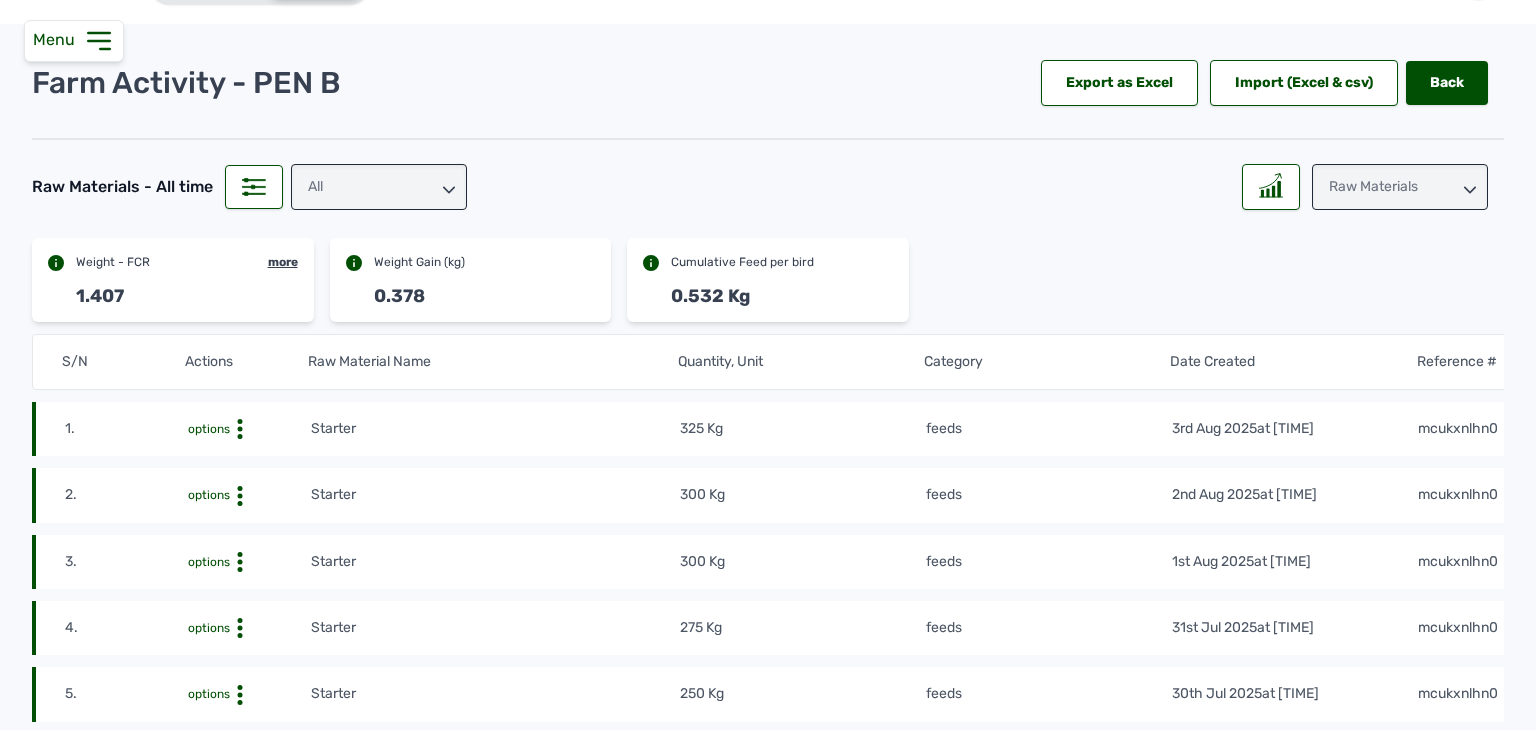 scroll, scrollTop: 0, scrollLeft: 0, axis: both 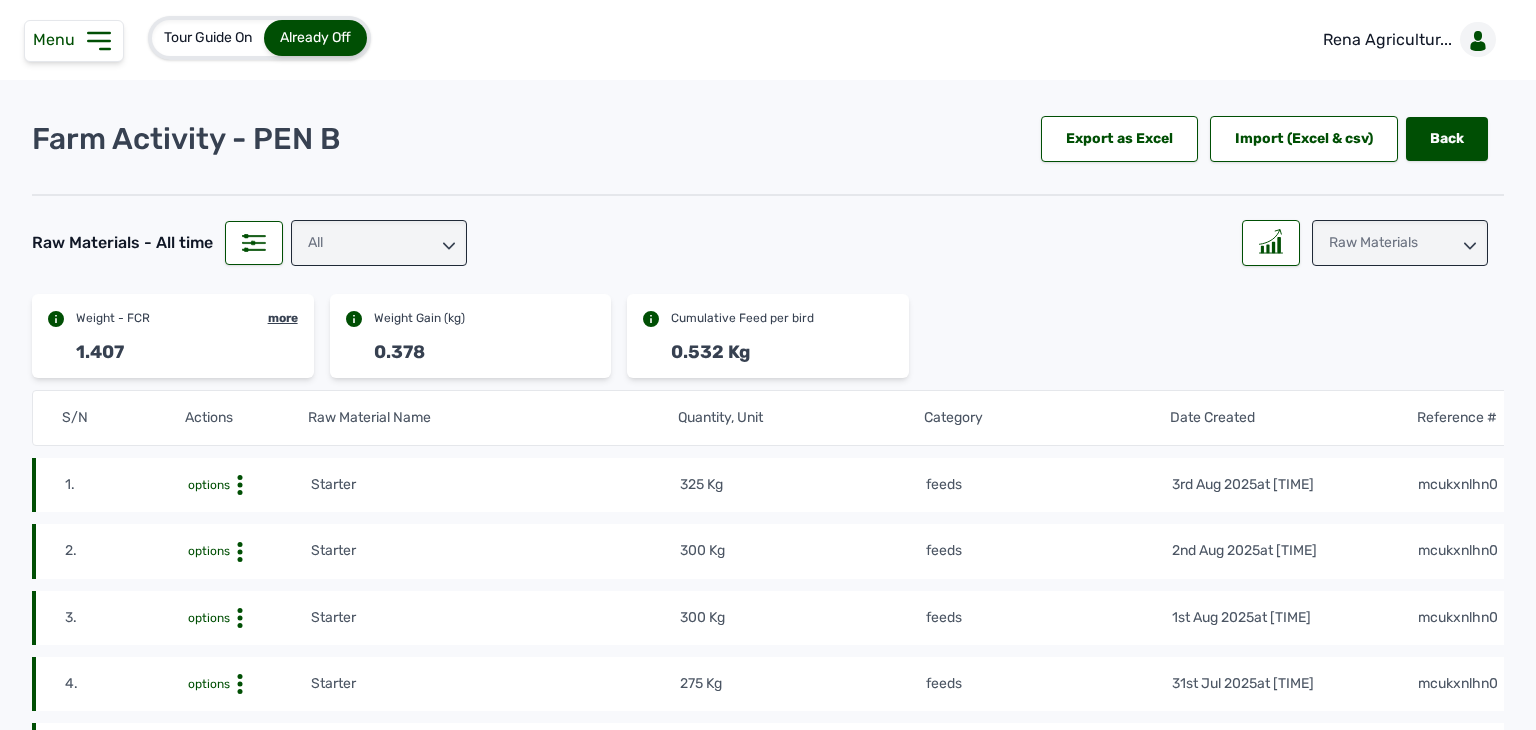 click on "All" at bounding box center (379, 243) 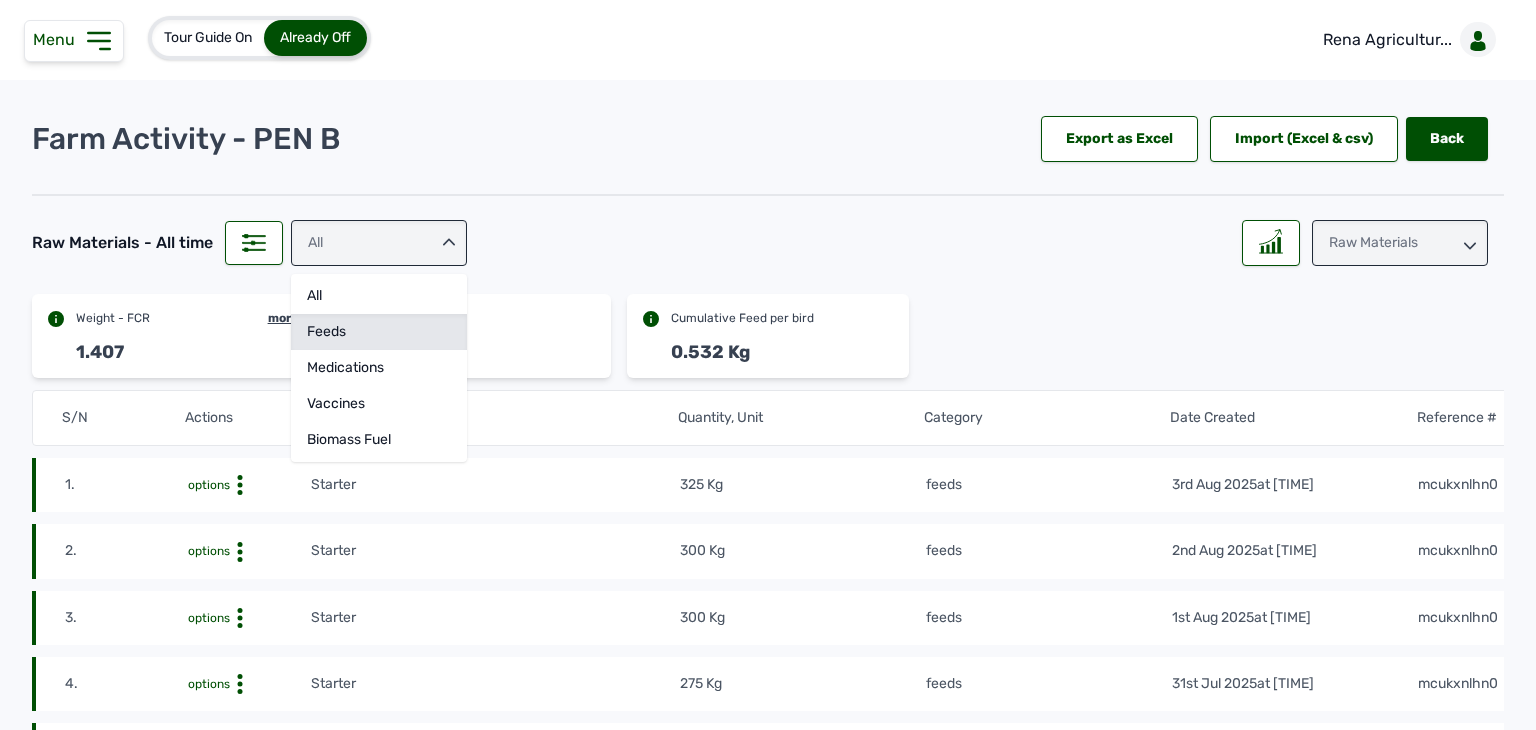 click on "feeds" 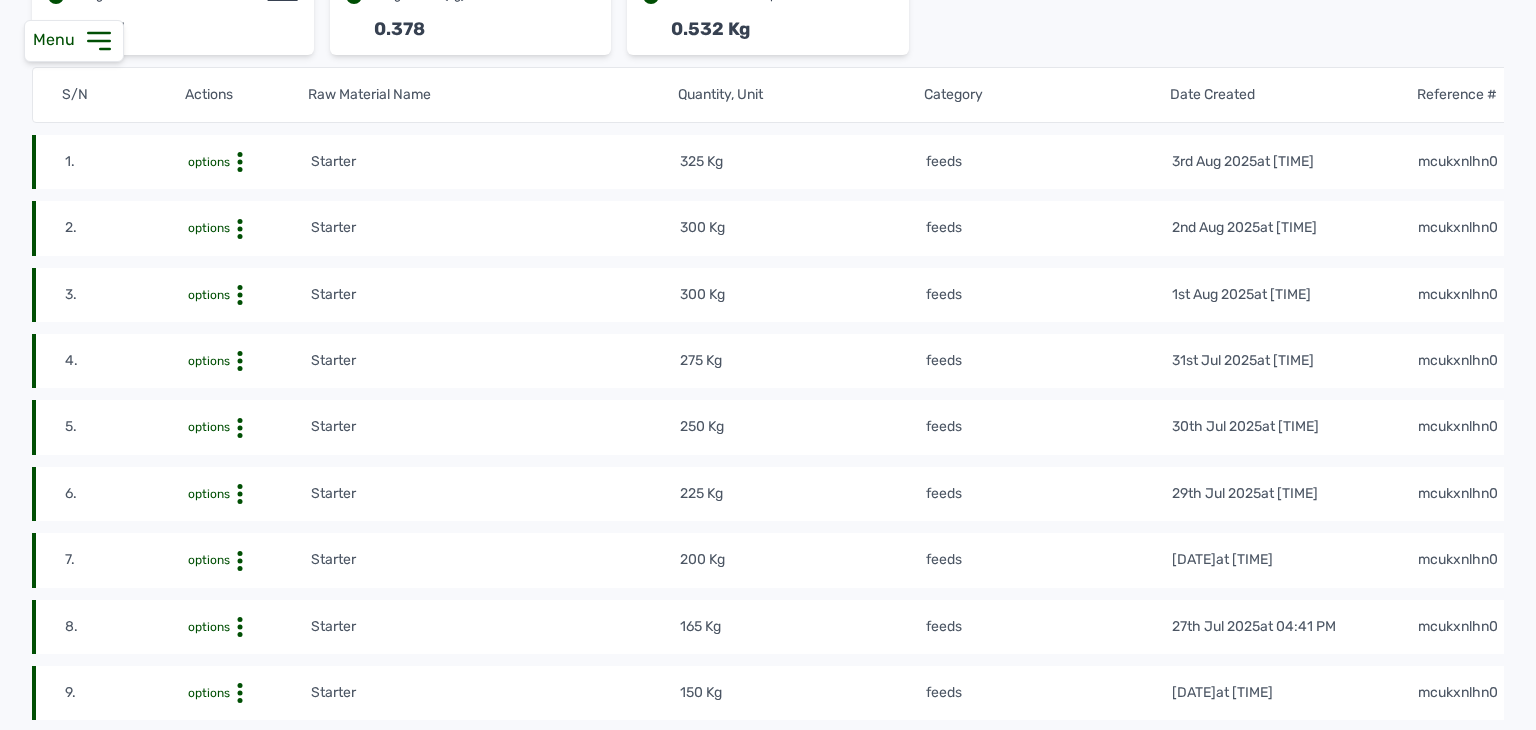 scroll, scrollTop: 0, scrollLeft: 0, axis: both 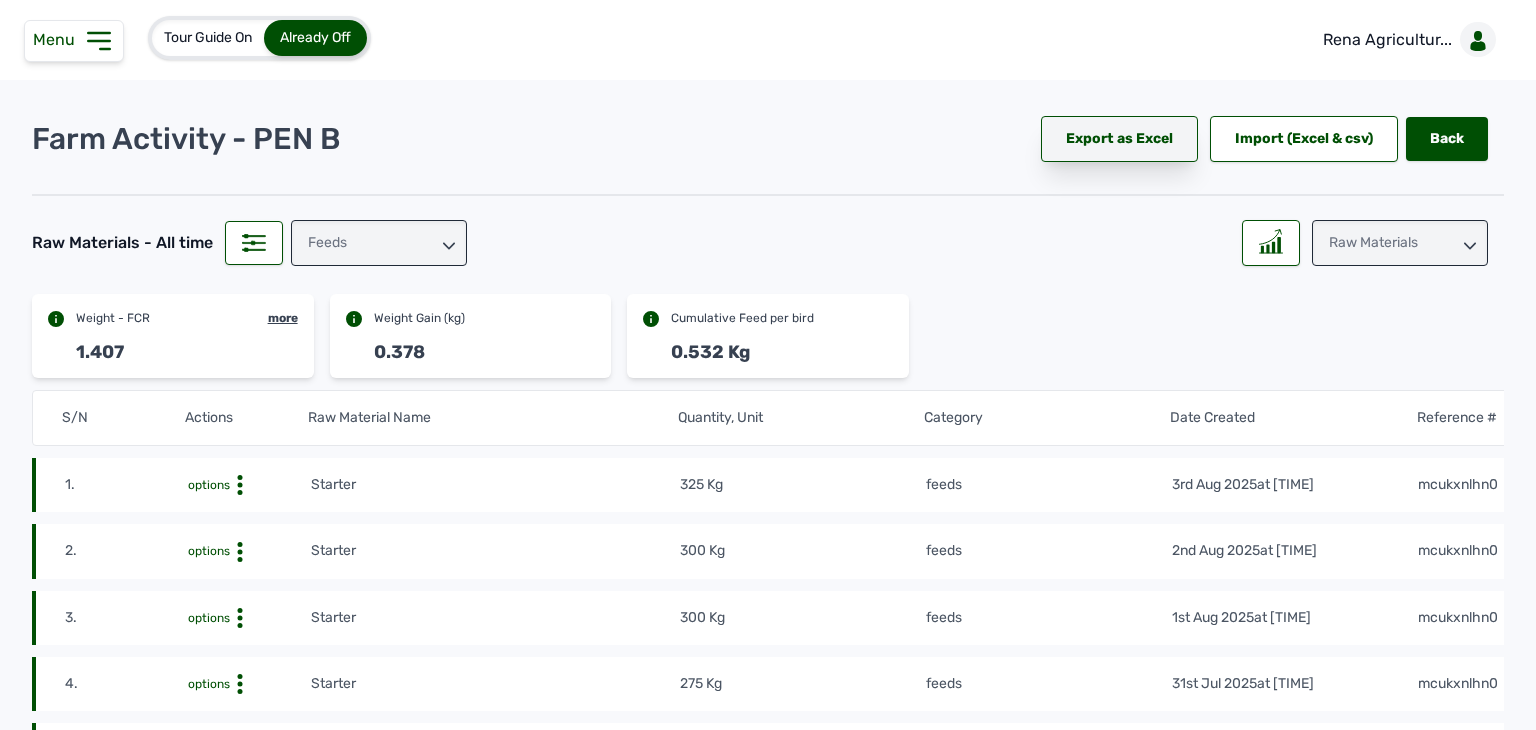 click on "Export as Excel" at bounding box center (1119, 139) 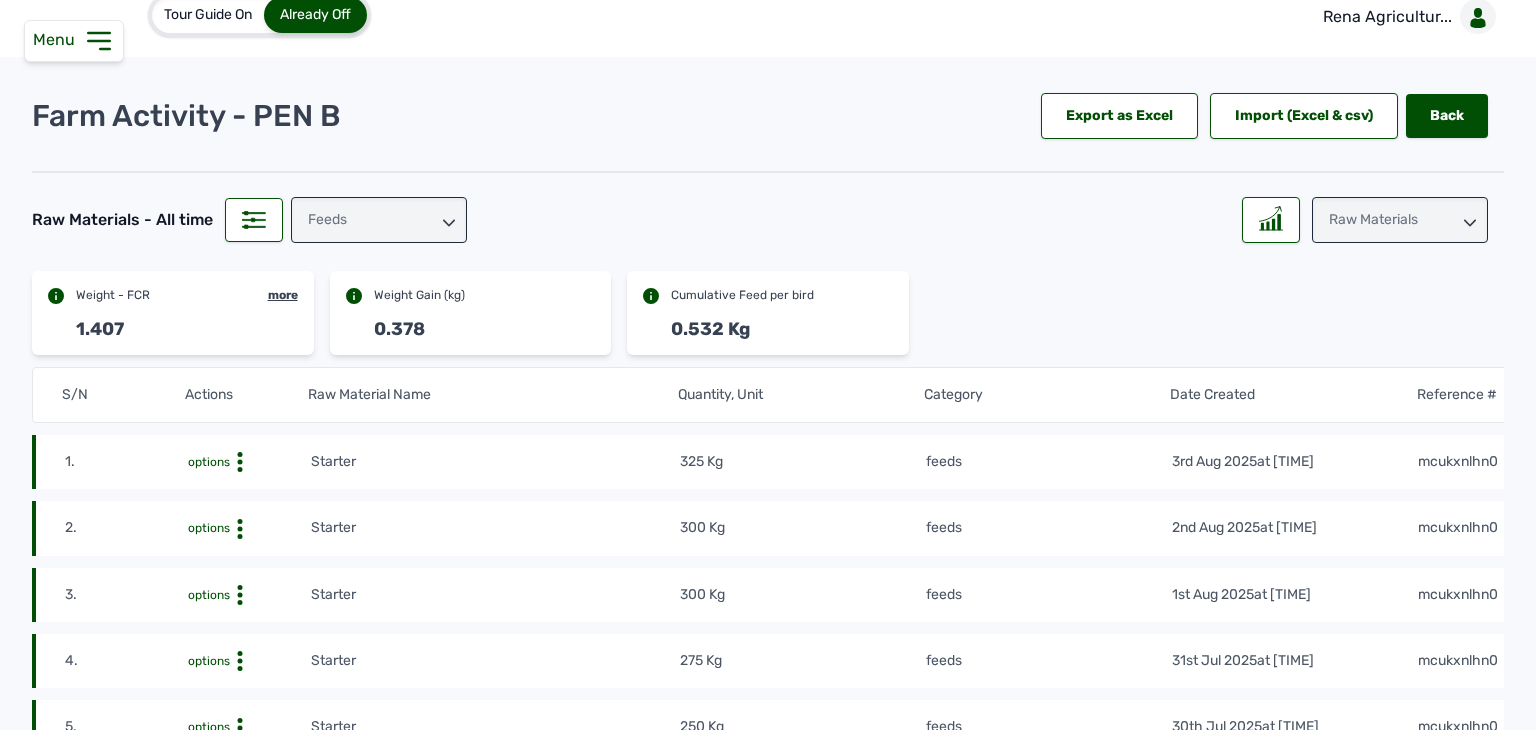 scroll, scrollTop: 0, scrollLeft: 0, axis: both 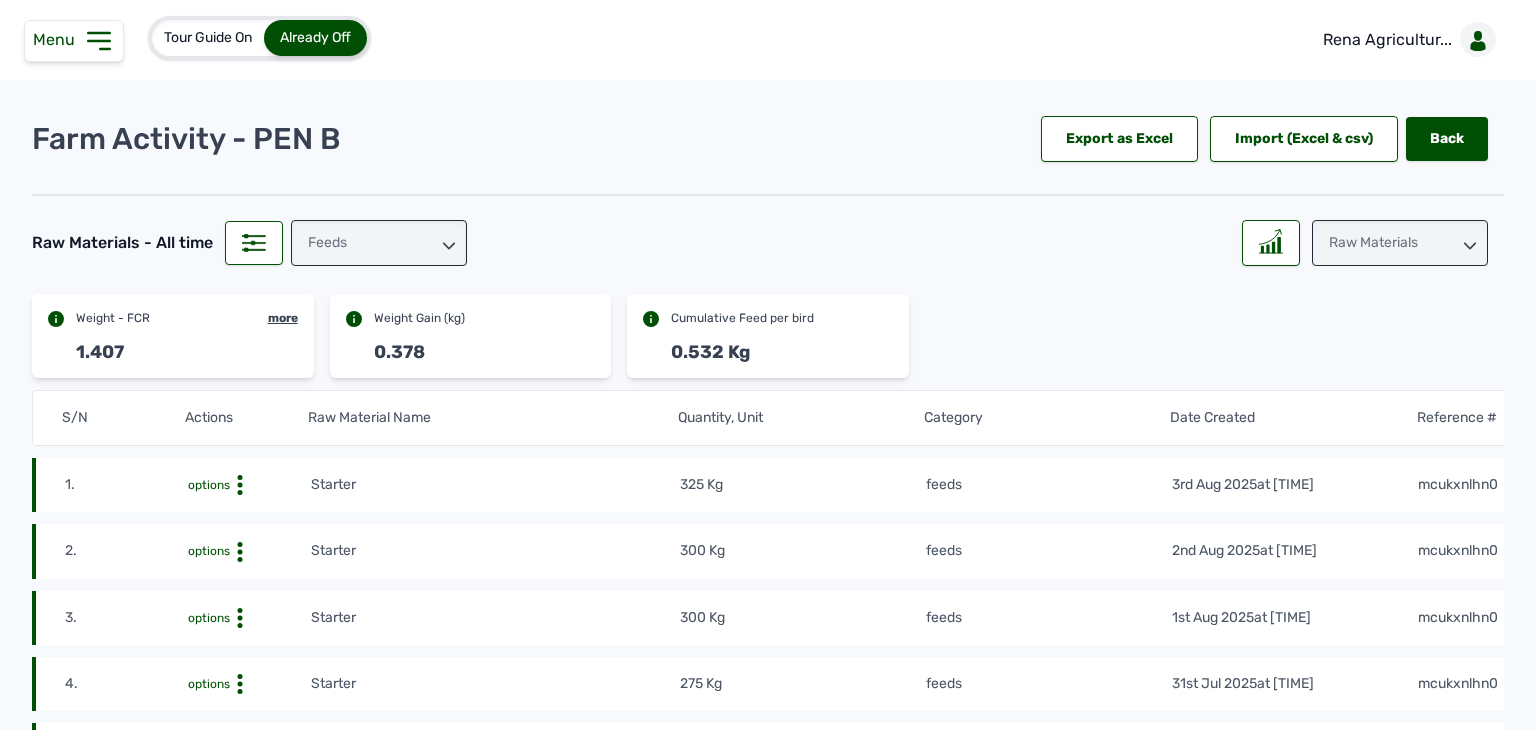 click on "Menu" at bounding box center [74, 41] 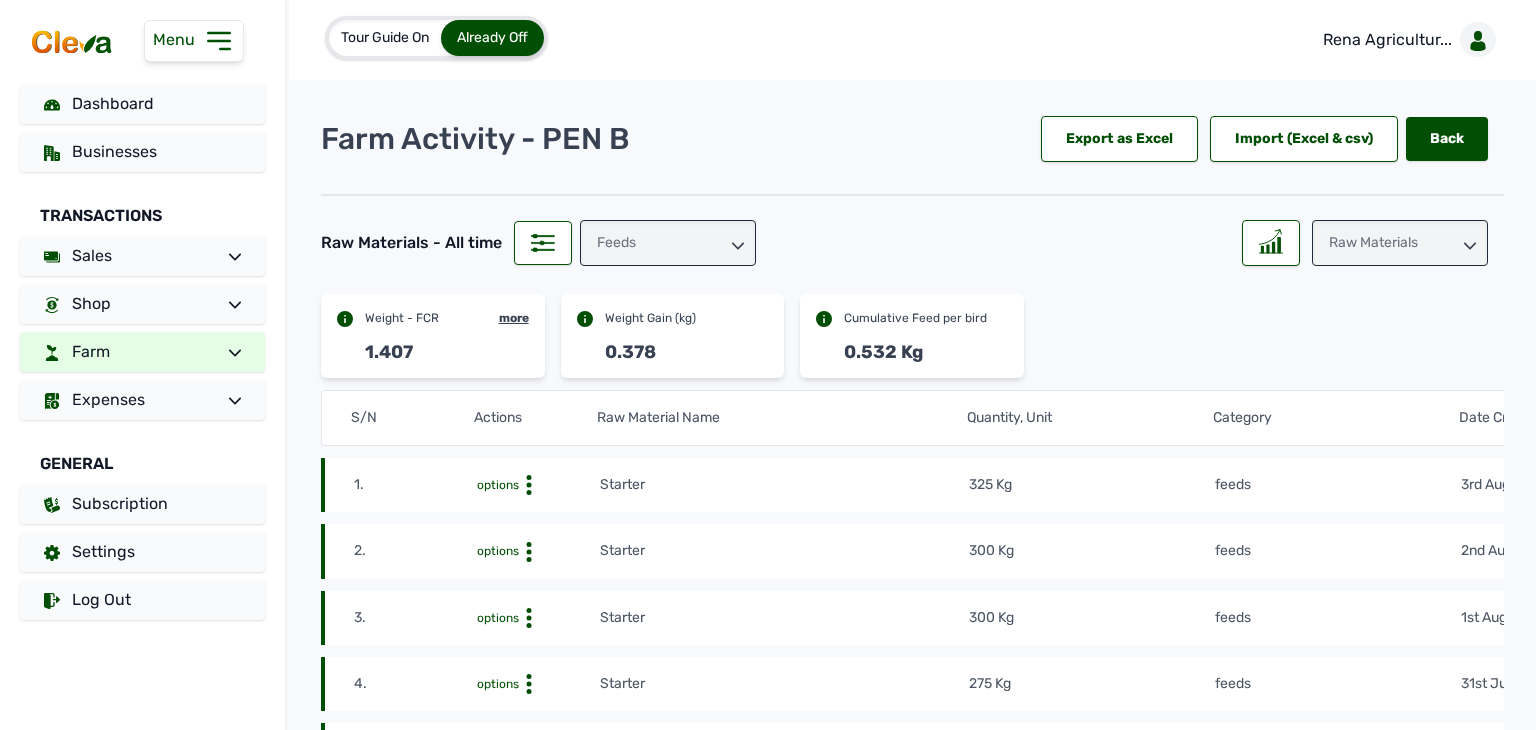 click on "2. options Starter 300 Kg feeds 2nd Aug 2025   at 03:58 PM mcukxnlhn0" 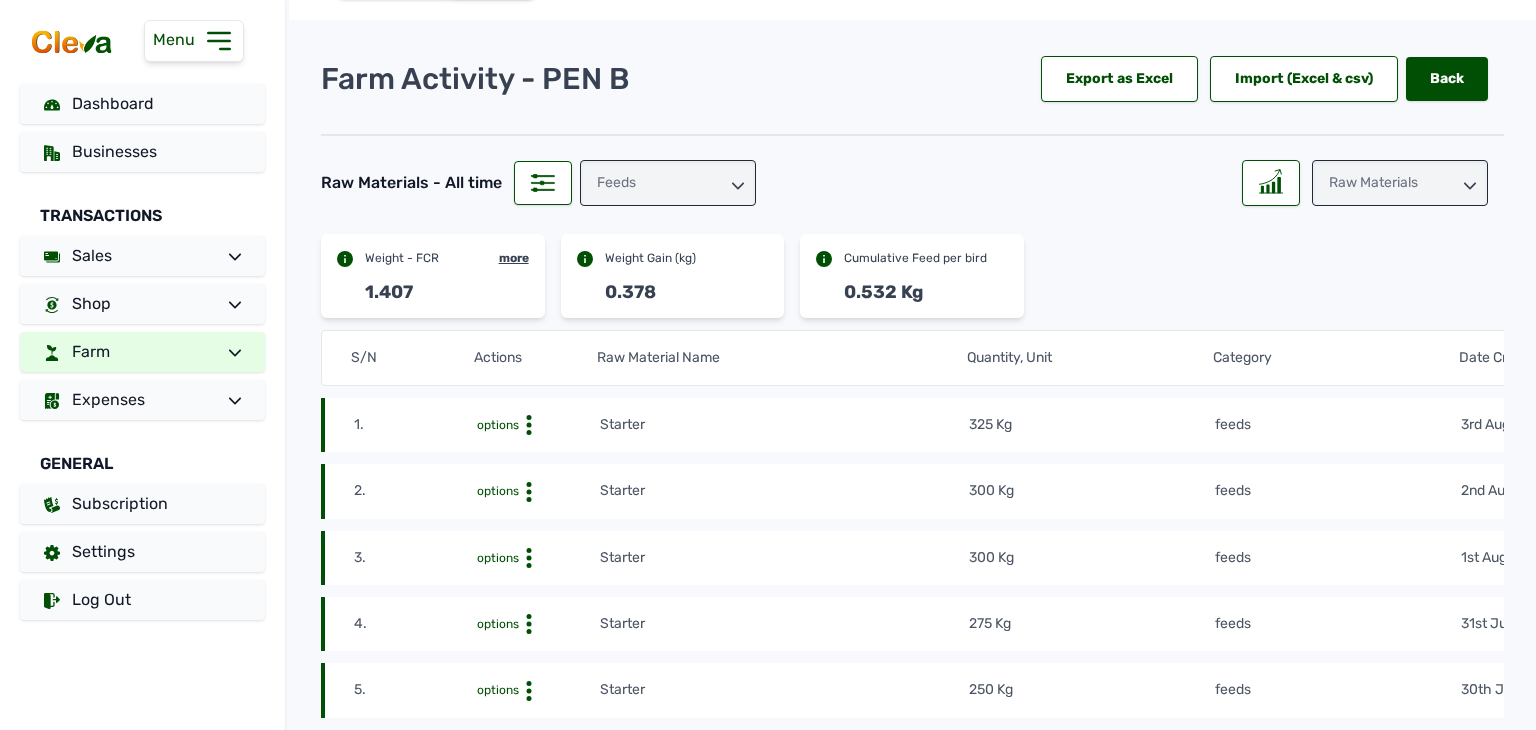 scroll, scrollTop: 0, scrollLeft: 0, axis: both 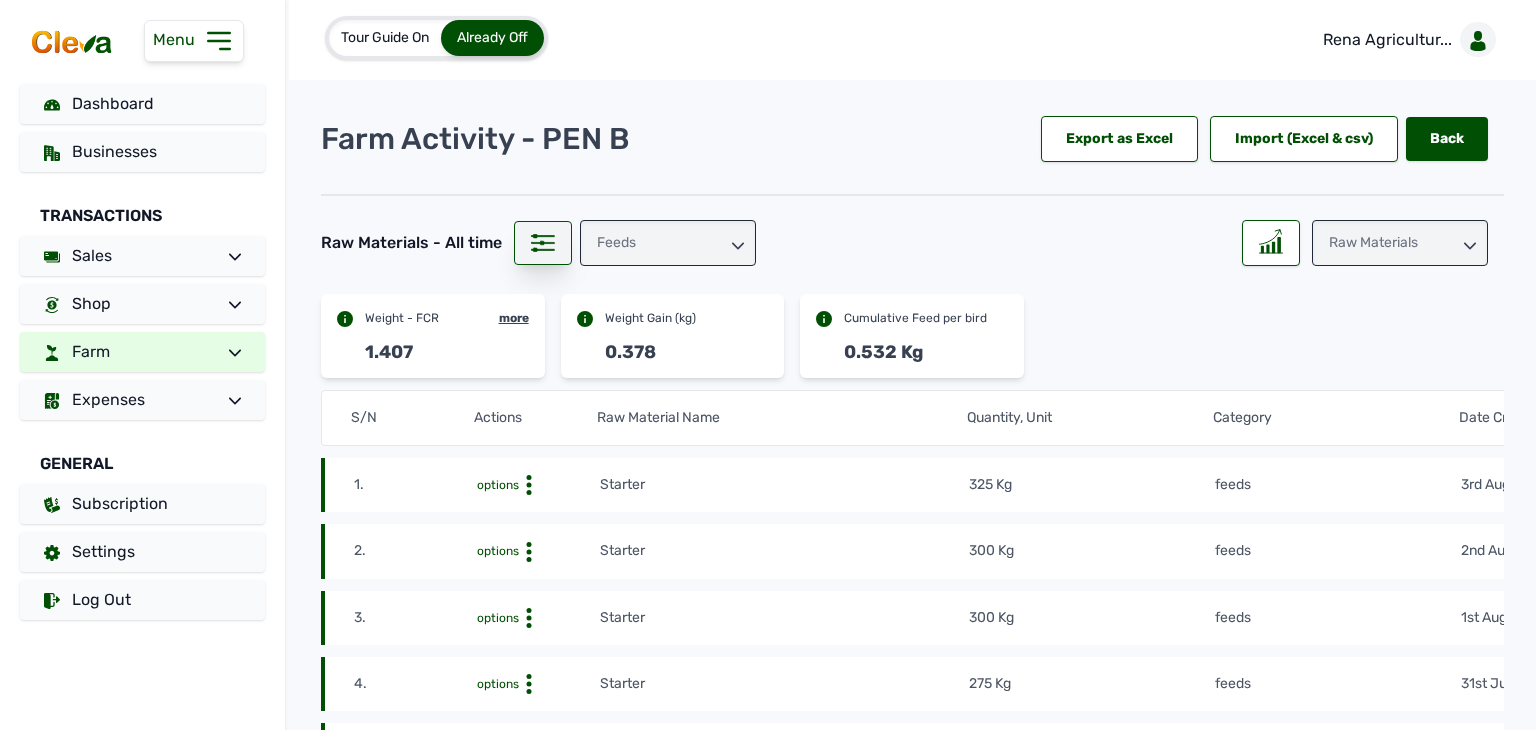 click 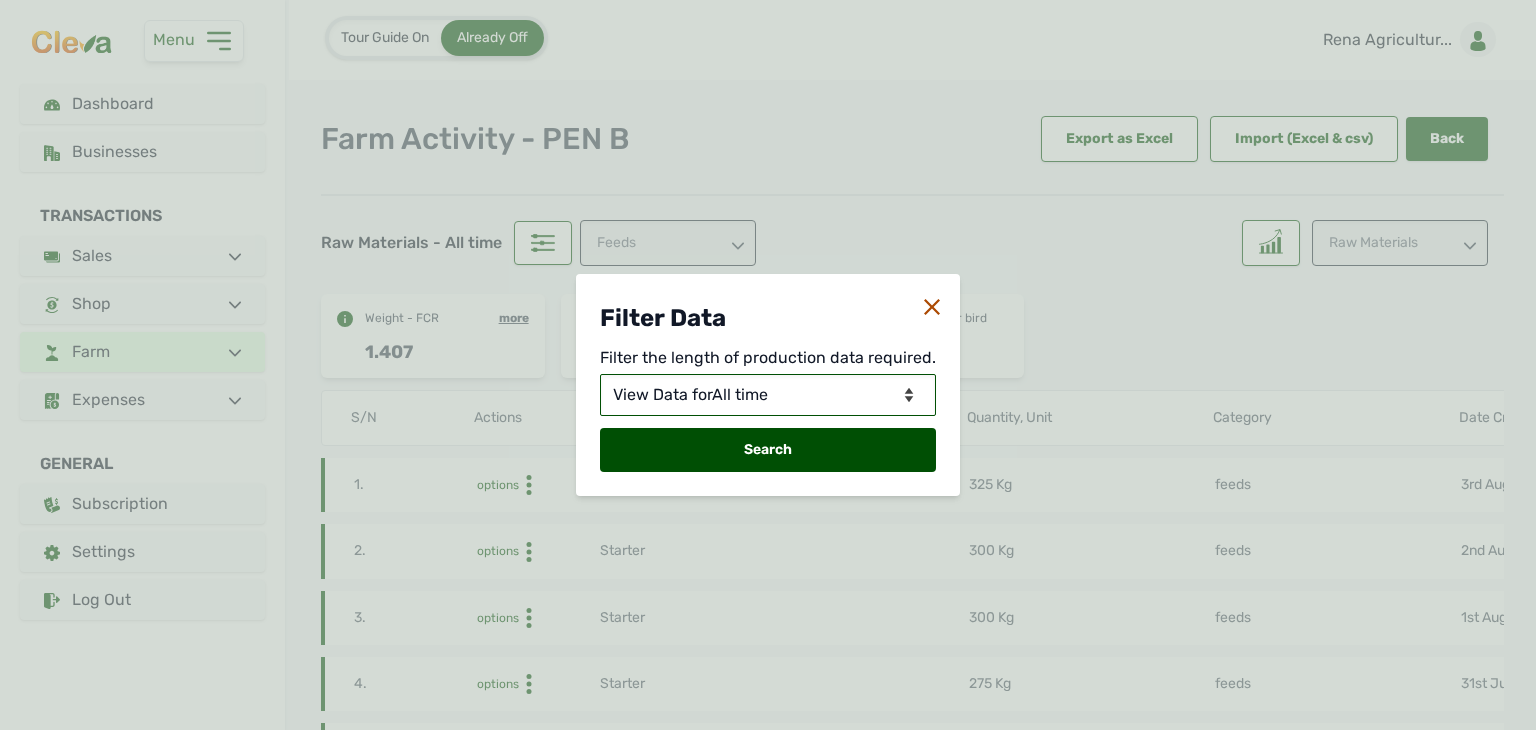 click on "View Data for  Today View Data for  All time View Data in  Days View Data in  Months View Data in  Between Dates" at bounding box center [768, 395] 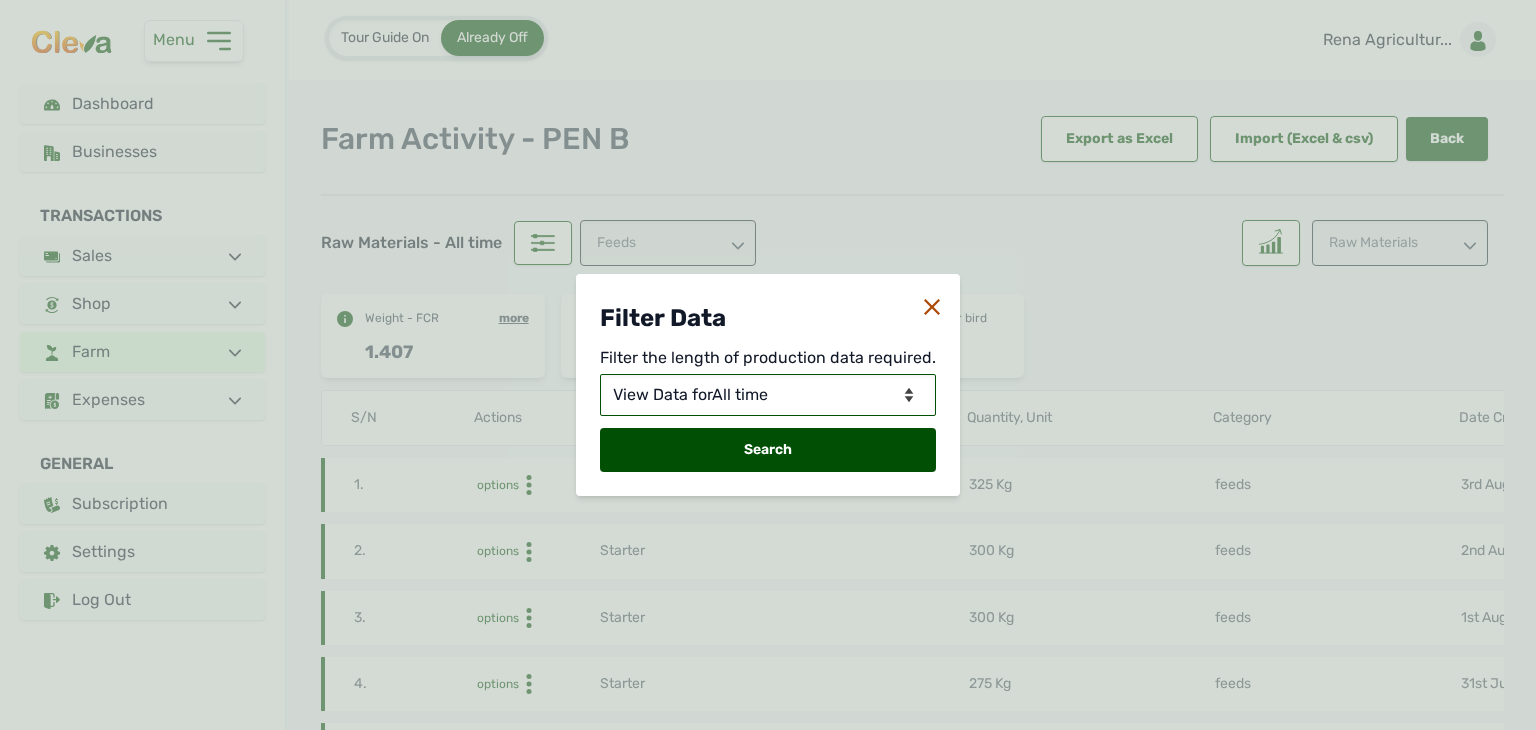click on "View Data for  Today View Data for  All time View Data in  Days View Data in  Months View Data in  Between Dates" at bounding box center (768, 395) 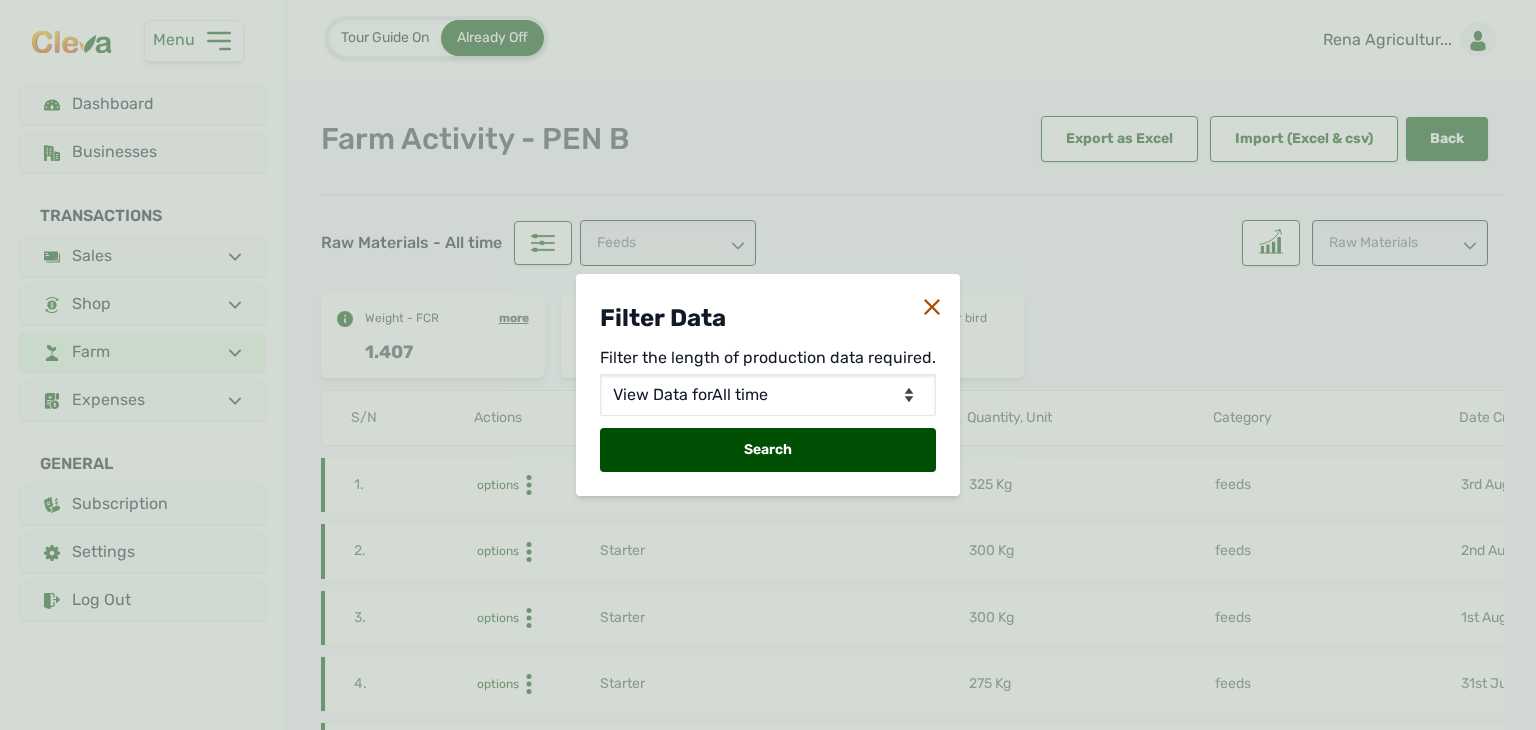 click 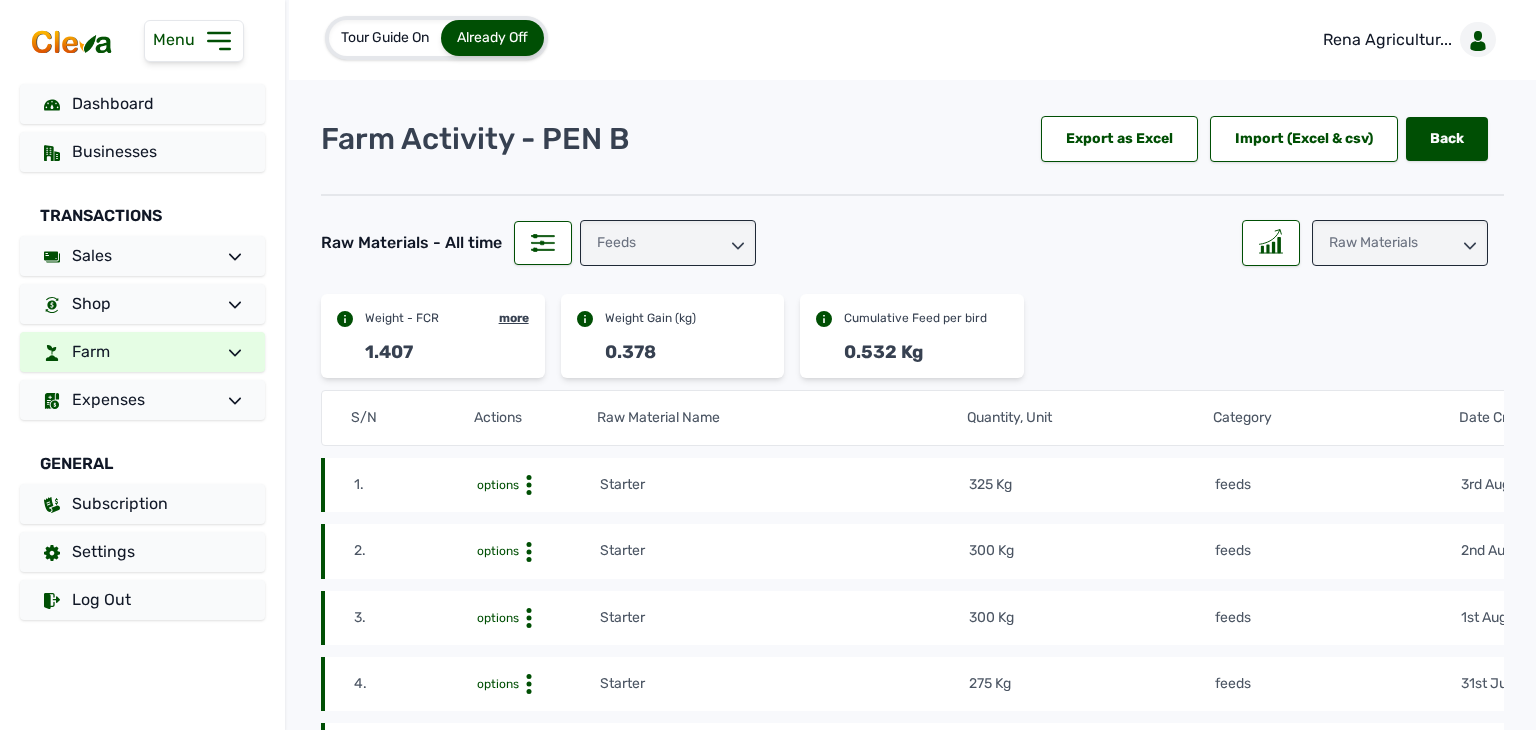 click on "Tour Guide On Already Off Rena Agricultur...  Farm Activity - PEN B  Export as Excel   Import (Excel & csv)  Back Back Raw Materials -  All time feeds Raw Materials Weight - FCR  more  1.407 Weight Gain (kg) 0.378 Cumulative Feed per bird 0.532 Kg S/N Actions Raw Material Name Quantity, Unit Category Date Created Reference # 1. options Starter 325 Kg feeds 3rd Aug 2025   at 03:59 PM mcukxnlhn0 2. options Starter 300 Kg feeds 2nd Aug 2025   at 03:58 PM mcukxnlhn0 3. options Starter 300 Kg feeds 1st Aug 2025   at 03:56 PM mcukxnlhn0 4. options Starter 275 Kg feeds 31st Jul 2025   at 03:53 PM mcukxnlhn0 5. options Starter 250 Kg feeds 30th Jul 2025   at 04:53 PM mcukxnlhn0 6. options Starter 225 Kg feeds 29th Jul 2025   at 04:48 PM mcukxnlhn0 7. options Starter 200 Kg feeds 28th Jul 2025   at 04:46 PM mcukxnlhn0 8. options Starter 165 Kg feeds 27th Jul 2025   at 04:41 PM mcukxnlhn0 9. options Starter 150 Kg feeds 26th Jul 2025   at 01:52 PM mcukxnlhn0 10. options Starter 125 Kg feeds 25th Jul 2025   at 01:42 PM" at bounding box center (912, 365) 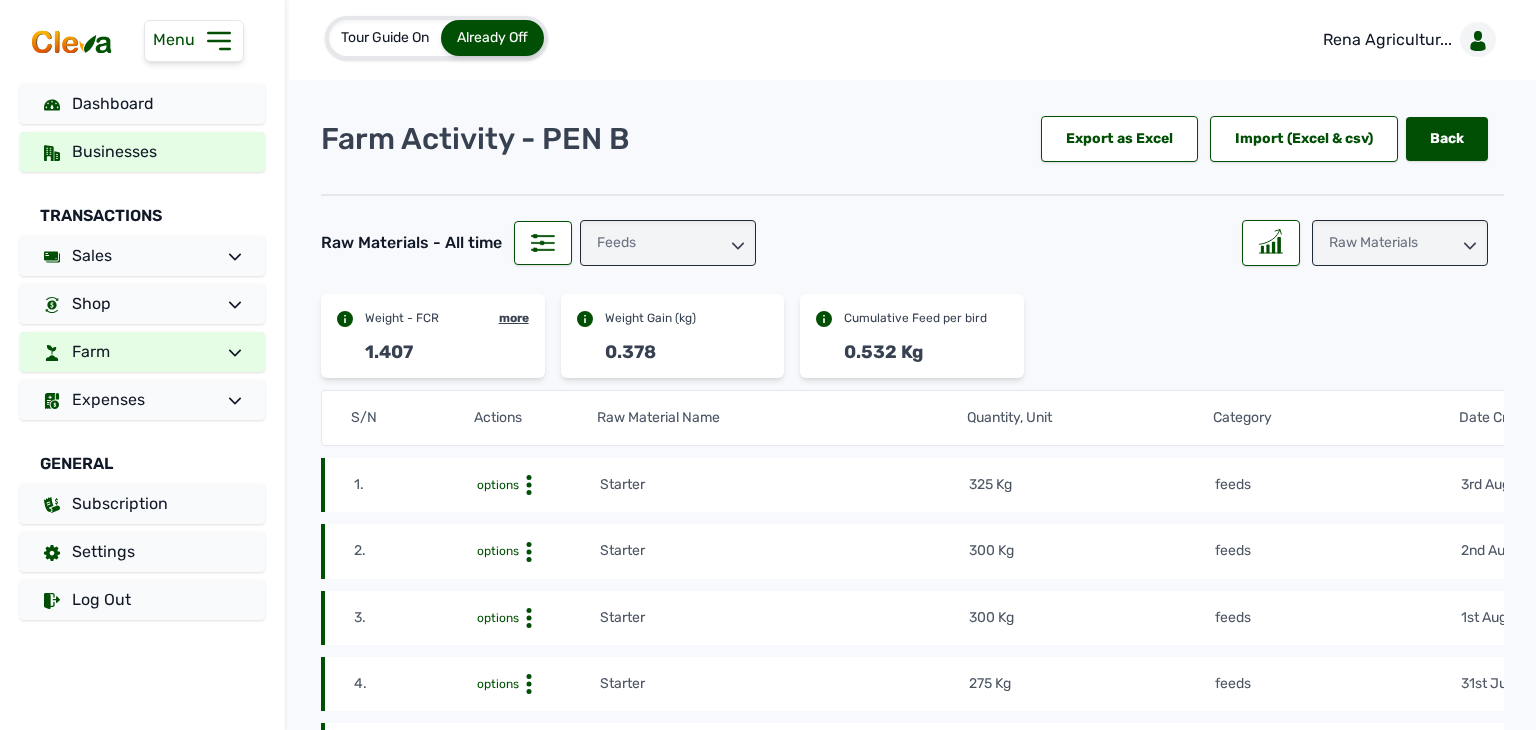 click on "Businesses" at bounding box center [114, 151] 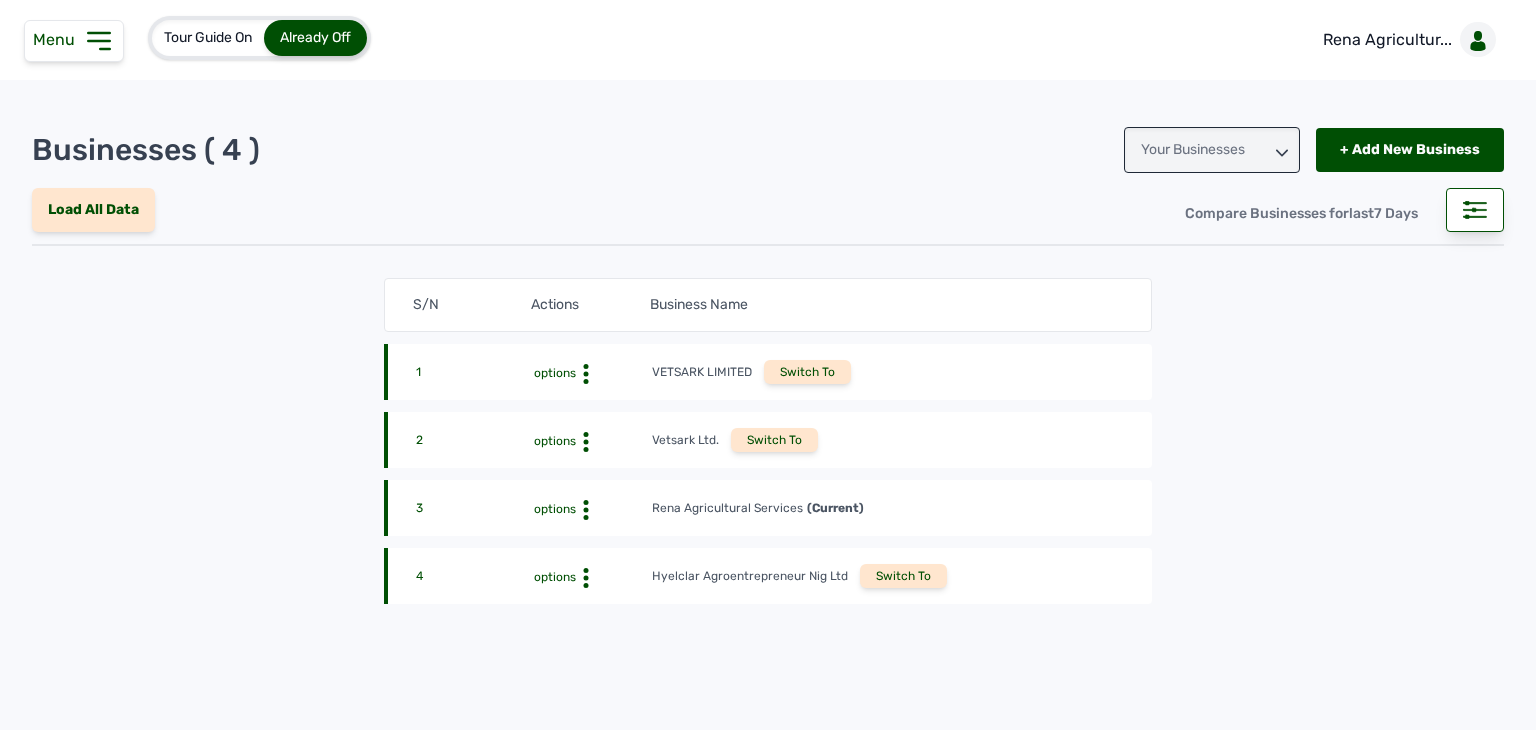 click on "Load All Data" at bounding box center (93, 210) 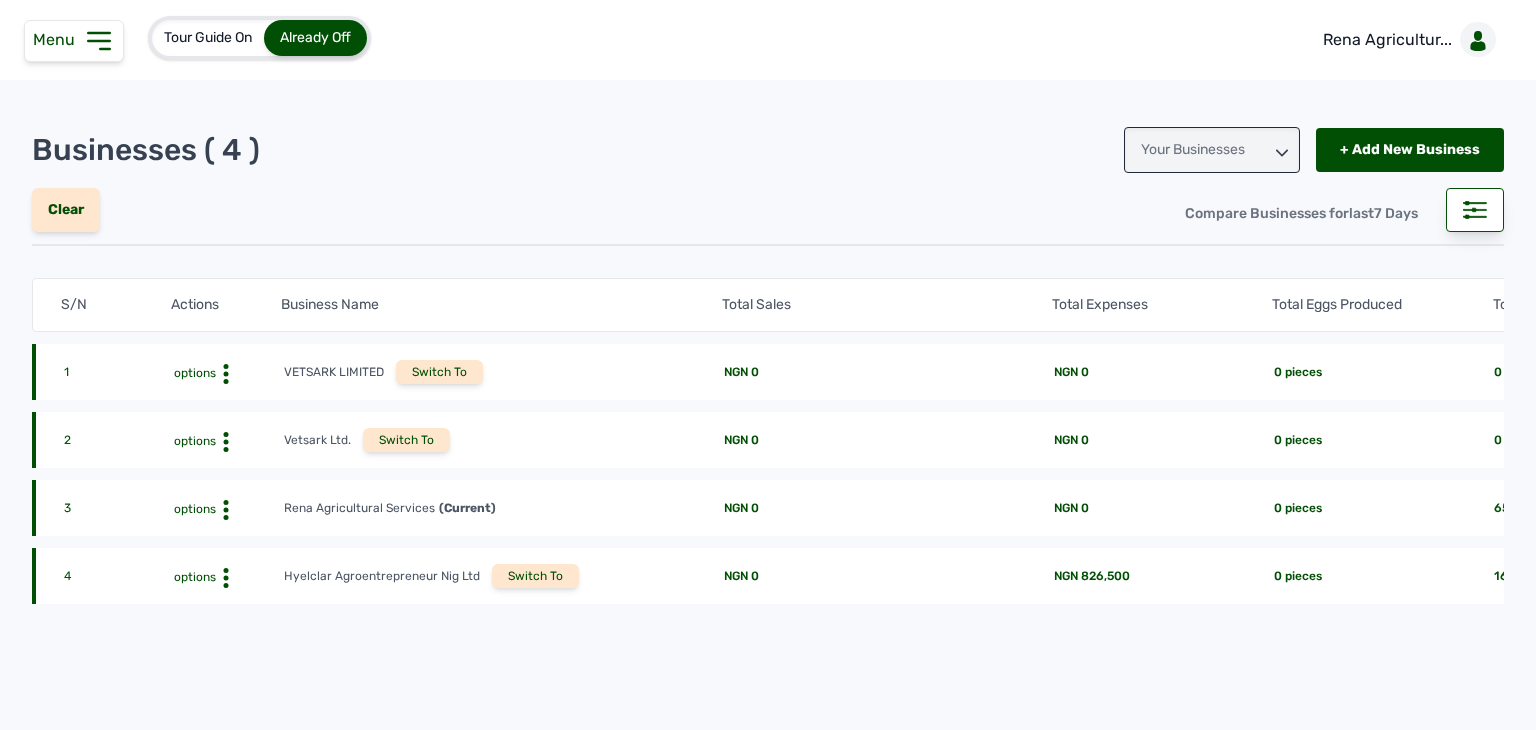 scroll, scrollTop: 0, scrollLeft: 0, axis: both 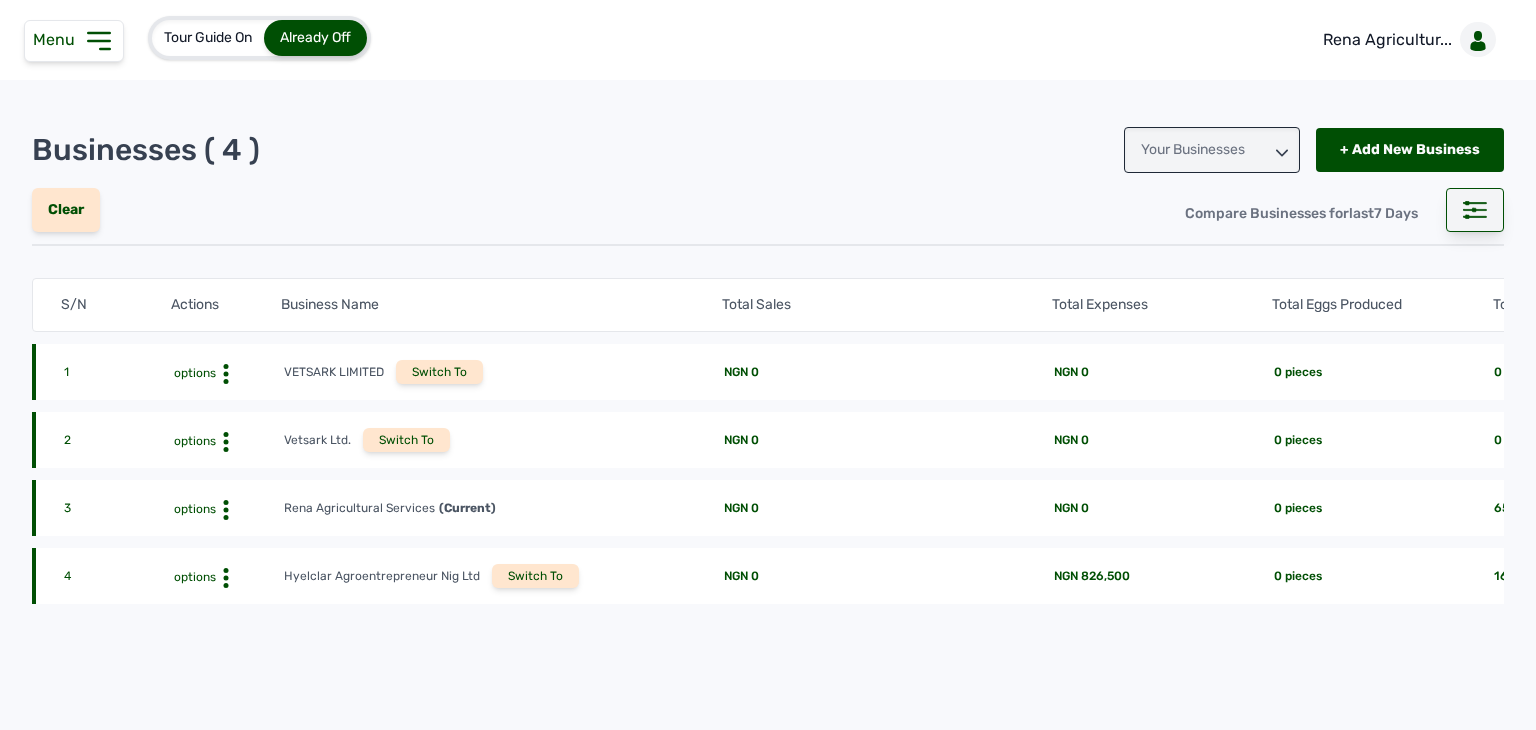 click at bounding box center [1475, 210] 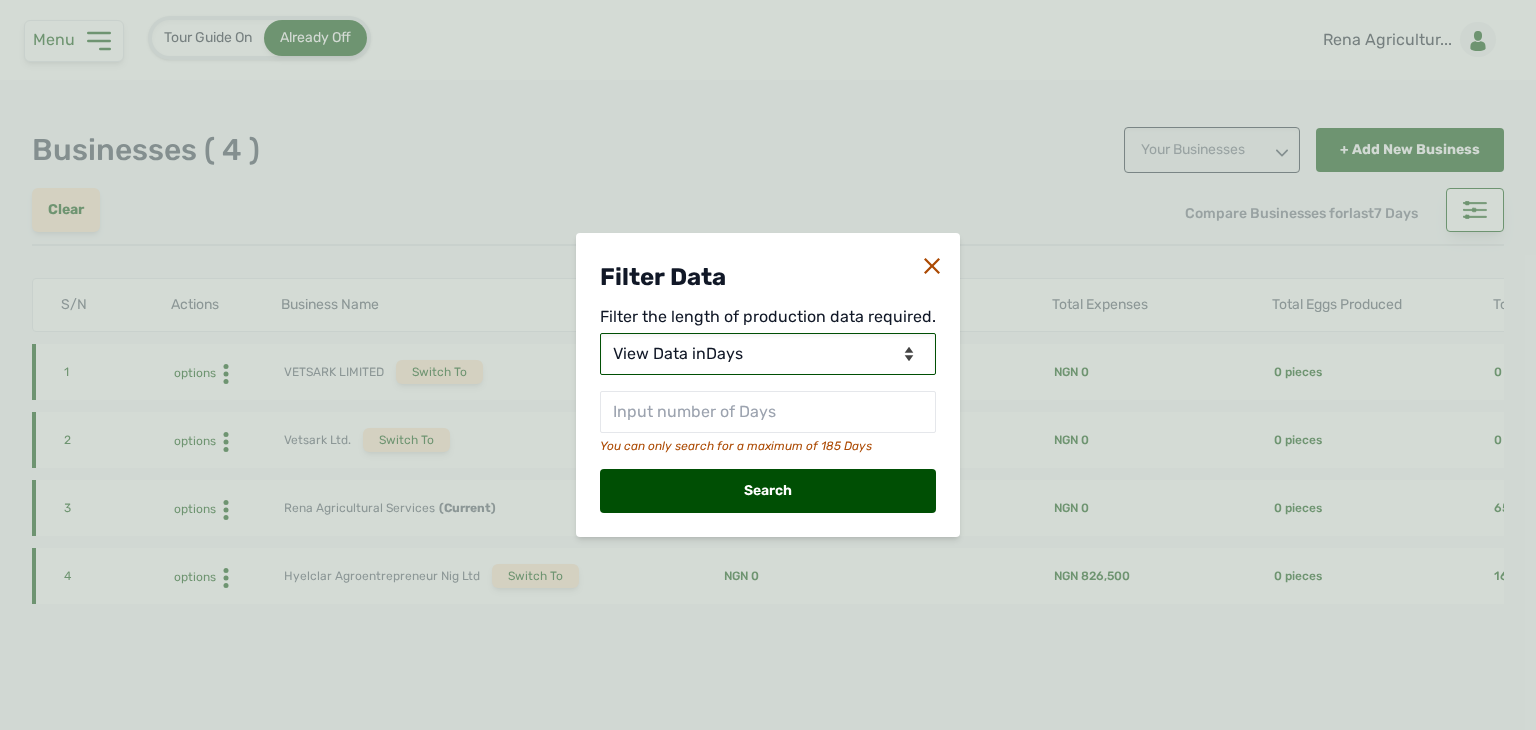 click on "View Data for  Today View Data in  Days View Data in  Months View Data in  Between Dates" at bounding box center (768, 354) 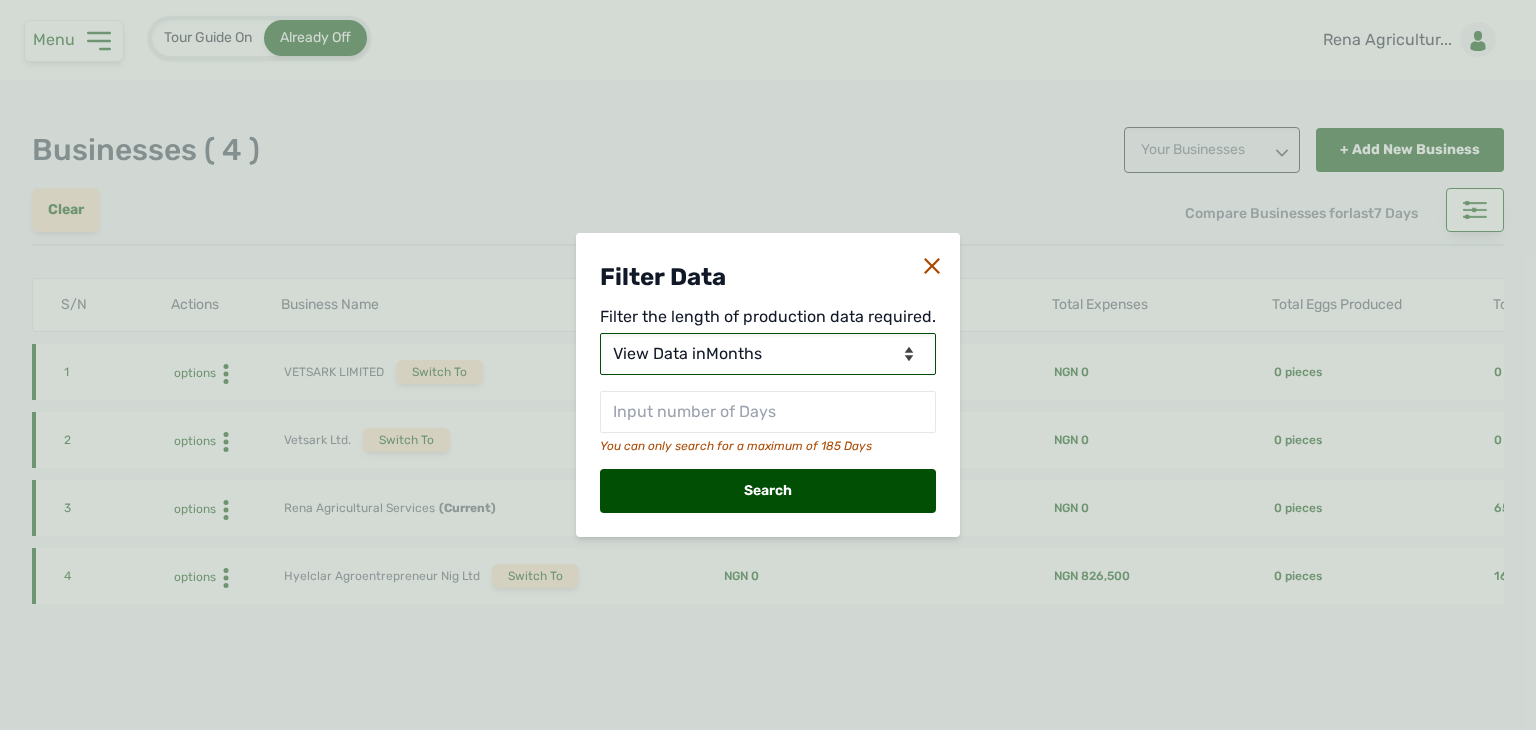 click on "View Data for  Today View Data in  Days View Data in  Months View Data in  Between Dates" at bounding box center (768, 354) 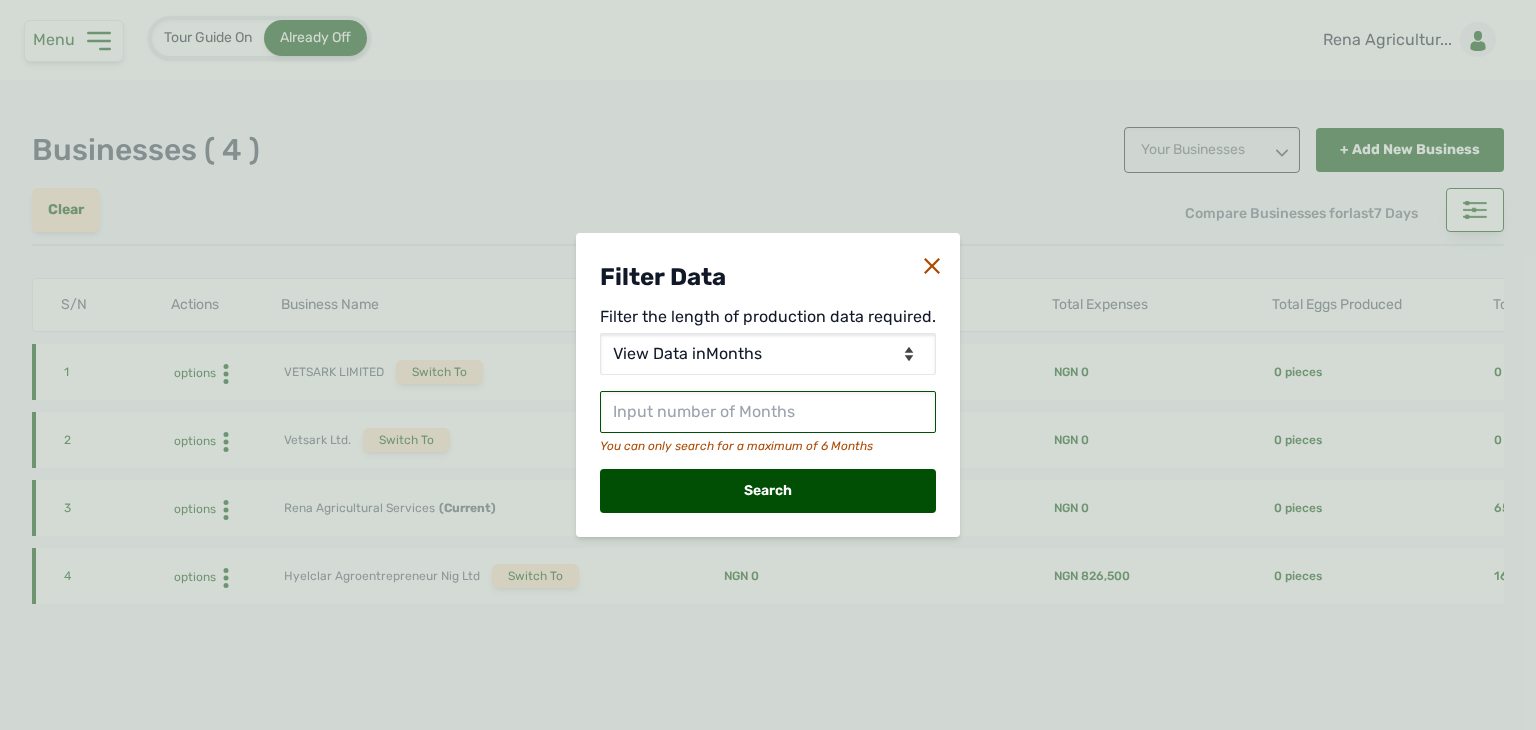 click at bounding box center [768, 412] 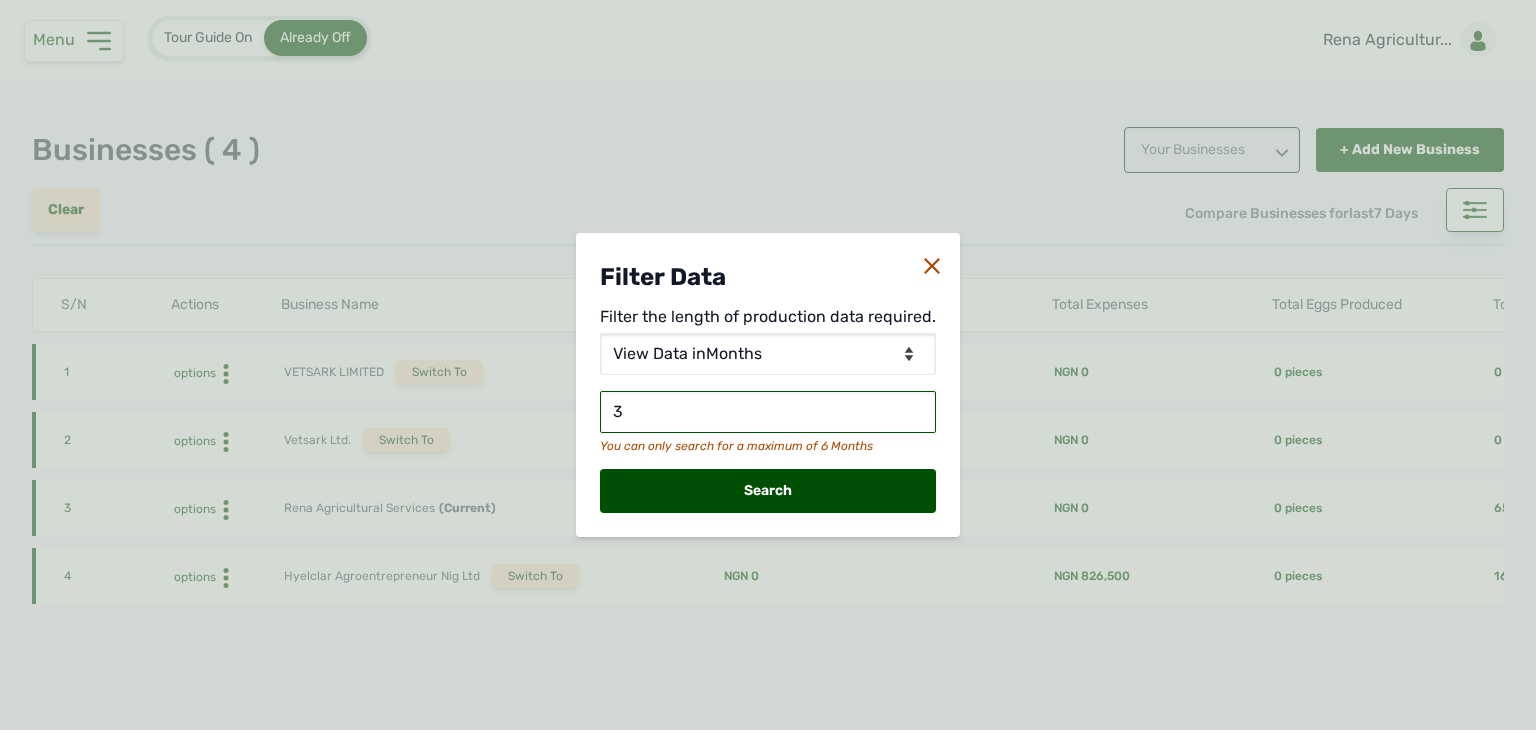 type on "3" 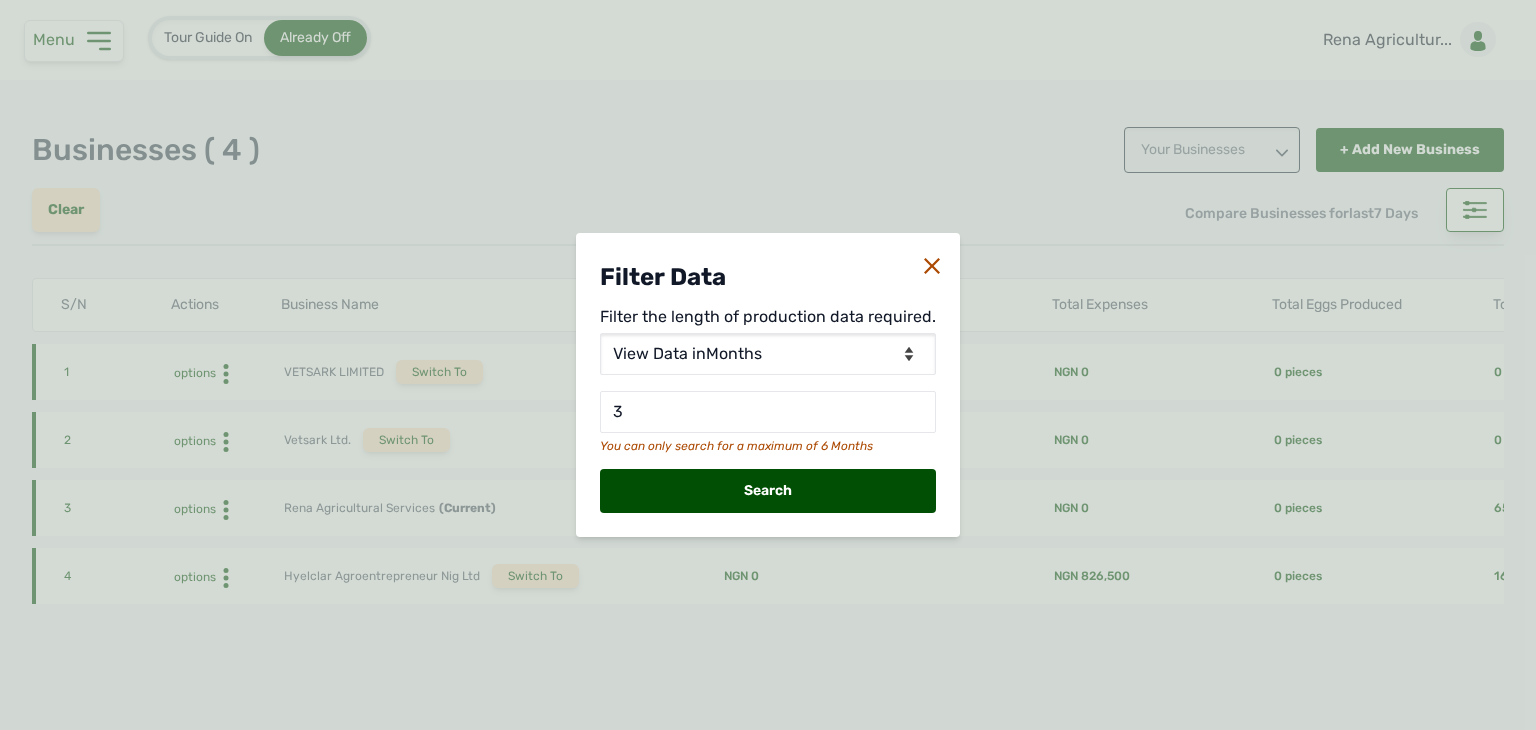 click on "Search" at bounding box center (768, 491) 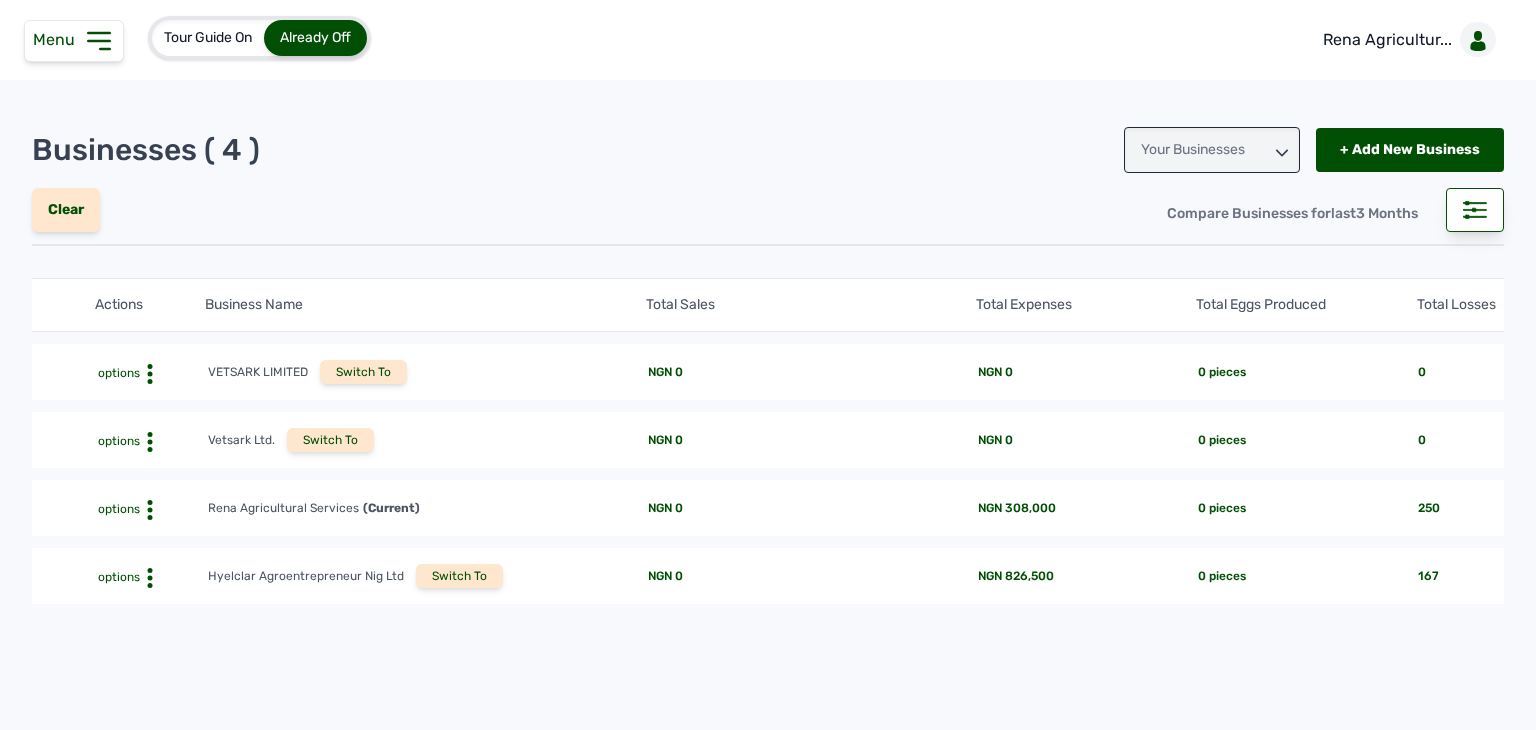 scroll, scrollTop: 0, scrollLeft: 0, axis: both 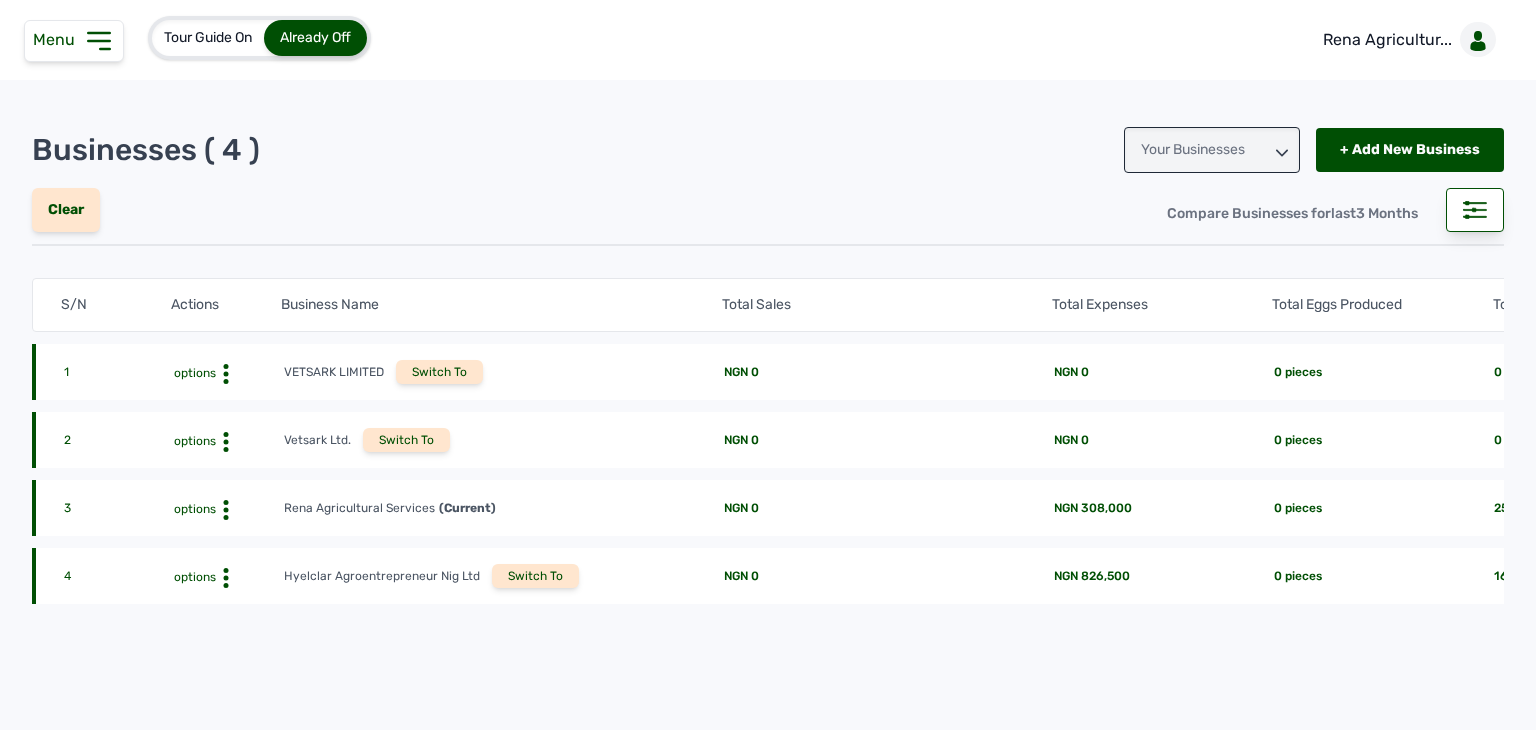 click on "Menu" at bounding box center (58, 39) 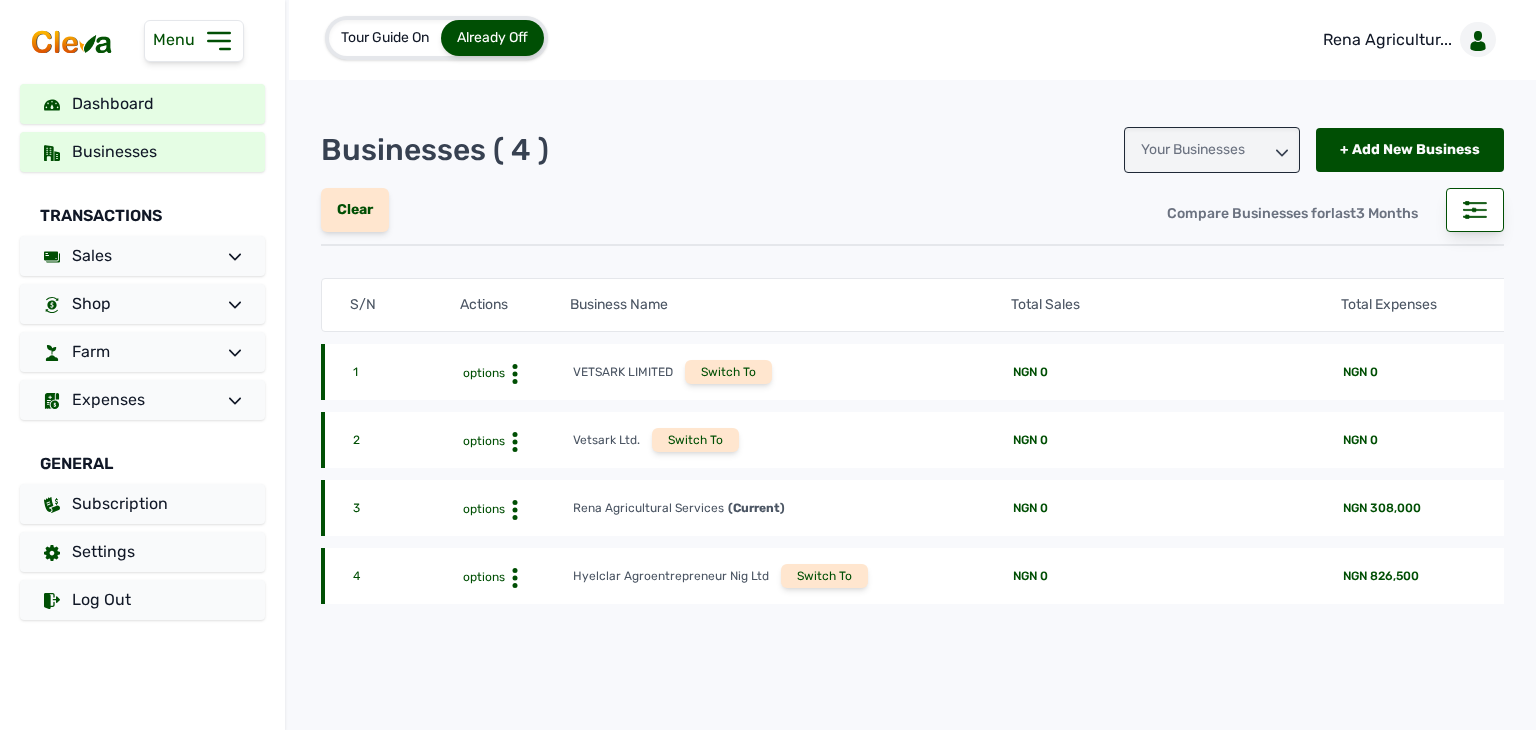 click on "Dashboard" at bounding box center (142, 104) 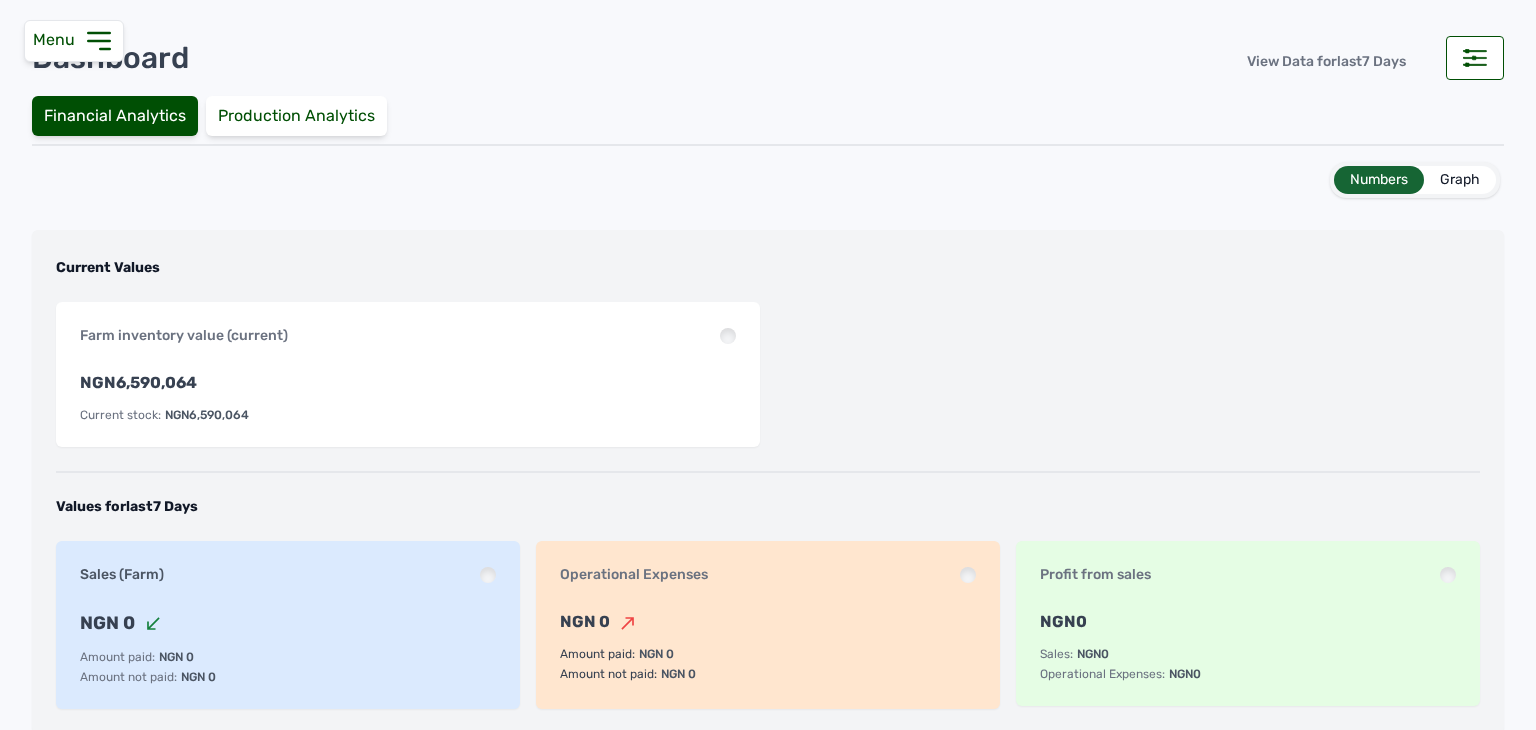 scroll, scrollTop: 0, scrollLeft: 0, axis: both 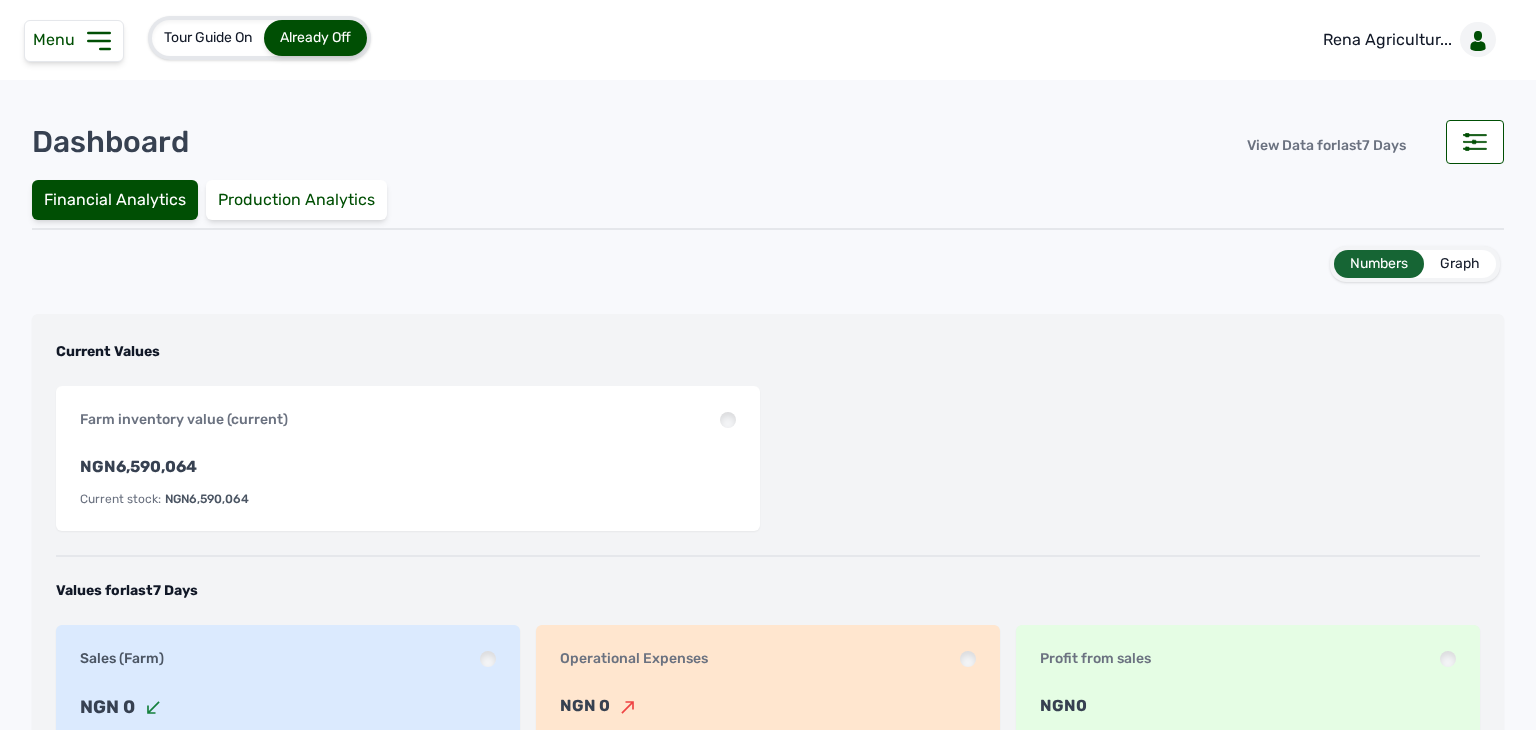 click 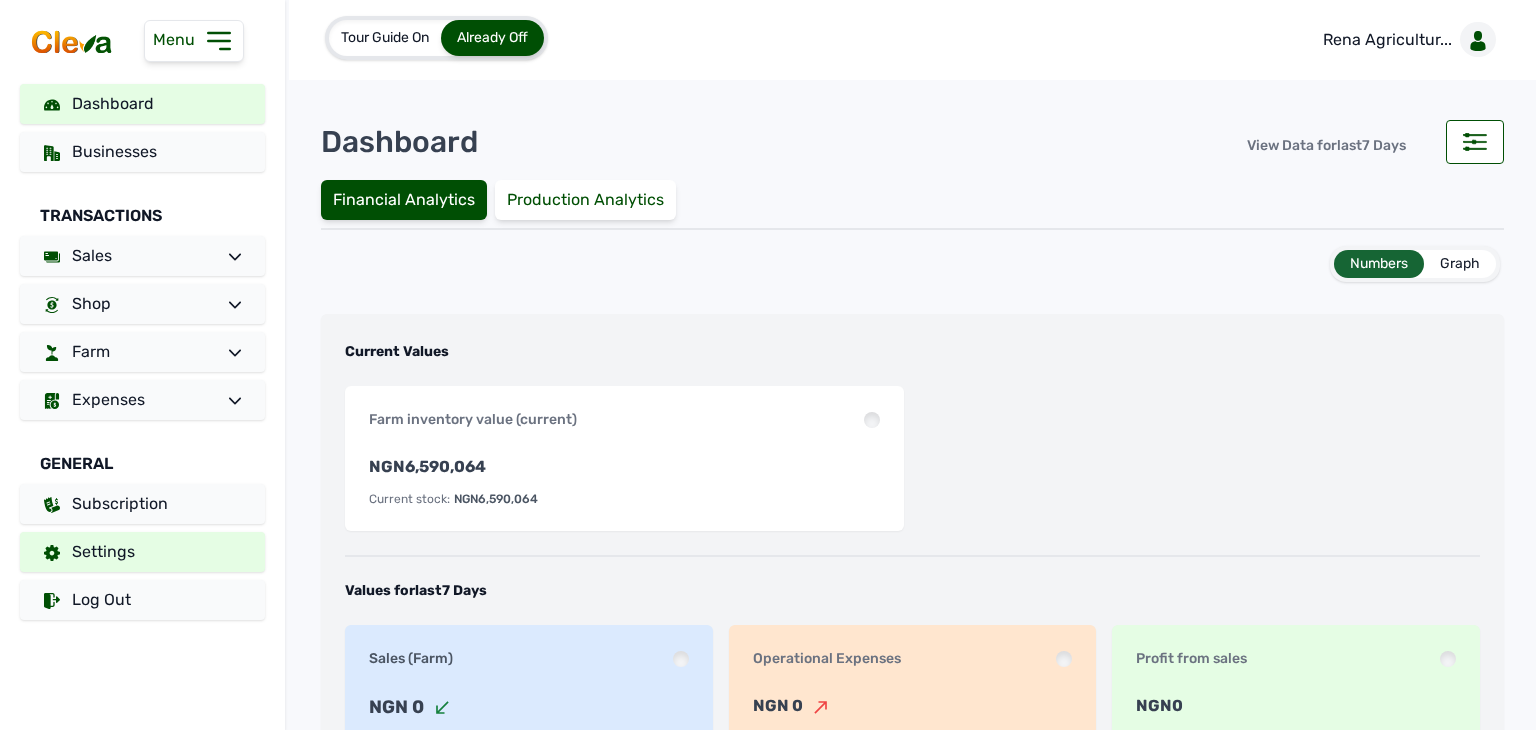 click on "Settings" at bounding box center [142, 552] 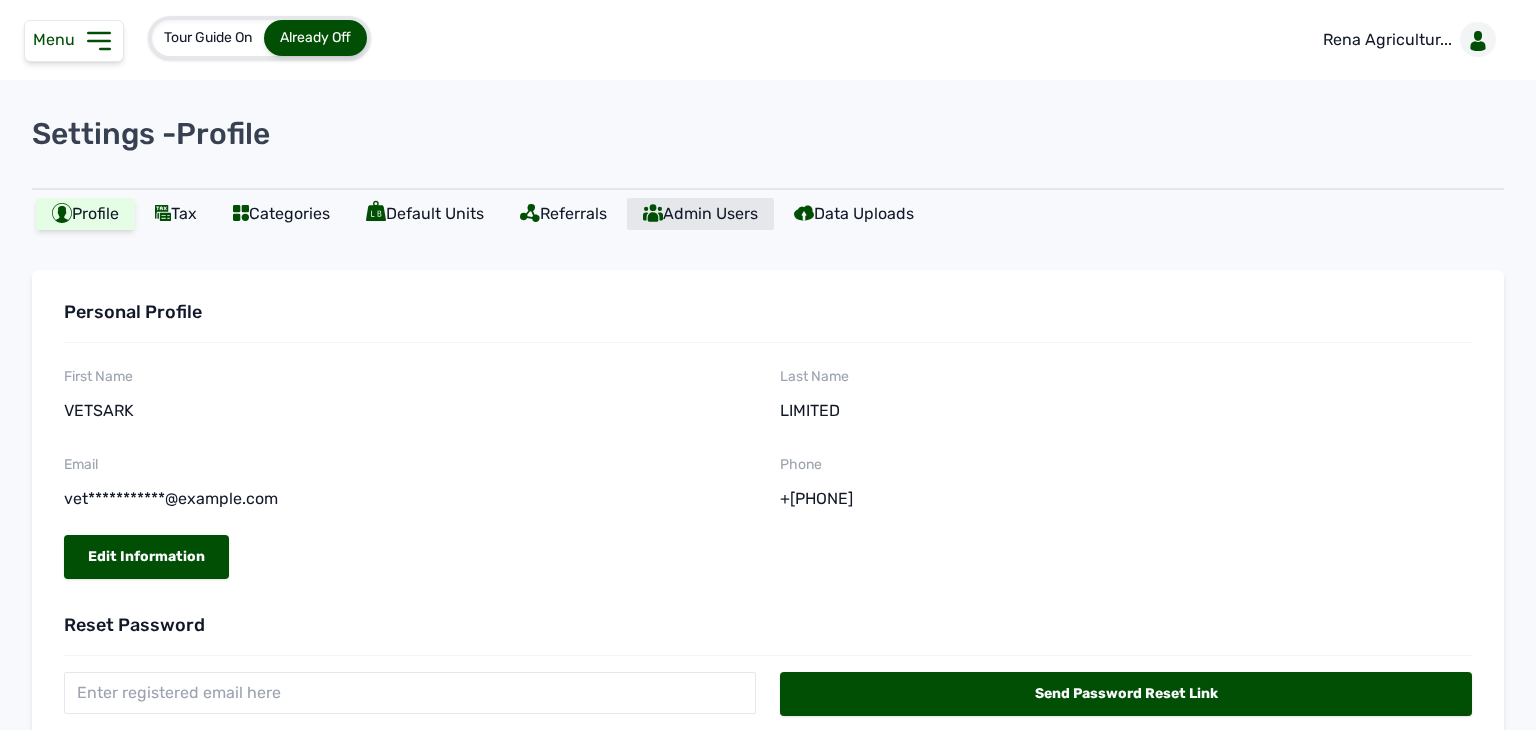 click on "Admin Users" at bounding box center (700, 214) 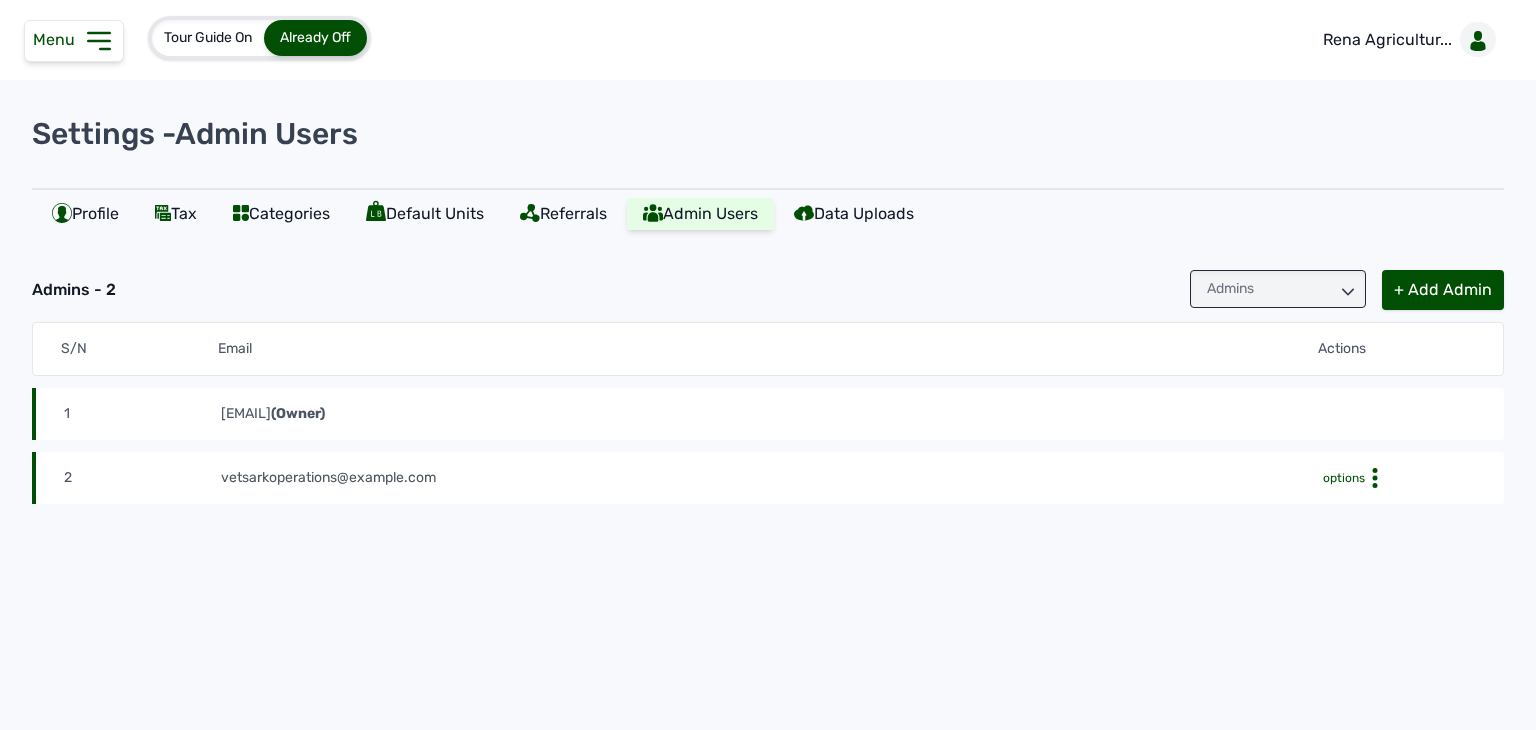 click on "Admins" at bounding box center [1278, 289] 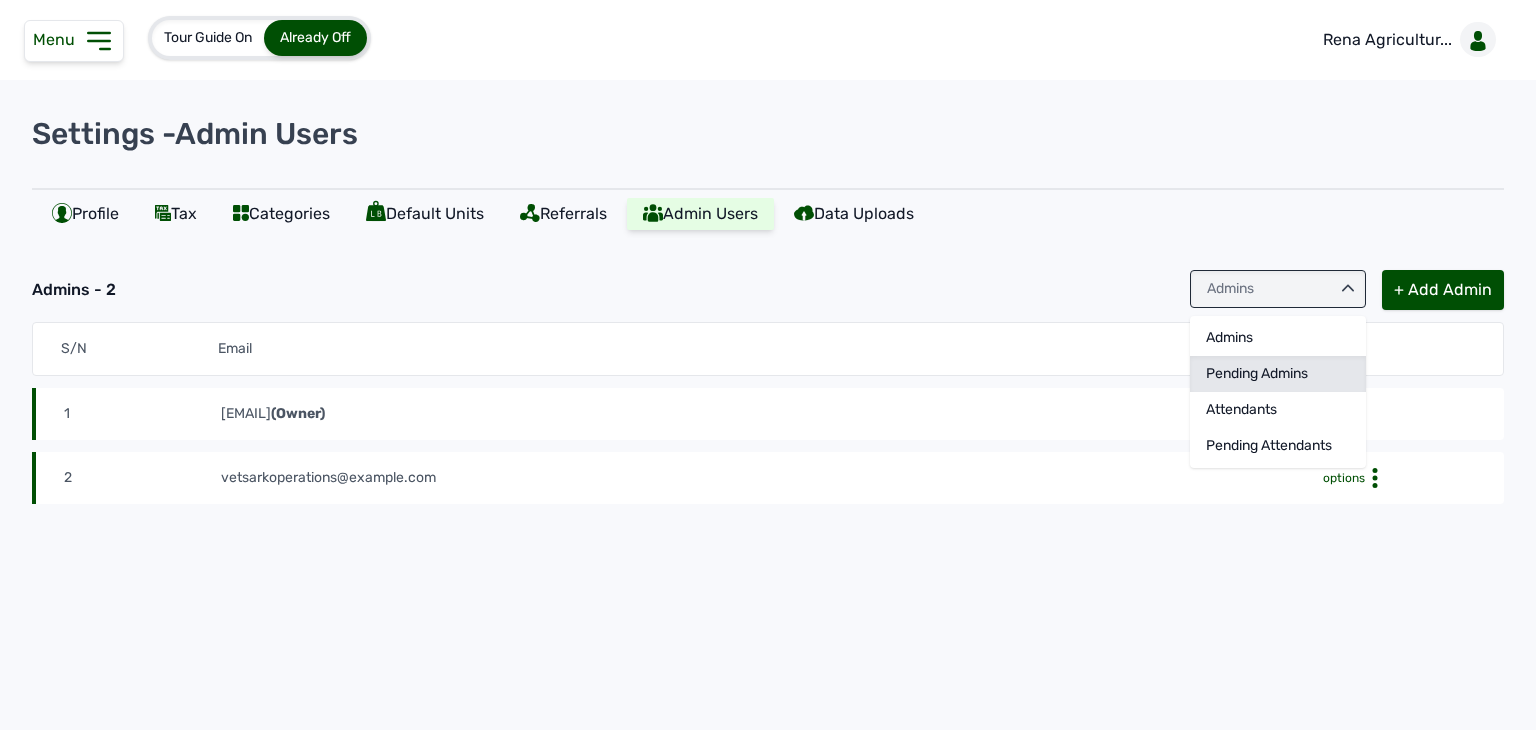 click on "Pending Admins" 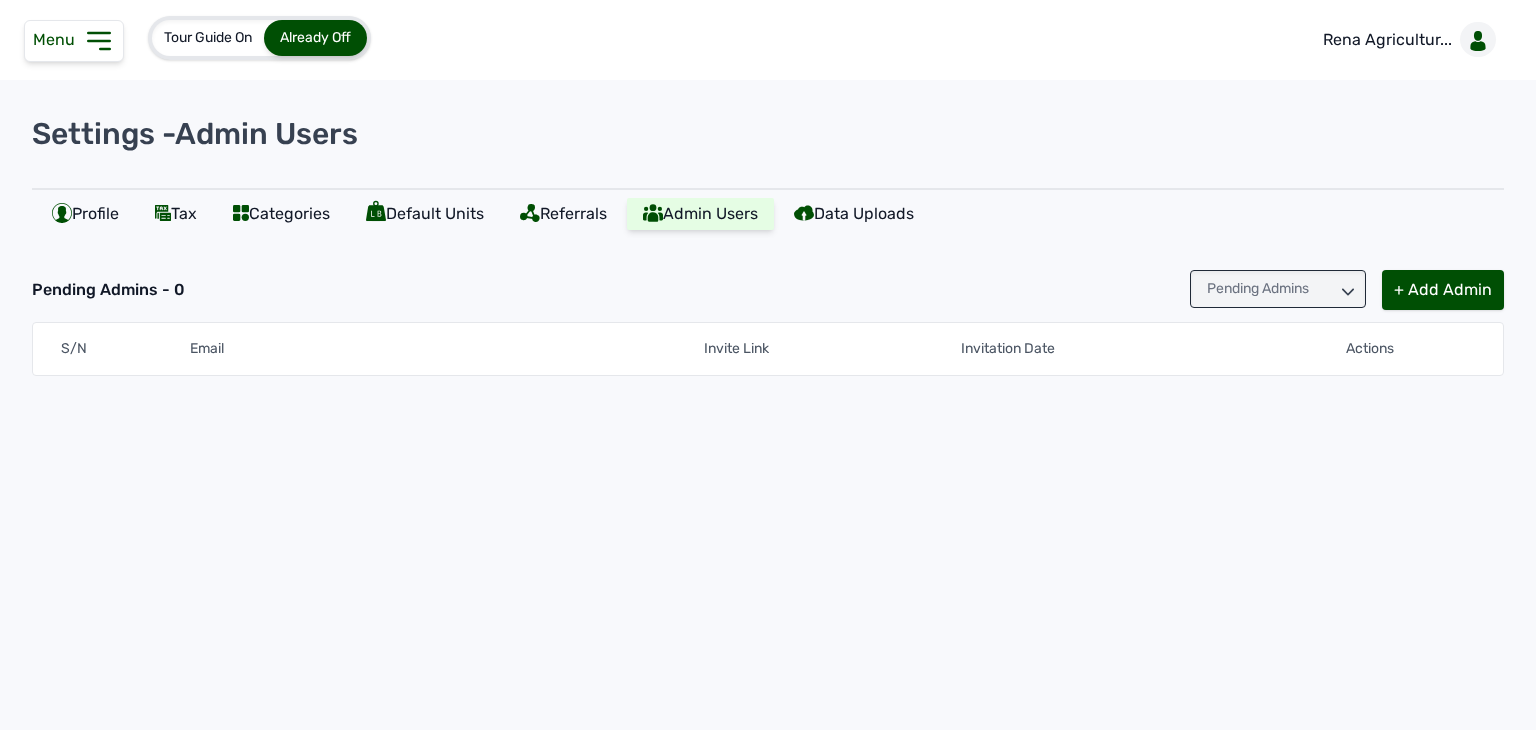 click on "Pending Admins" at bounding box center (1278, 289) 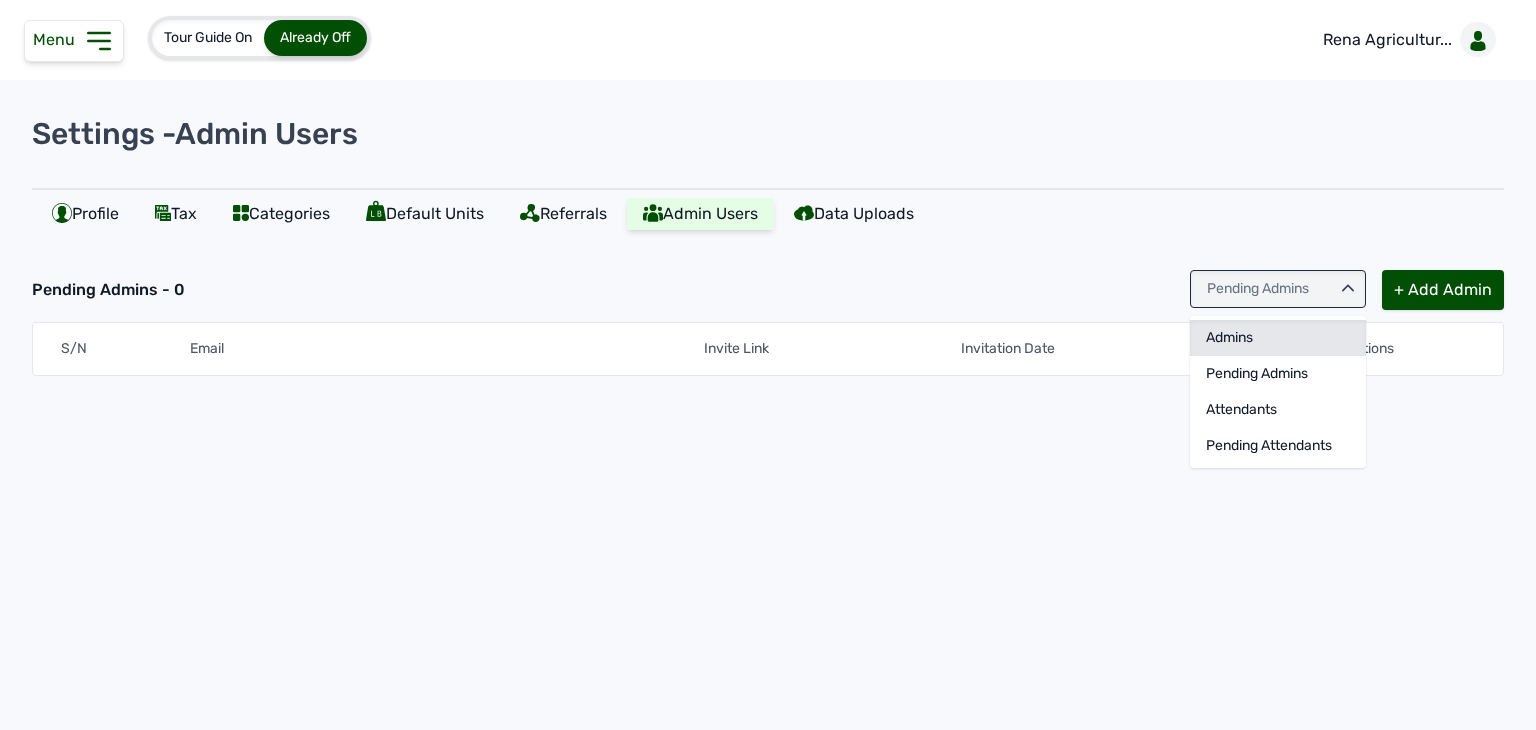 click on "Admins" 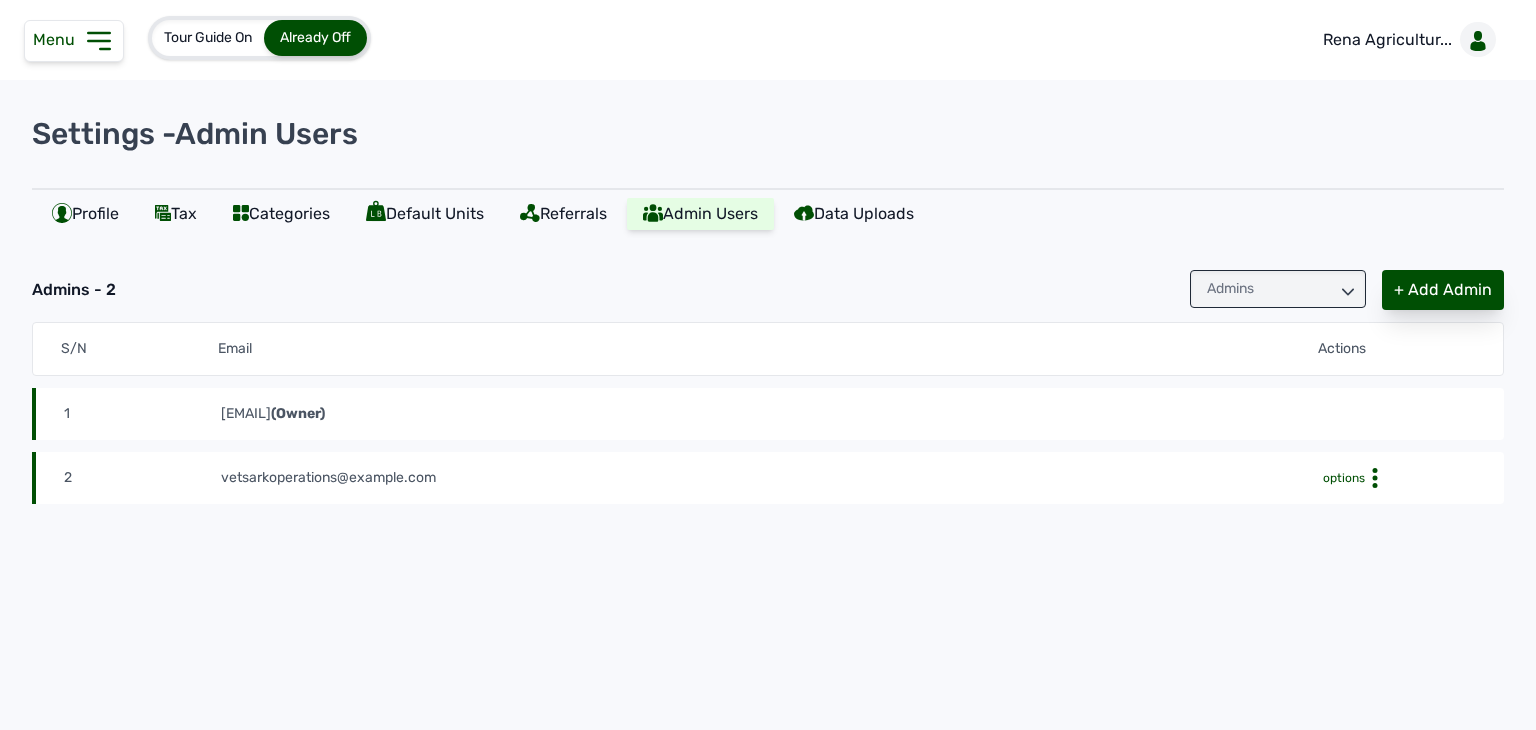 click on "+ Add Admin" at bounding box center (1443, 290) 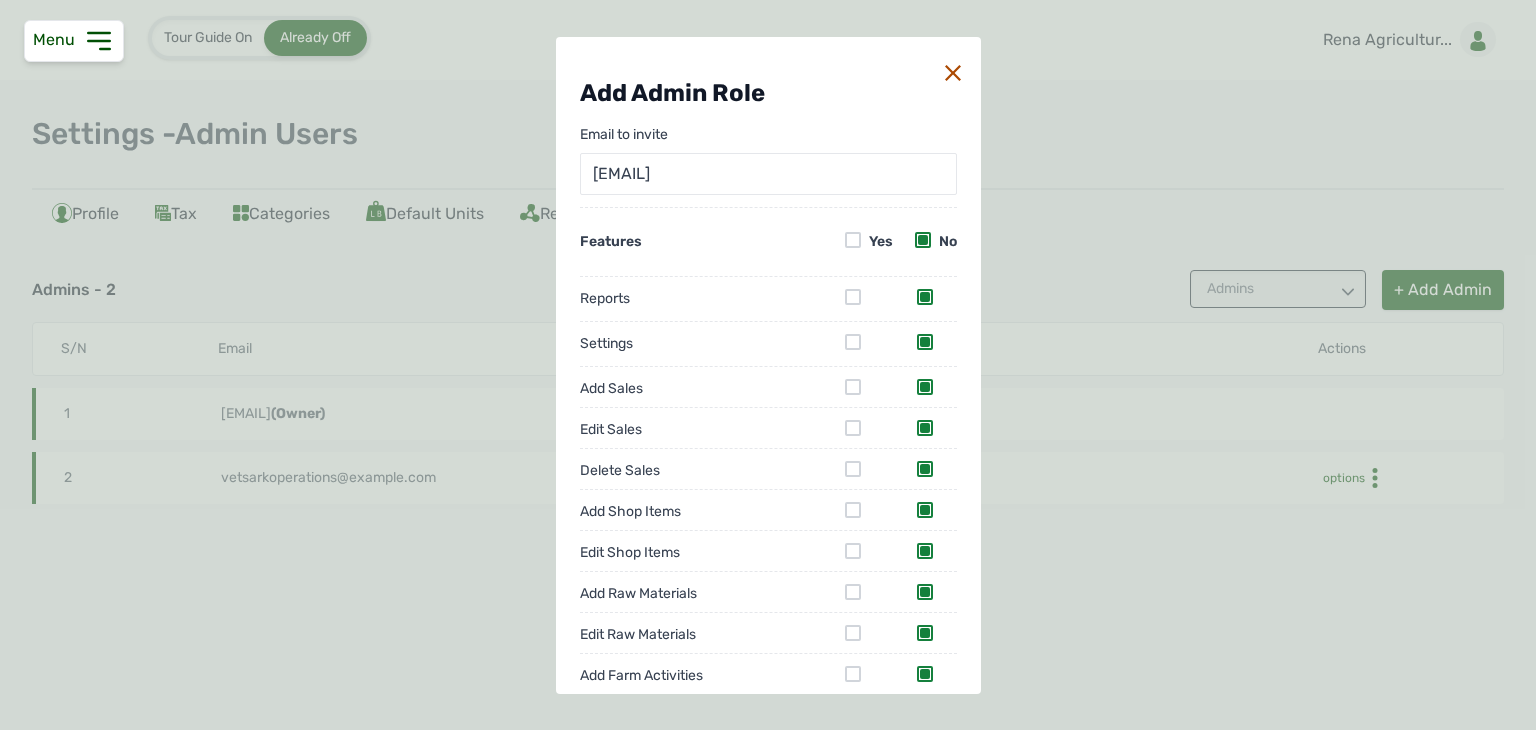 type on "mayowacode9@gmail.com" 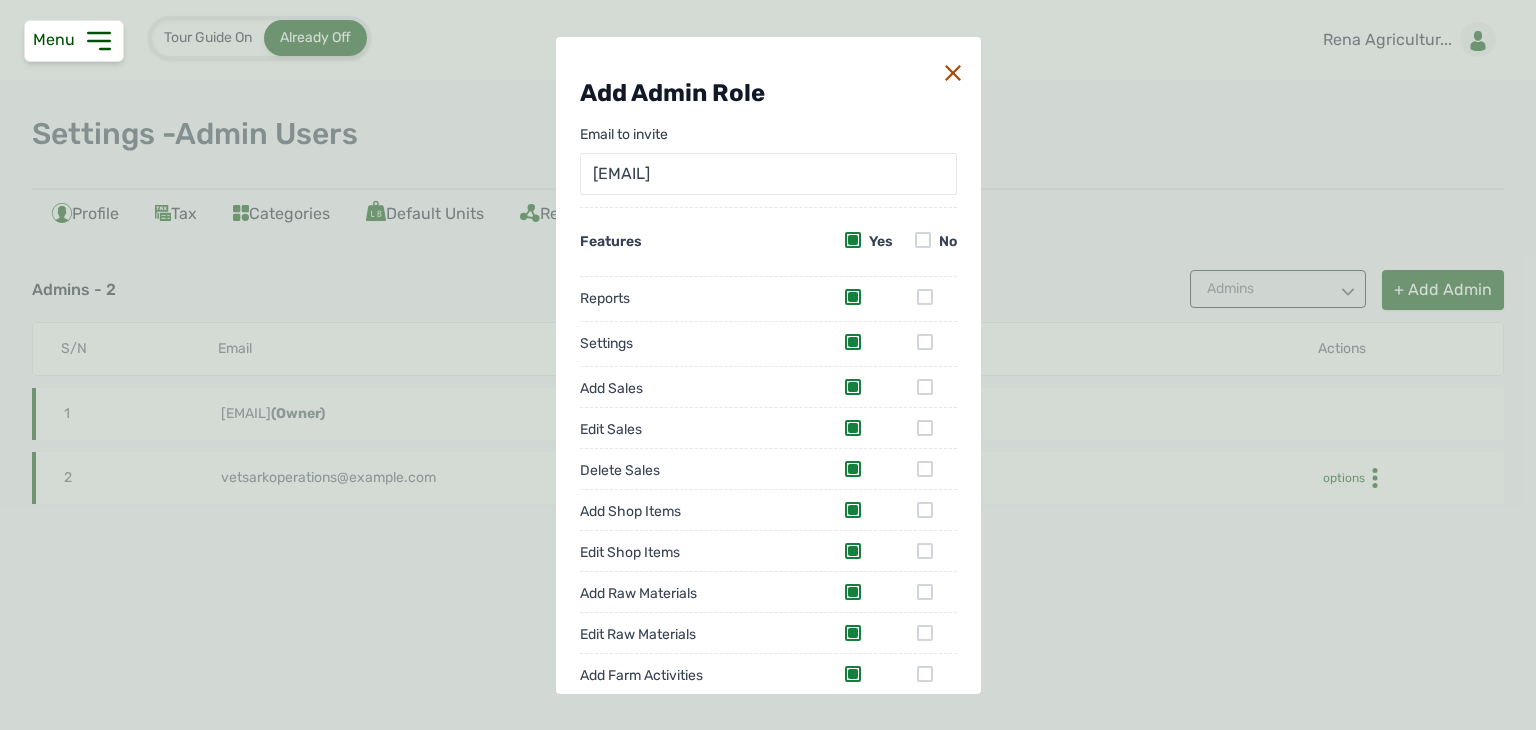 scroll, scrollTop: 514, scrollLeft: 0, axis: vertical 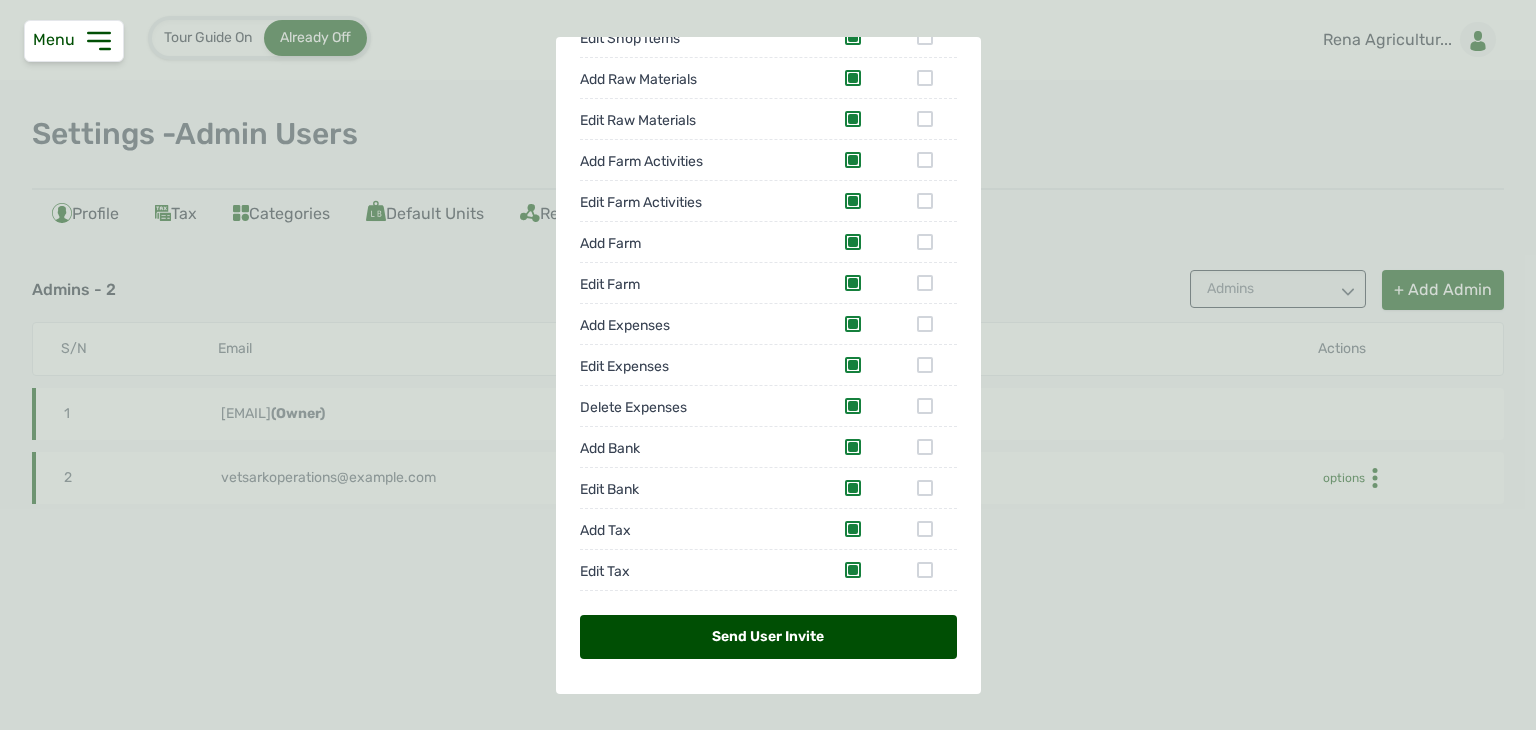 click on "Send User Invite" at bounding box center (768, 637) 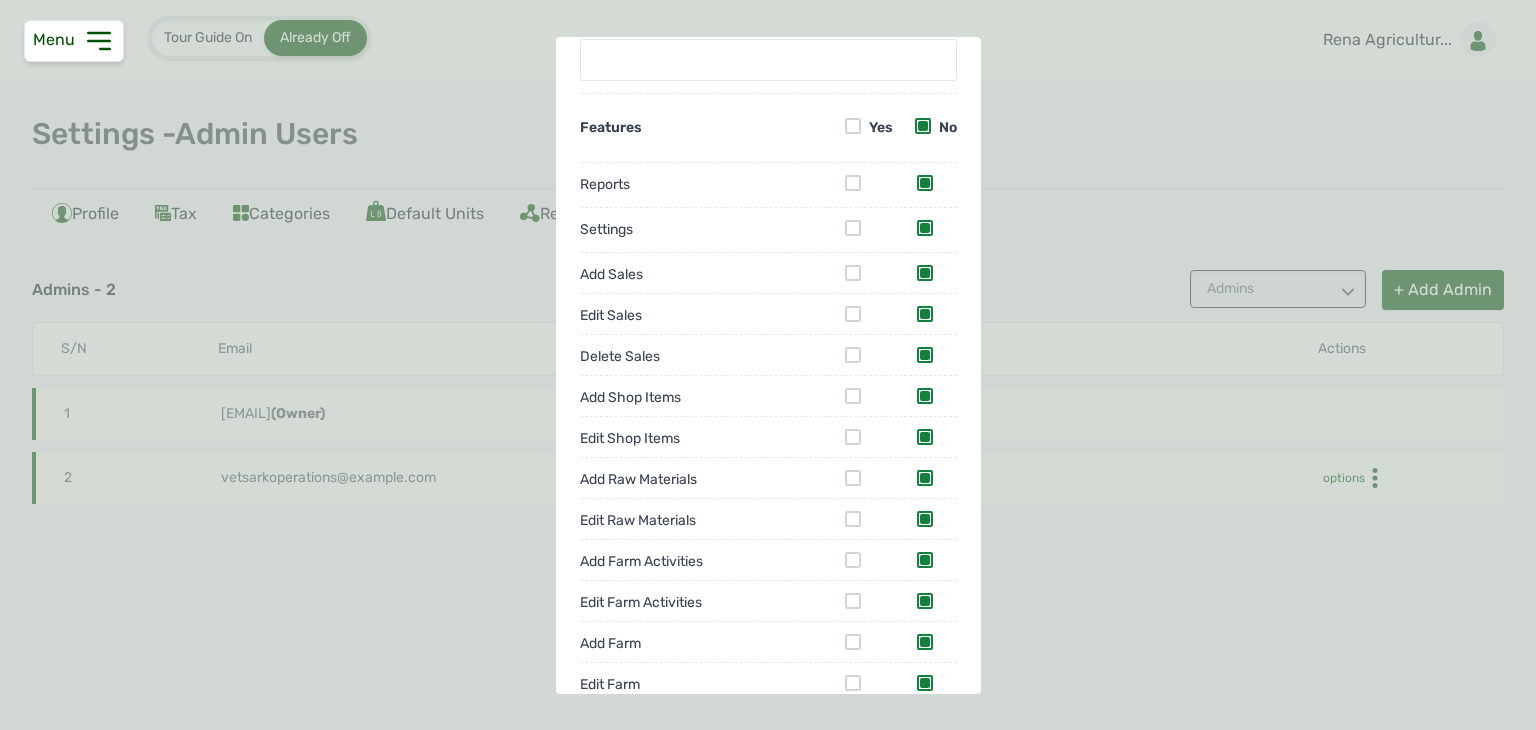 scroll, scrollTop: 0, scrollLeft: 0, axis: both 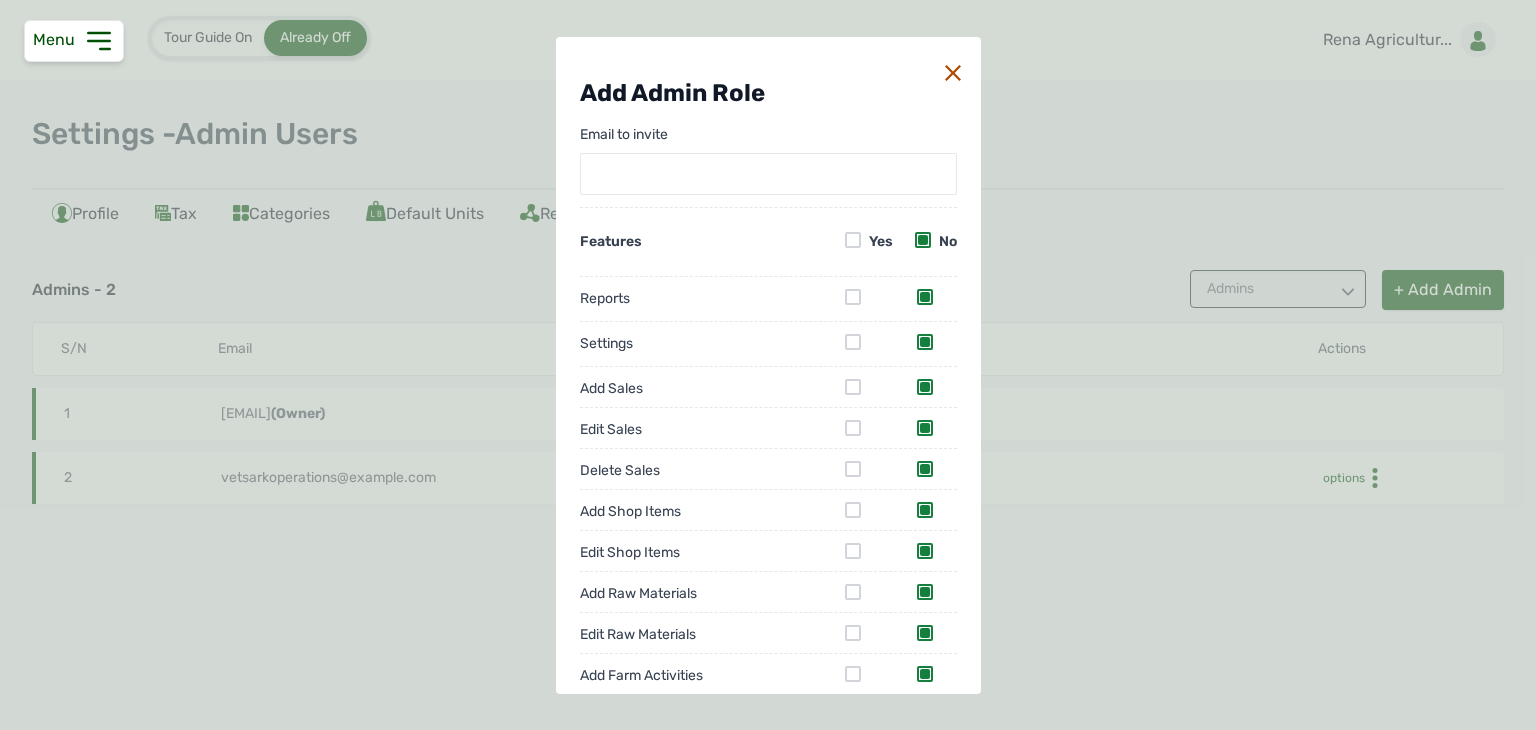 click 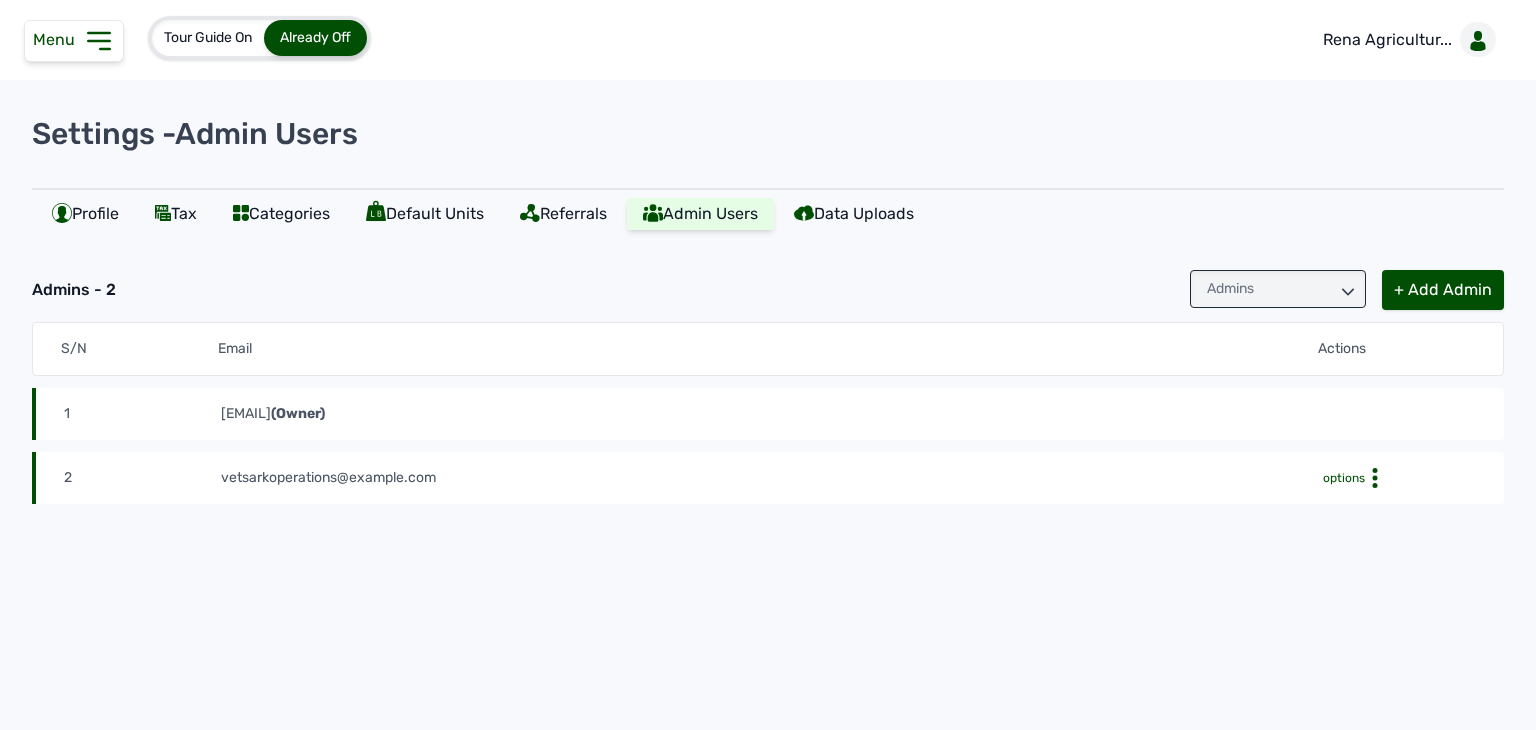 drag, startPoint x: 76, startPoint y: 29, endPoint x: 73, endPoint y: 46, distance: 17.262676 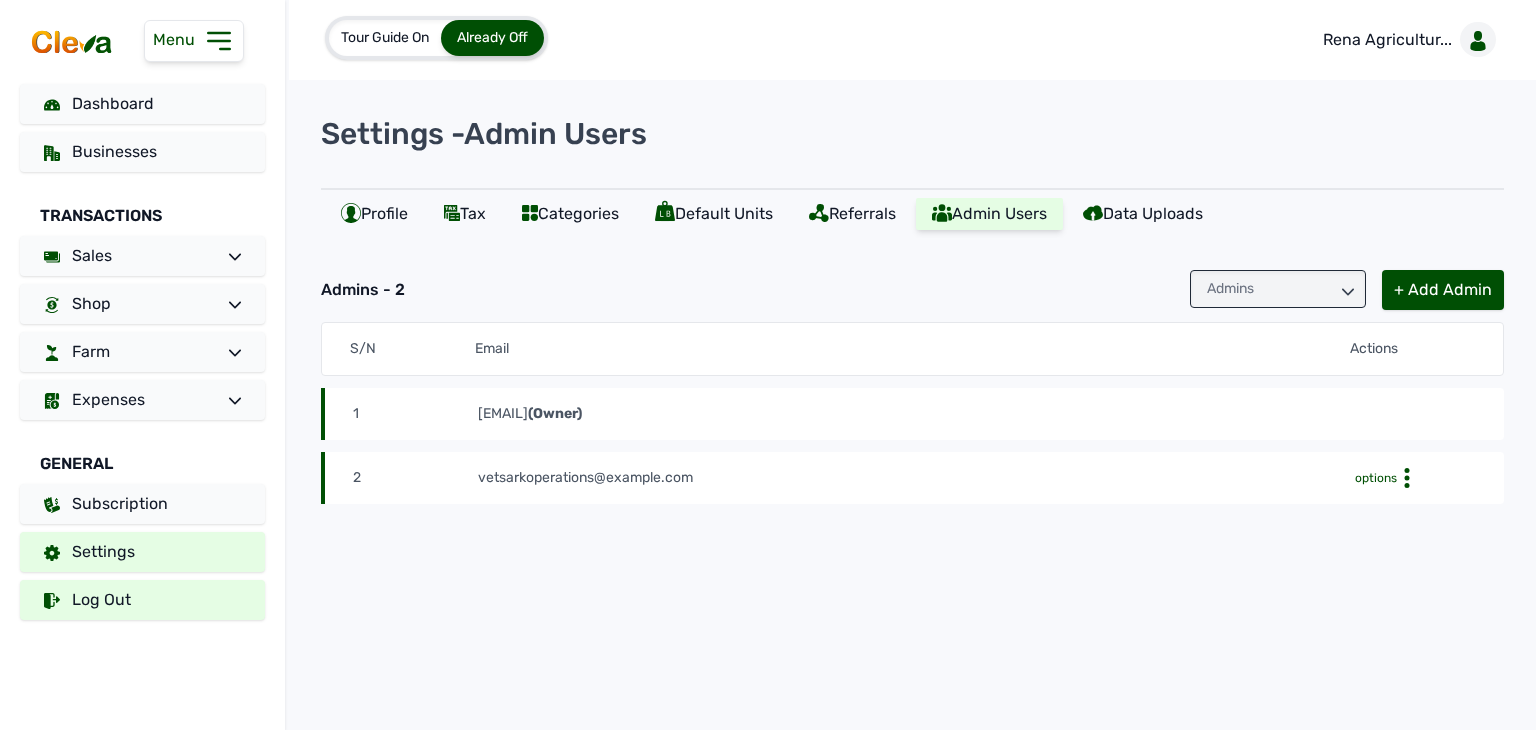 click on "Log Out" at bounding box center [142, 600] 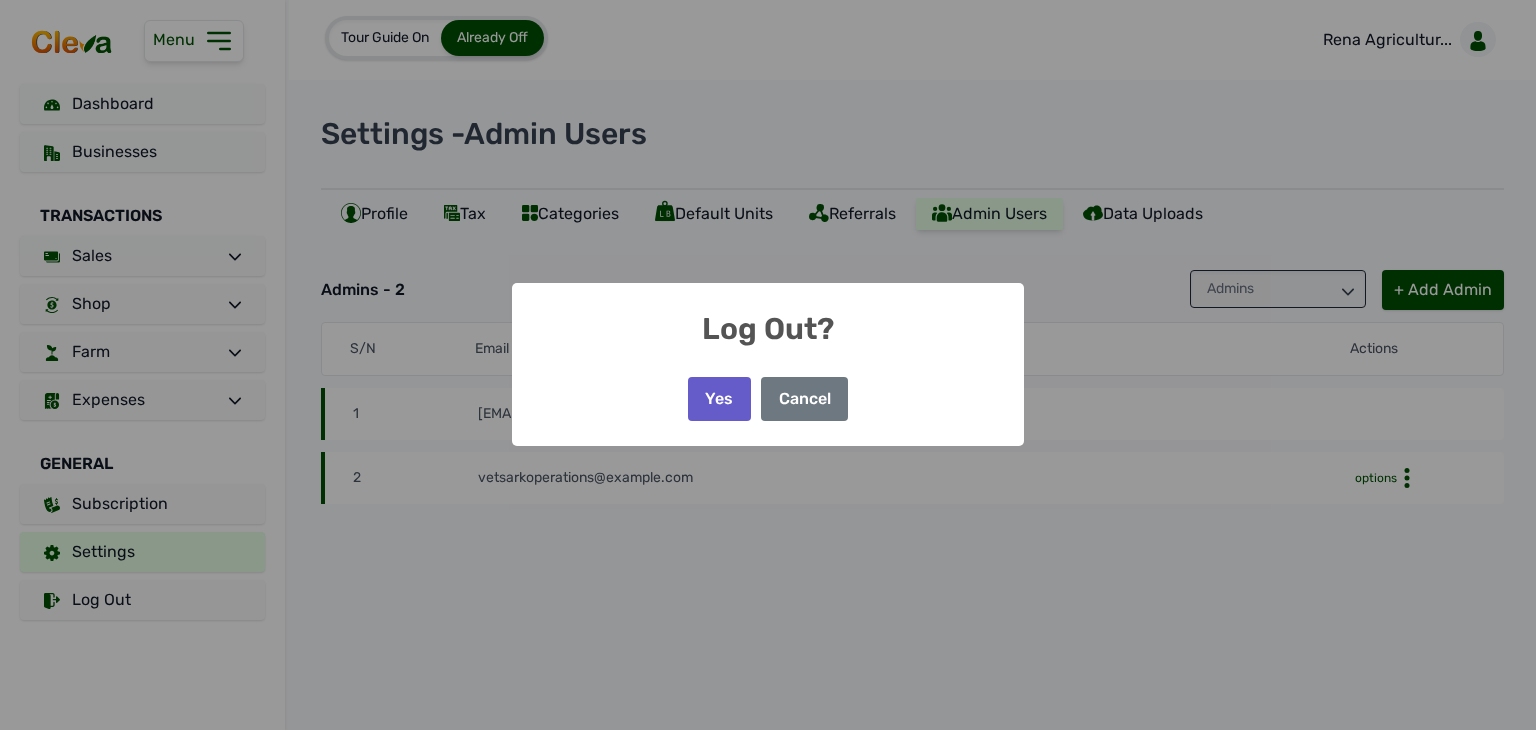 click on "Yes" at bounding box center [719, 399] 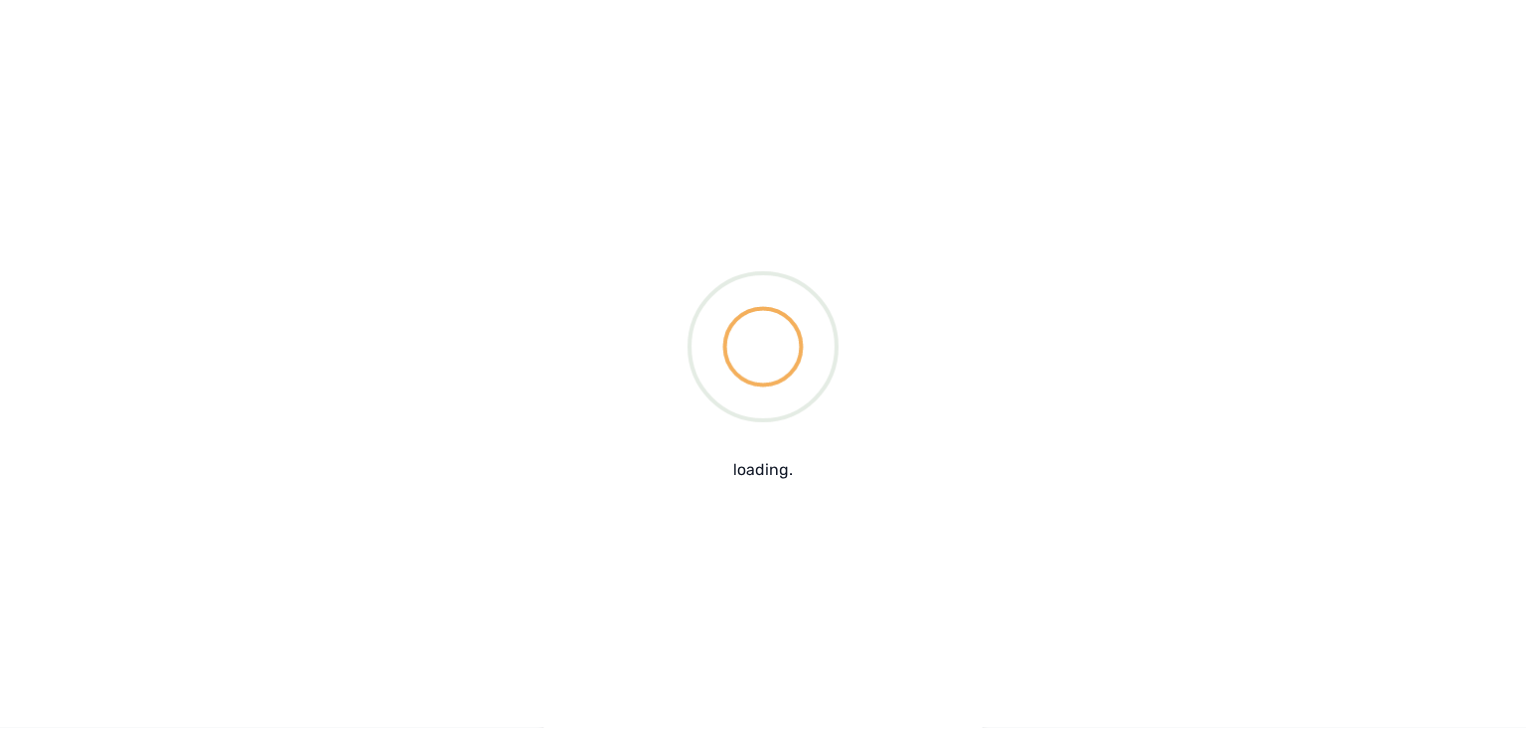 scroll, scrollTop: 0, scrollLeft: 0, axis: both 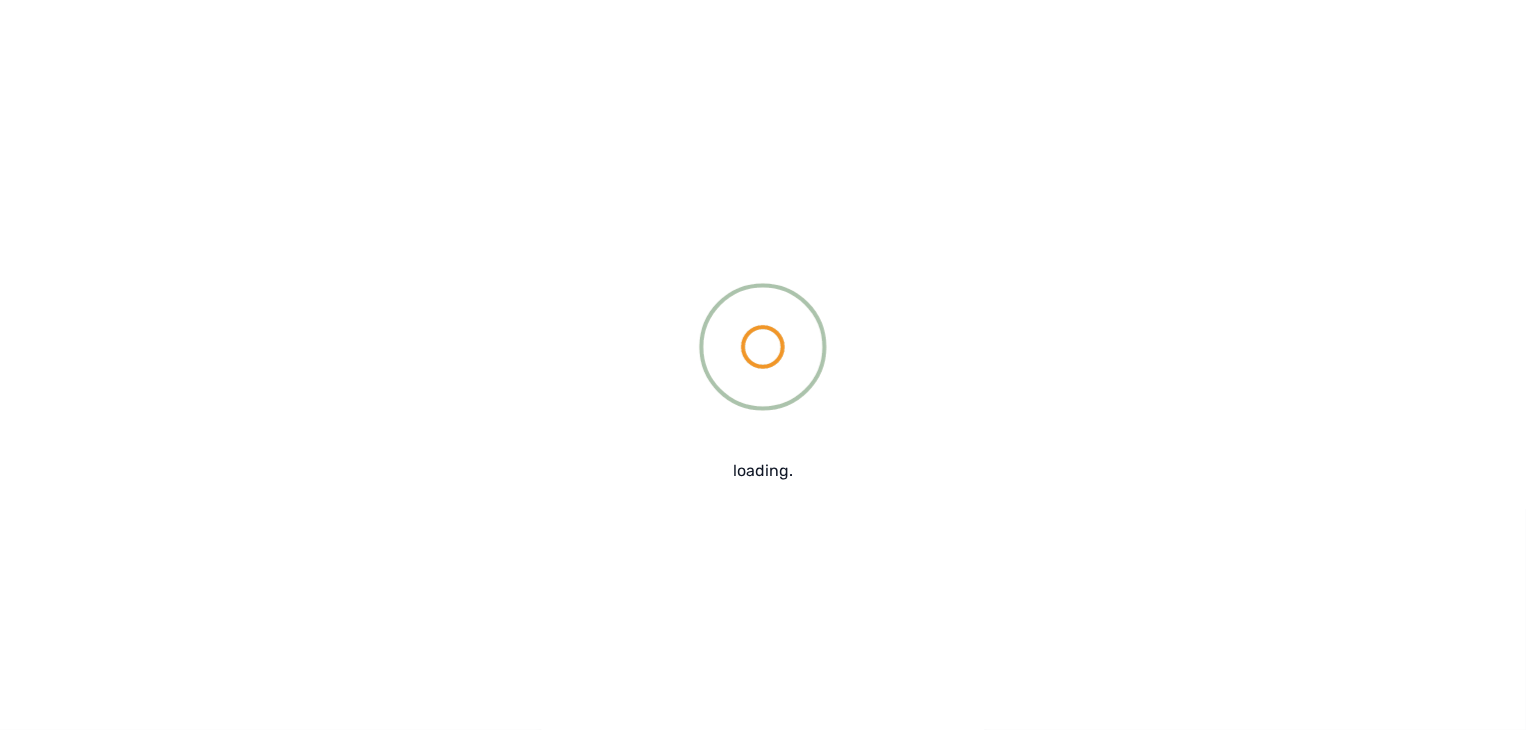 type on "mayowacode9@gmail.com" 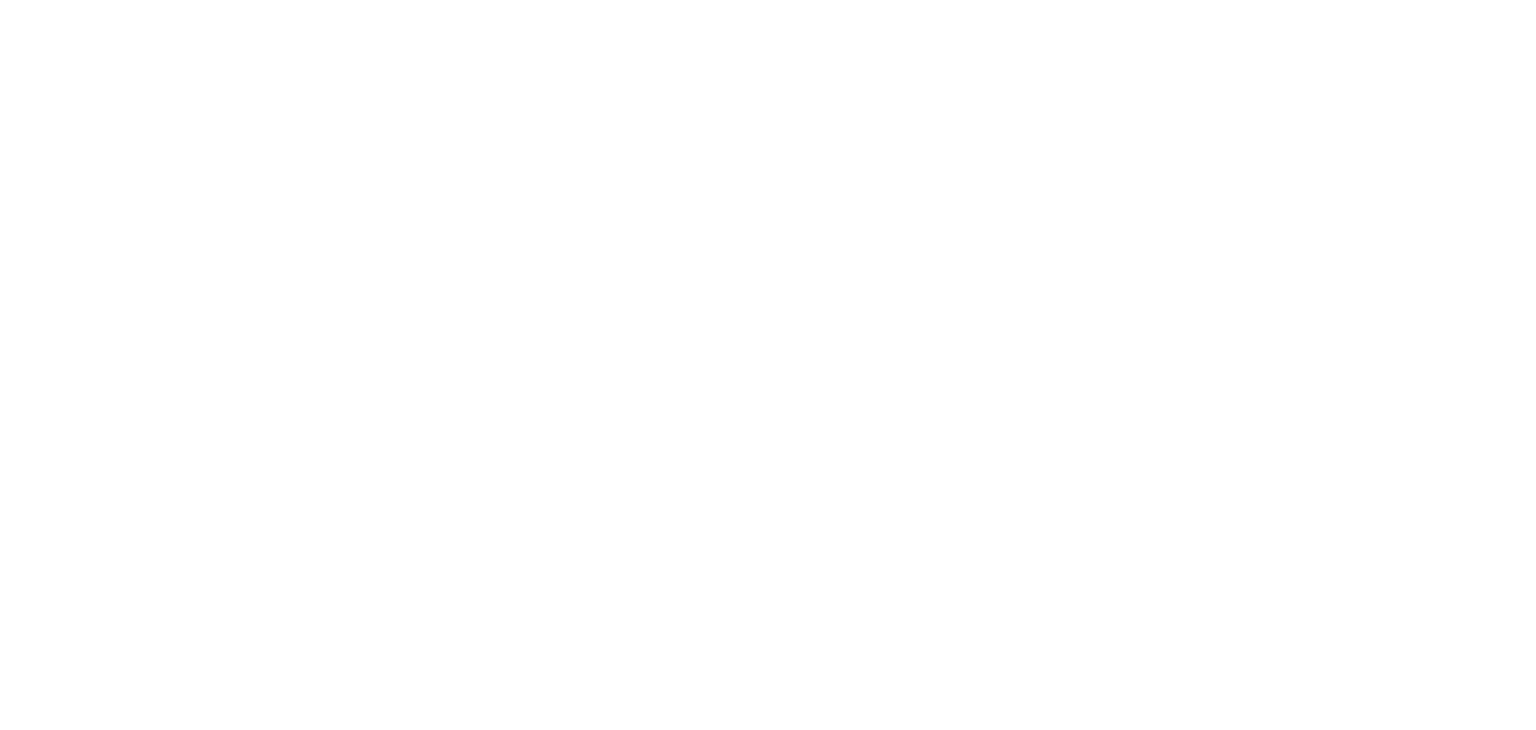 scroll, scrollTop: 0, scrollLeft: 0, axis: both 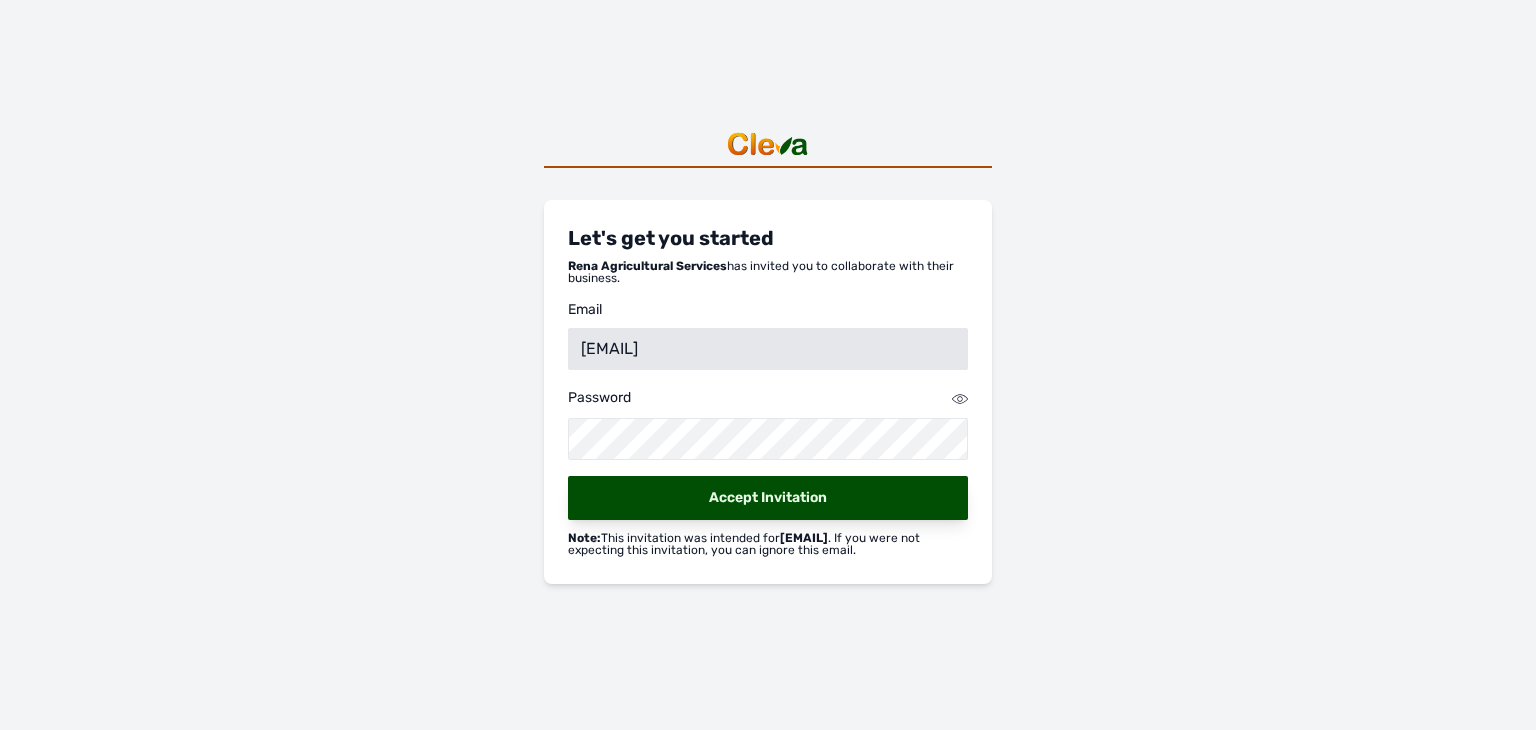 click 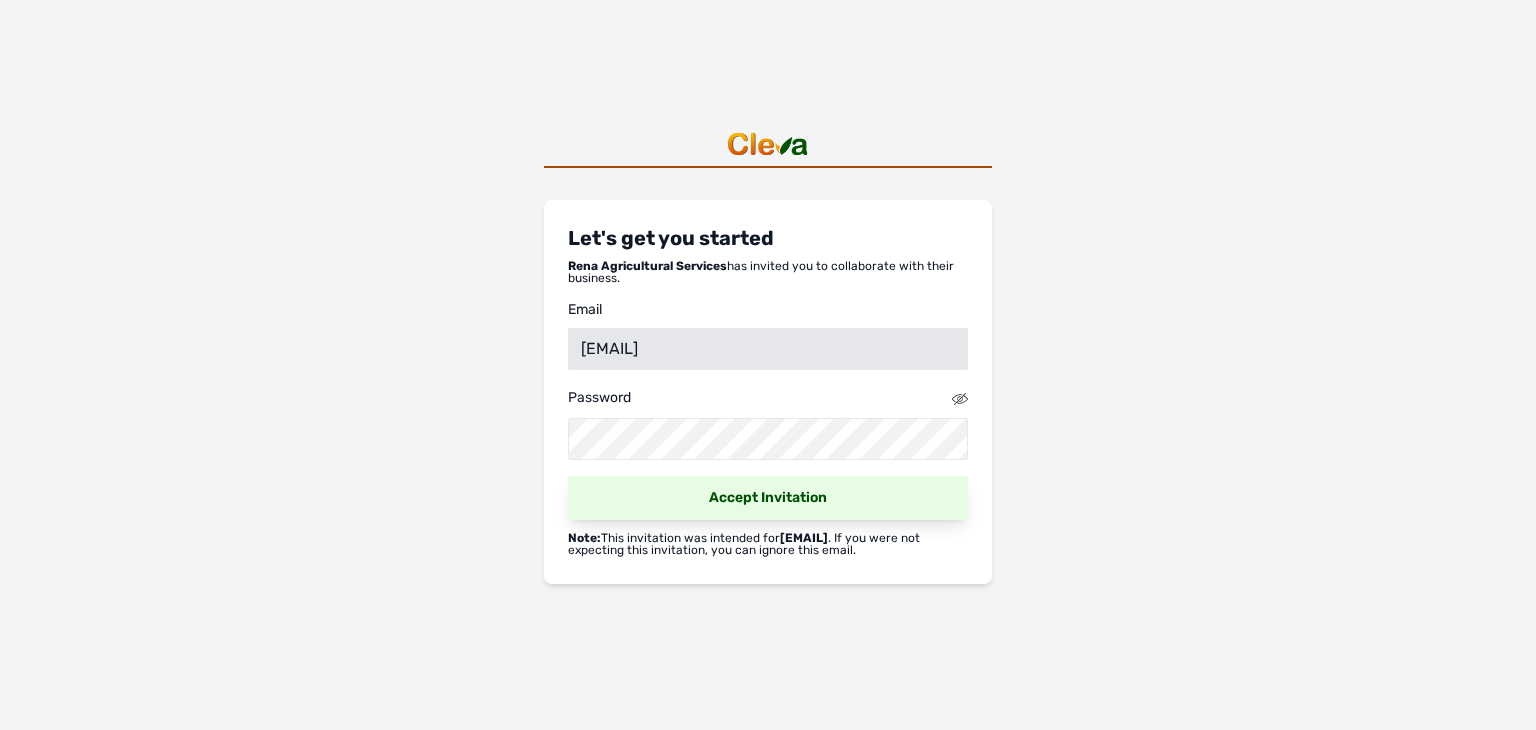 click on "Accept Invitation" at bounding box center [768, 498] 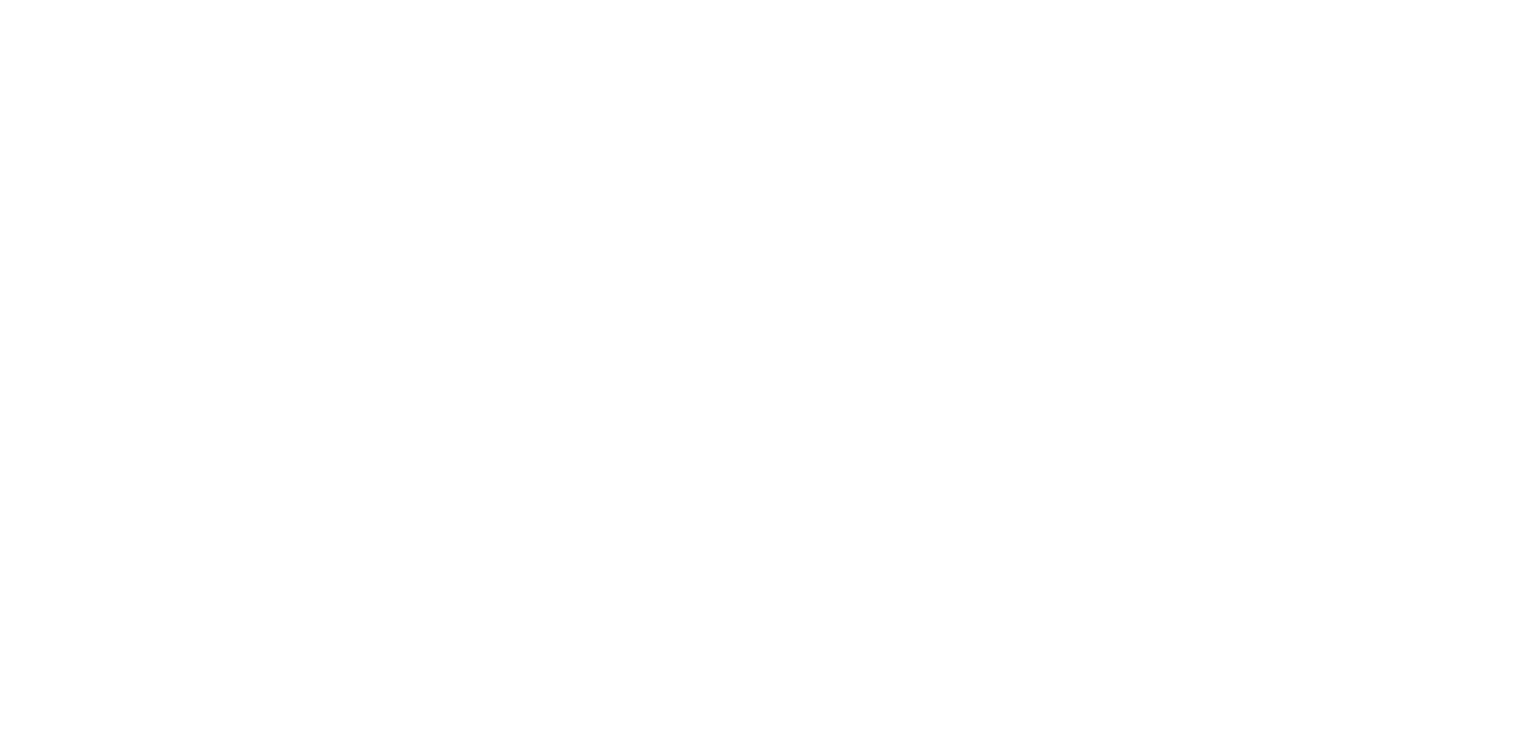 scroll, scrollTop: 0, scrollLeft: 0, axis: both 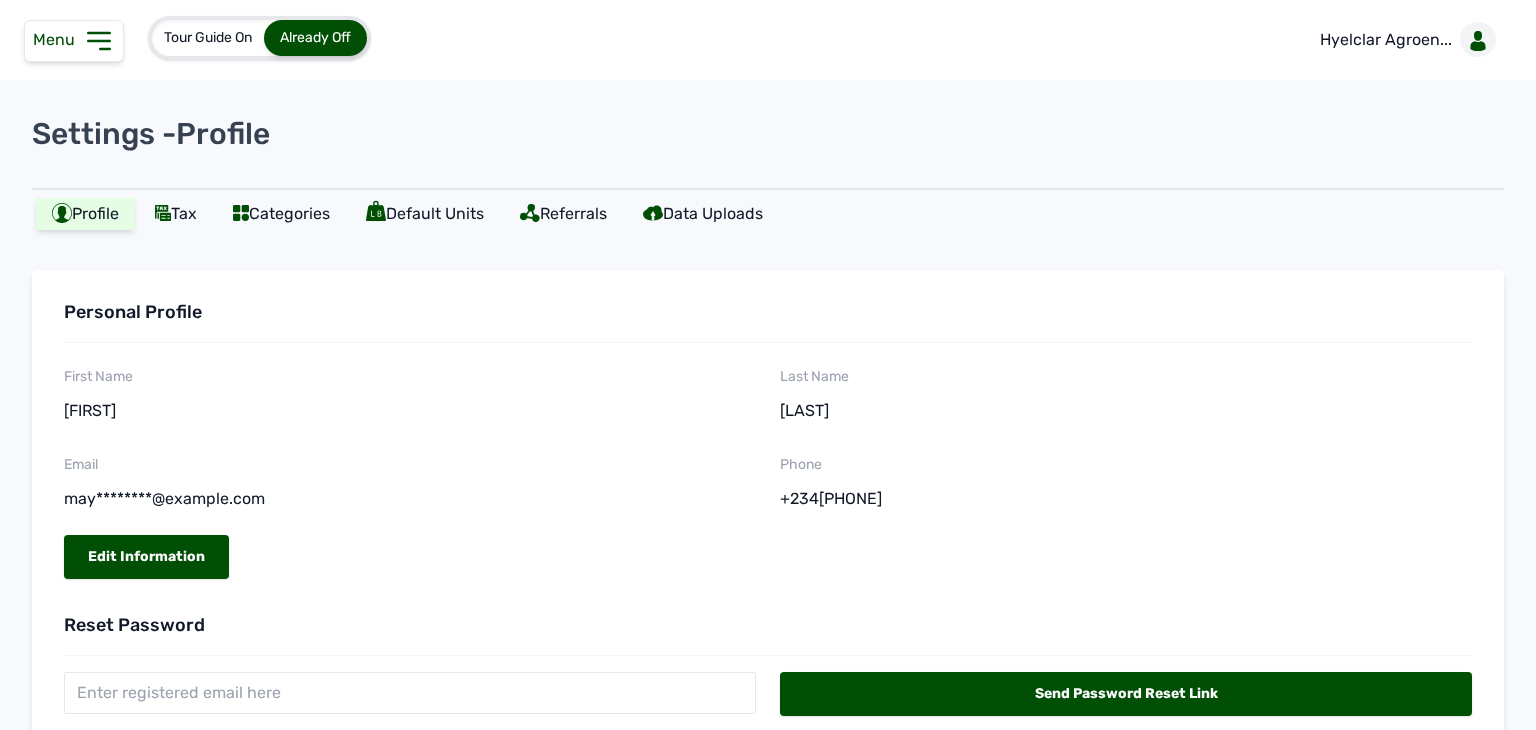 click on "Menu" at bounding box center [74, 41] 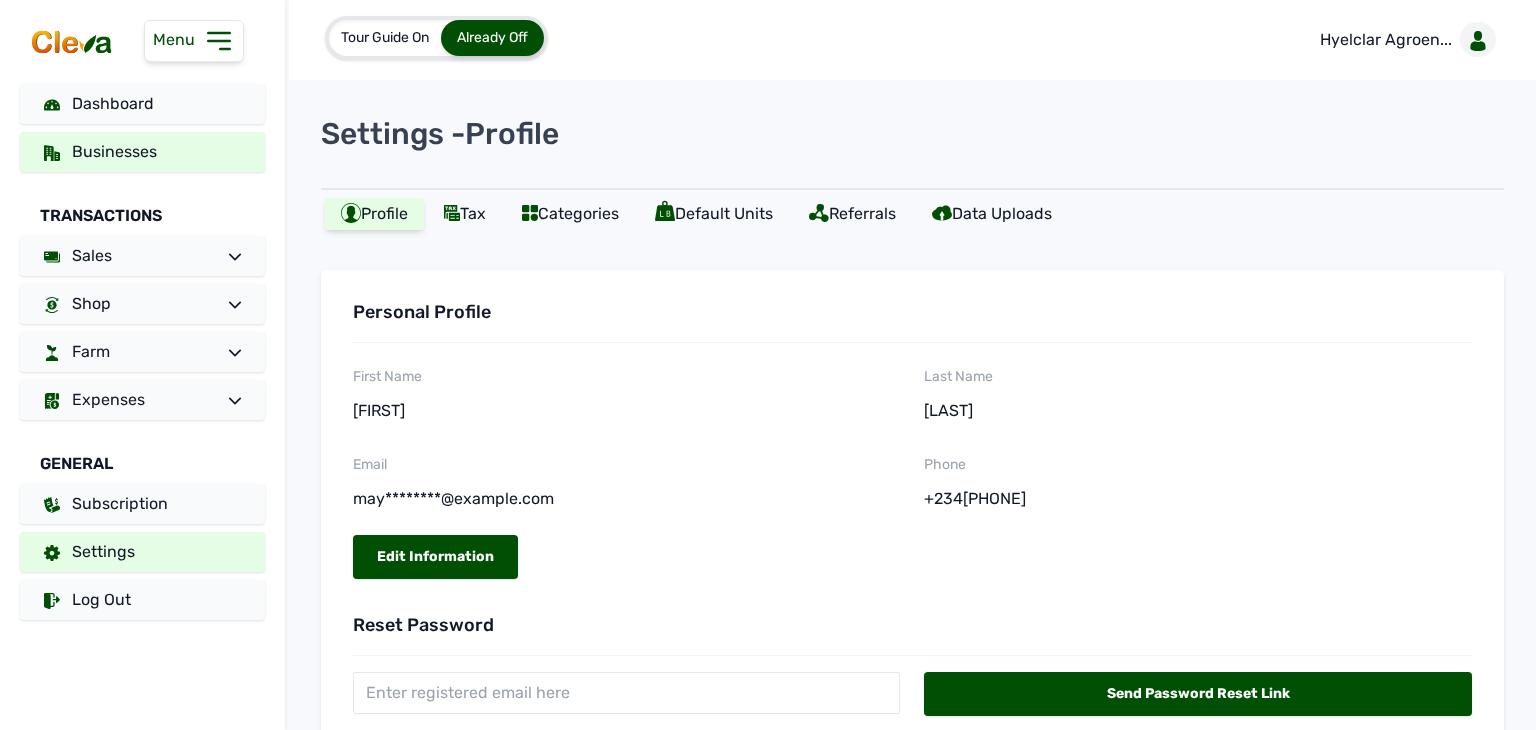 click on "Businesses" at bounding box center [114, 151] 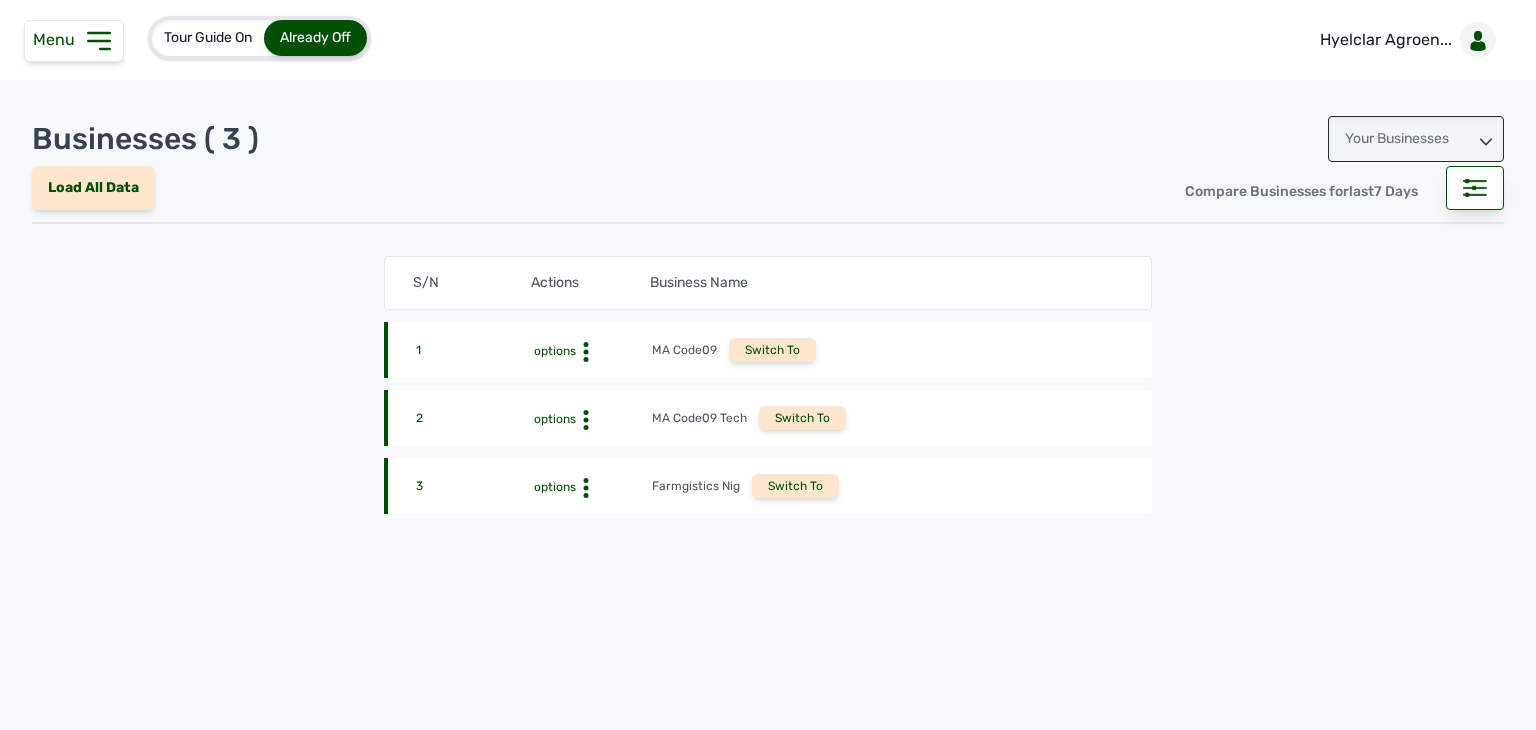 click on "Your Businesses" at bounding box center [1416, 139] 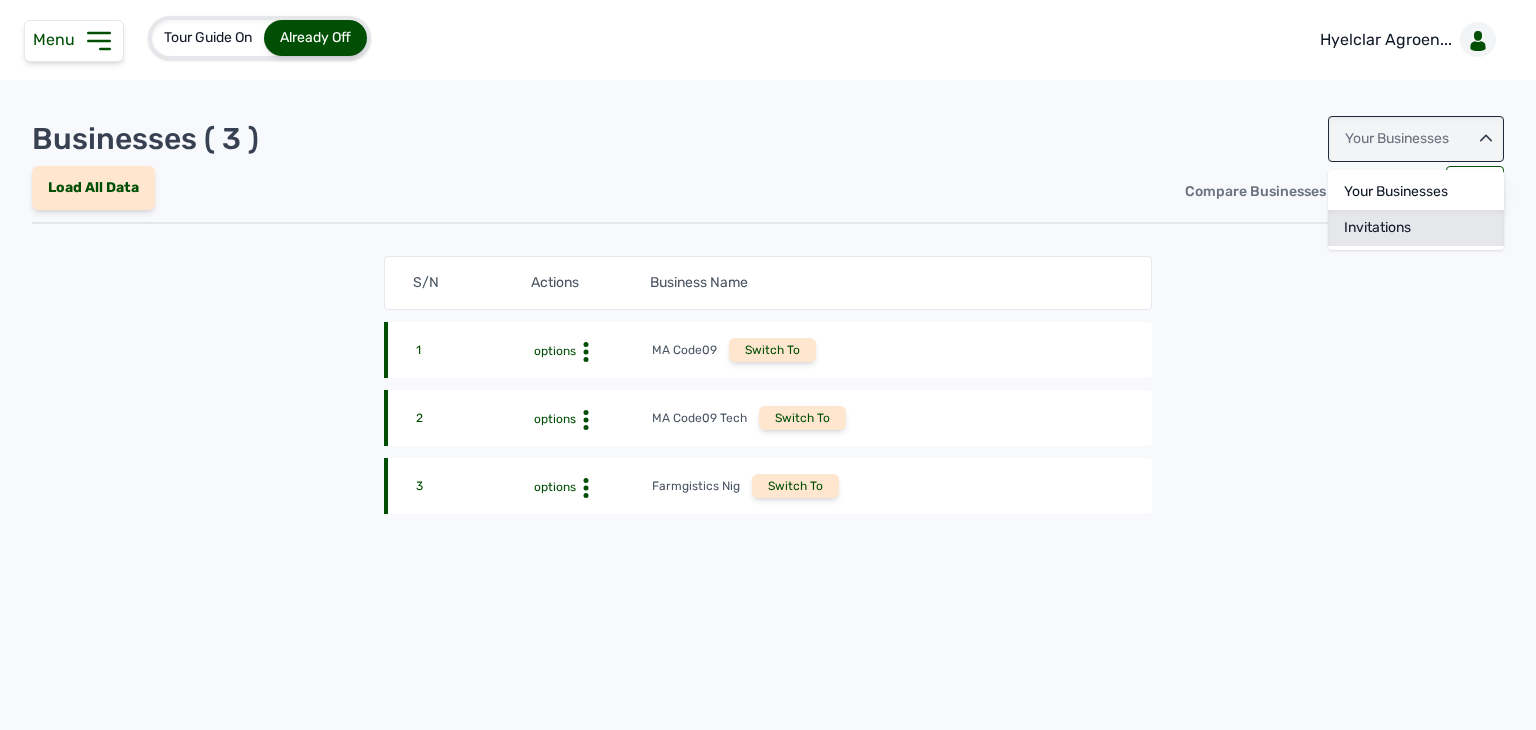 click on "Invitations" 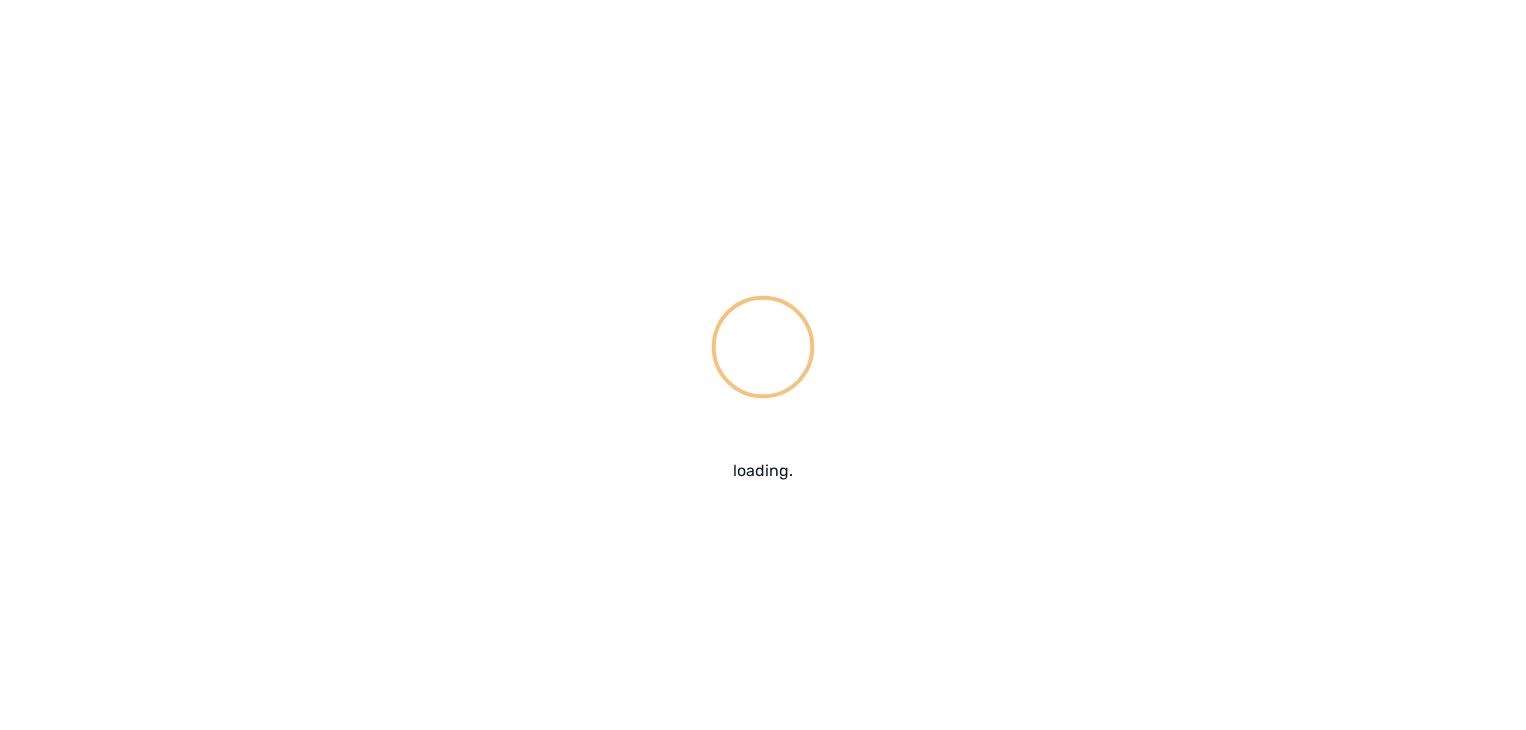 scroll, scrollTop: 0, scrollLeft: 0, axis: both 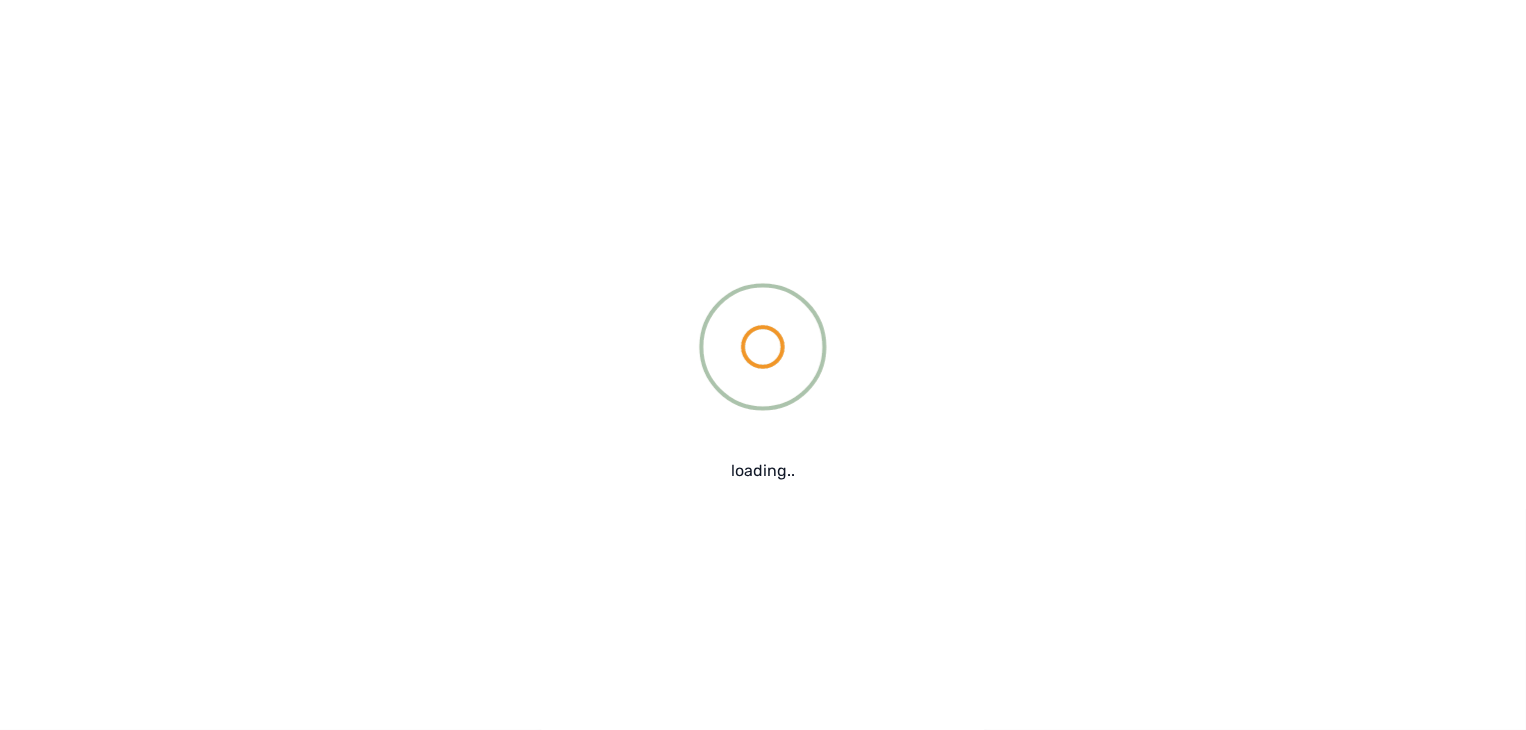 type on "[EMAIL]" 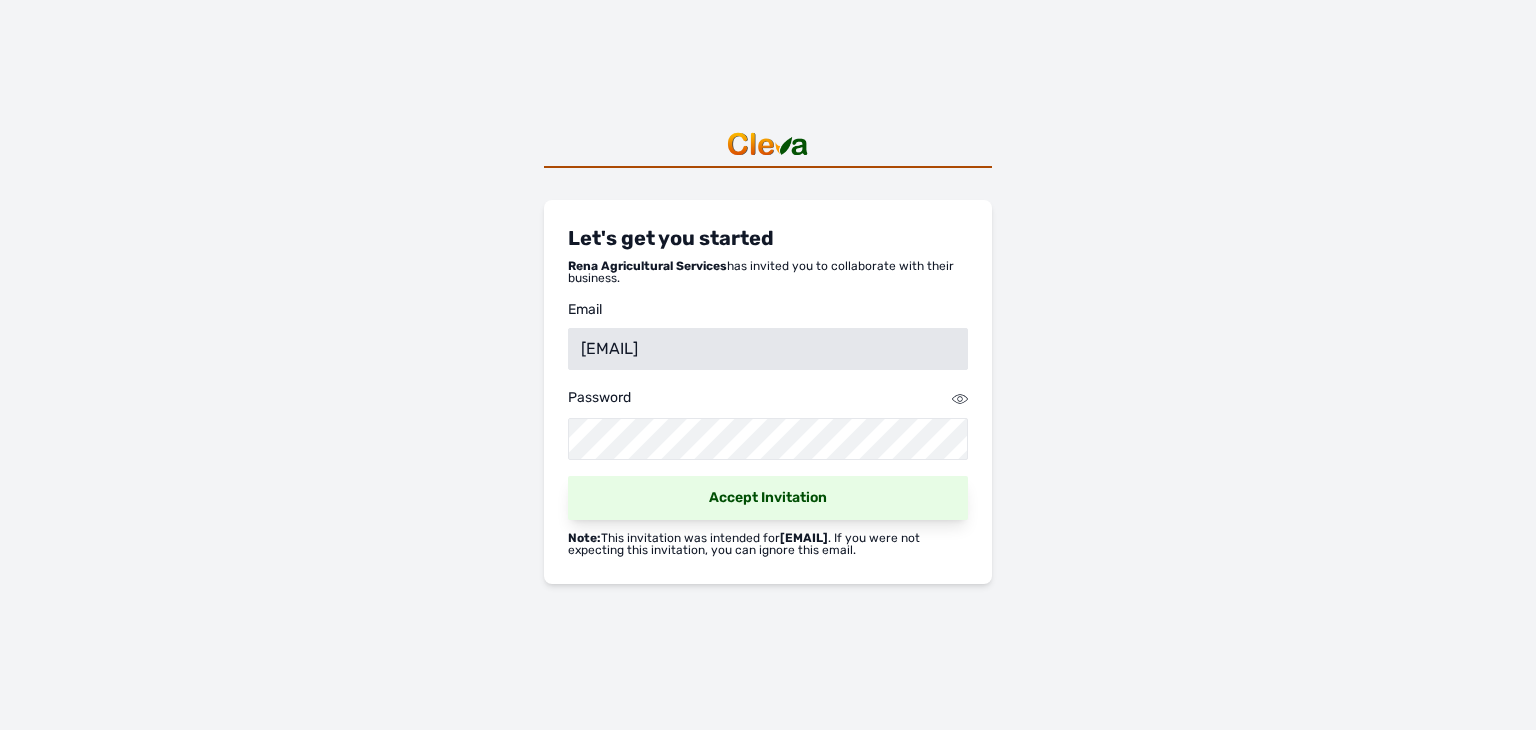 click on "Accept Invitation" at bounding box center [768, 498] 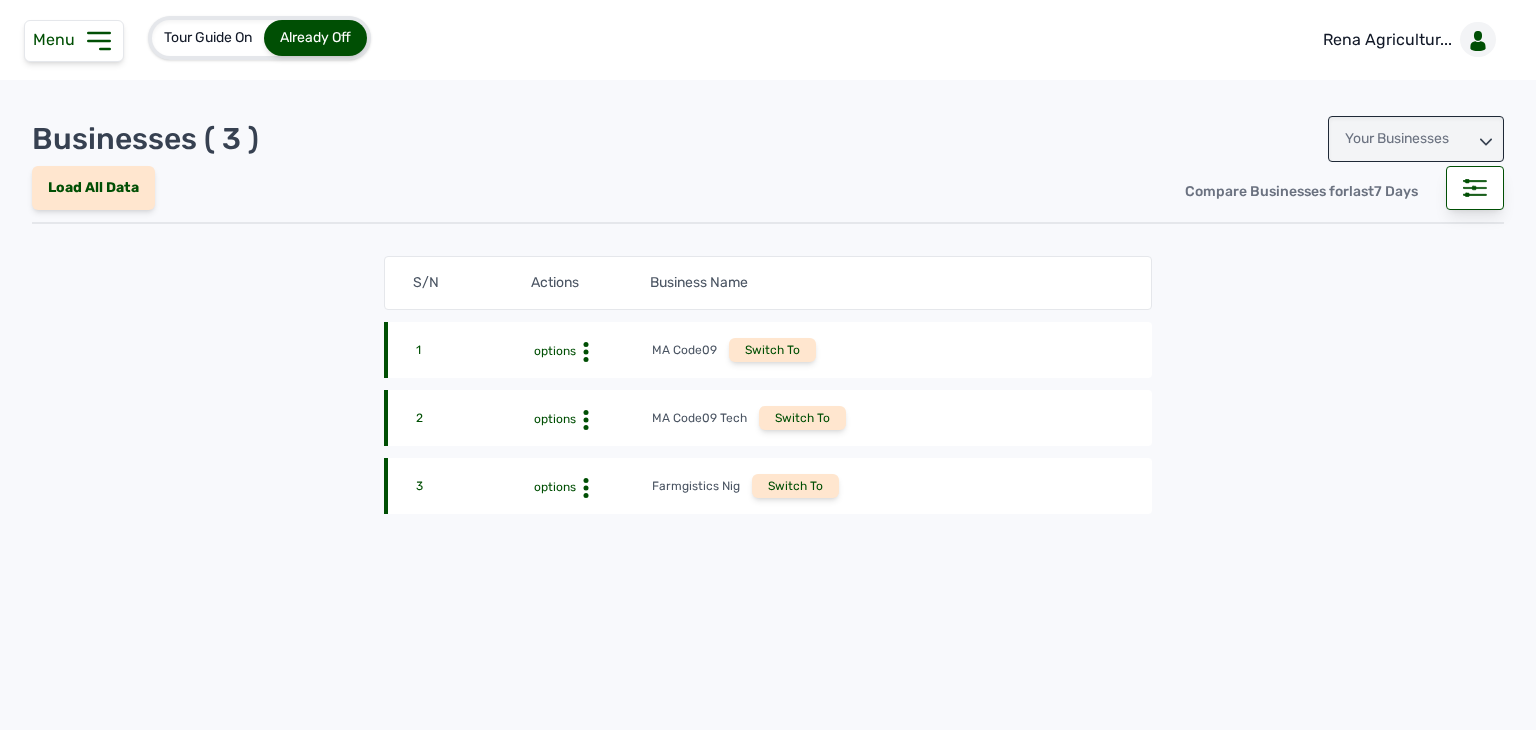scroll, scrollTop: 0, scrollLeft: 0, axis: both 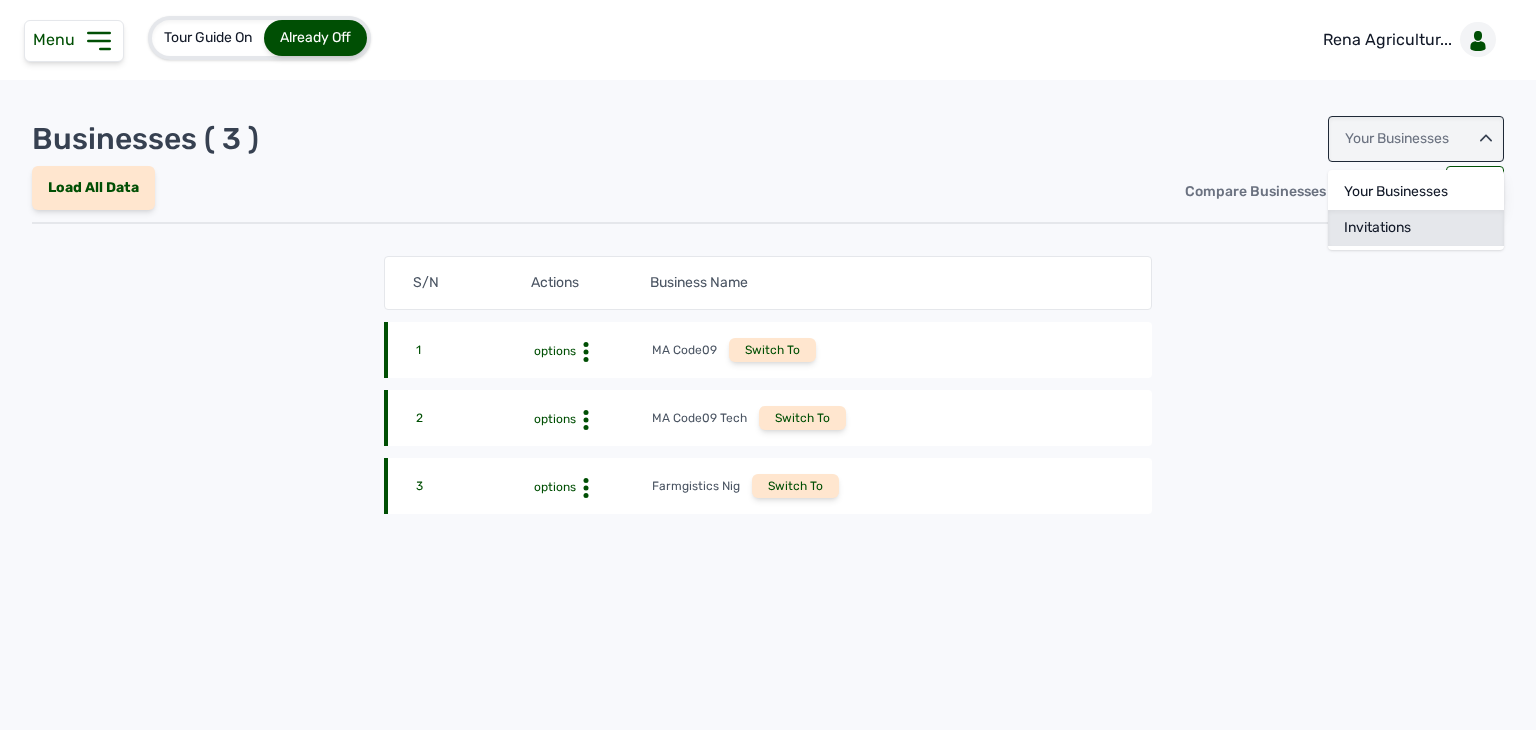 click on "Invitations" 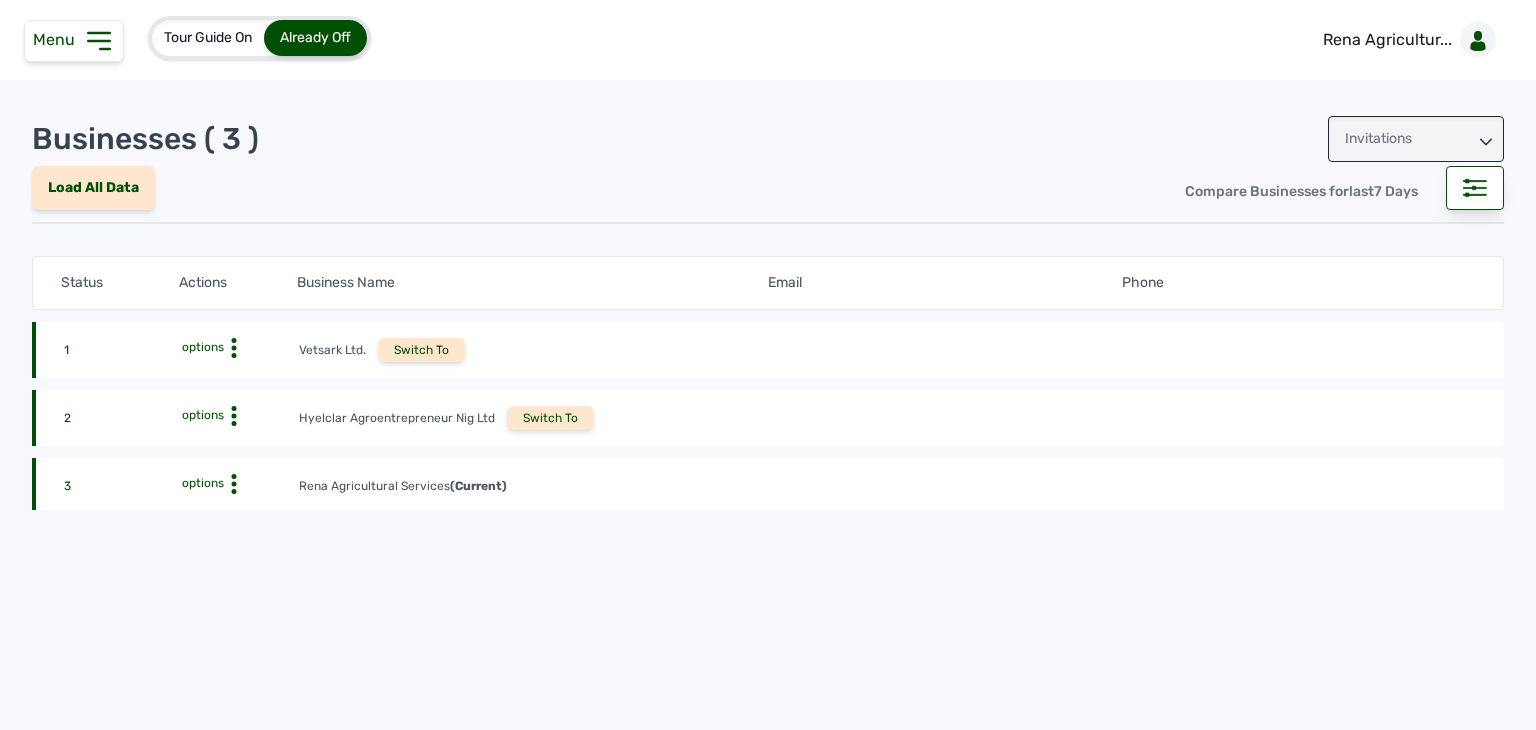 click on "Menu" at bounding box center [58, 39] 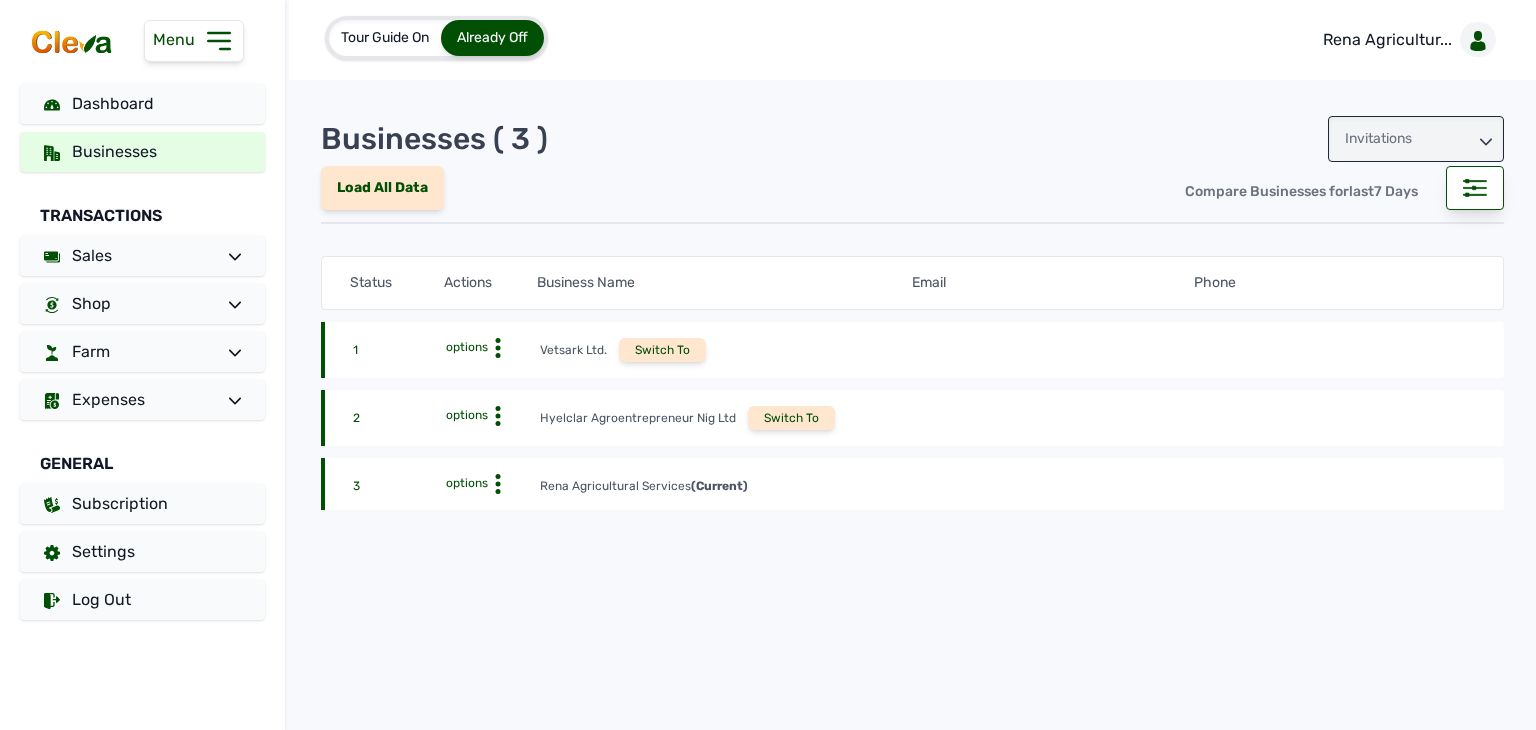 click on "Switch To" at bounding box center (791, 418) 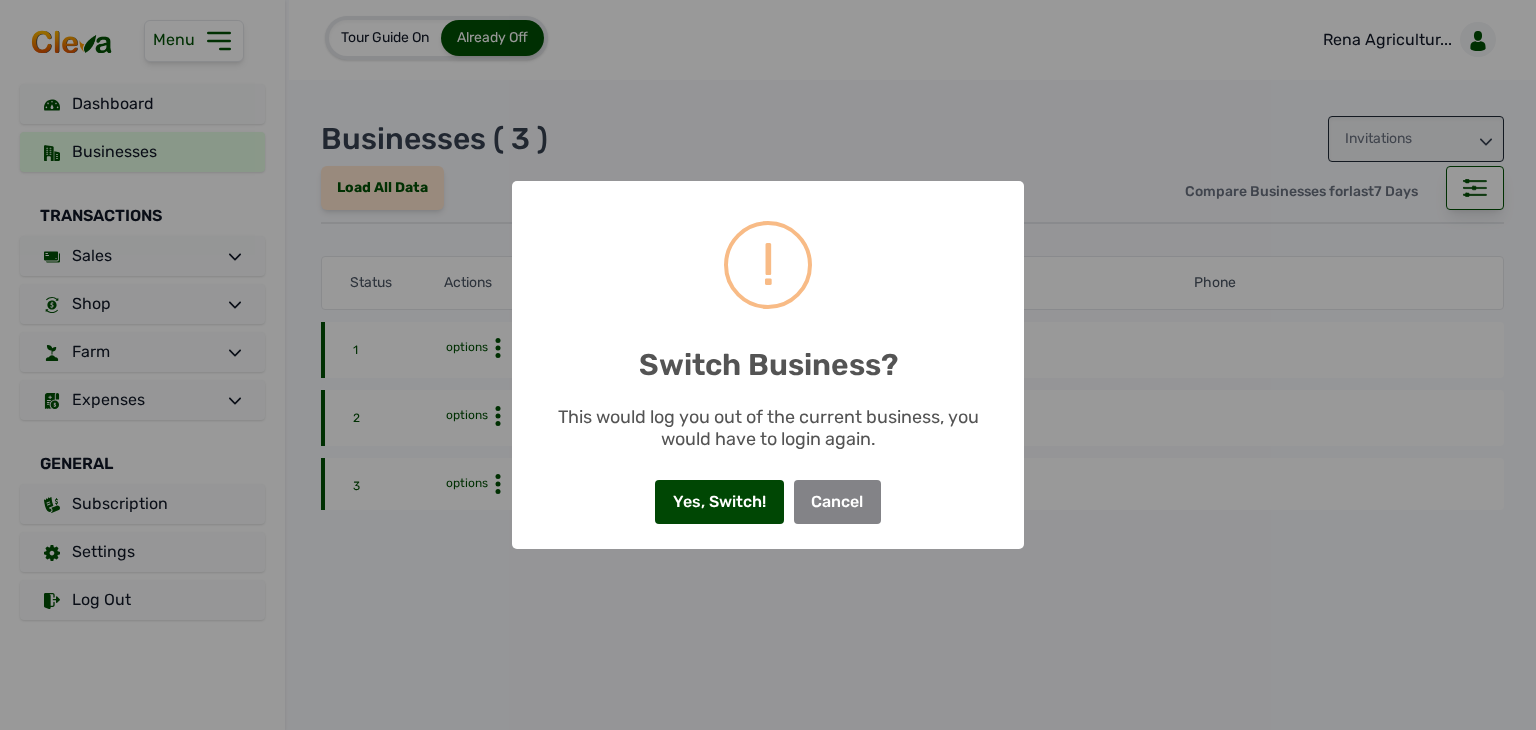 click on "Yes, Switch!" at bounding box center [719, 502] 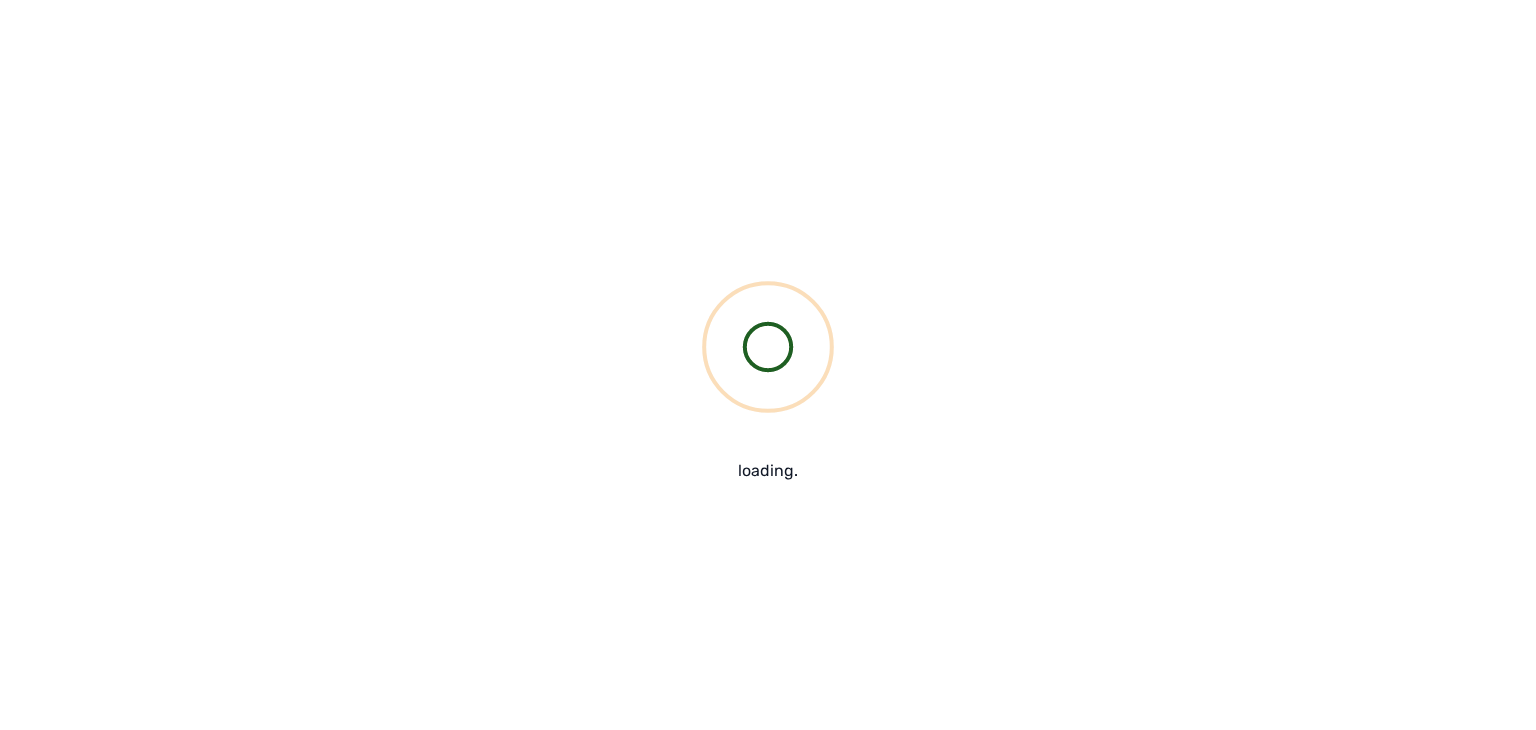 scroll, scrollTop: 0, scrollLeft: 0, axis: both 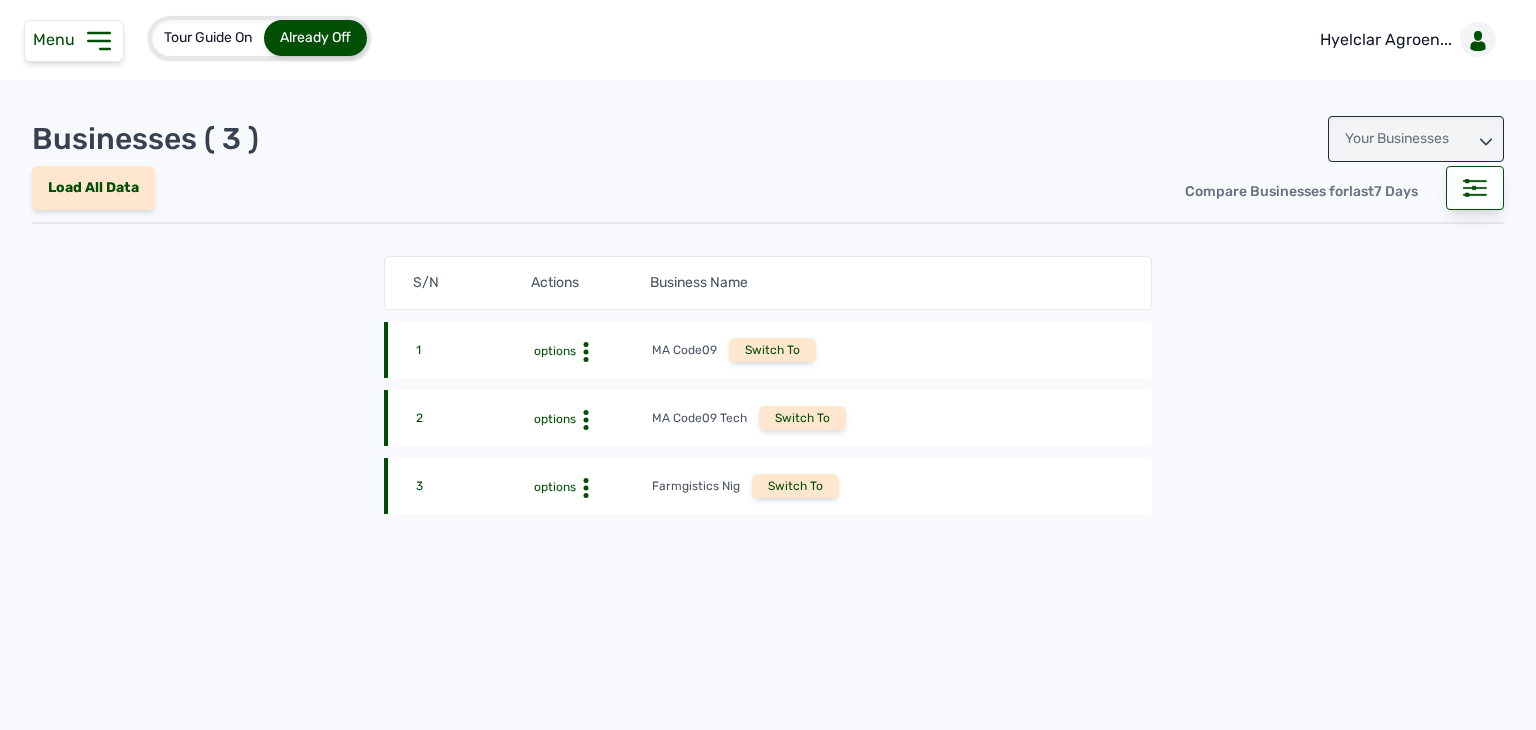 click 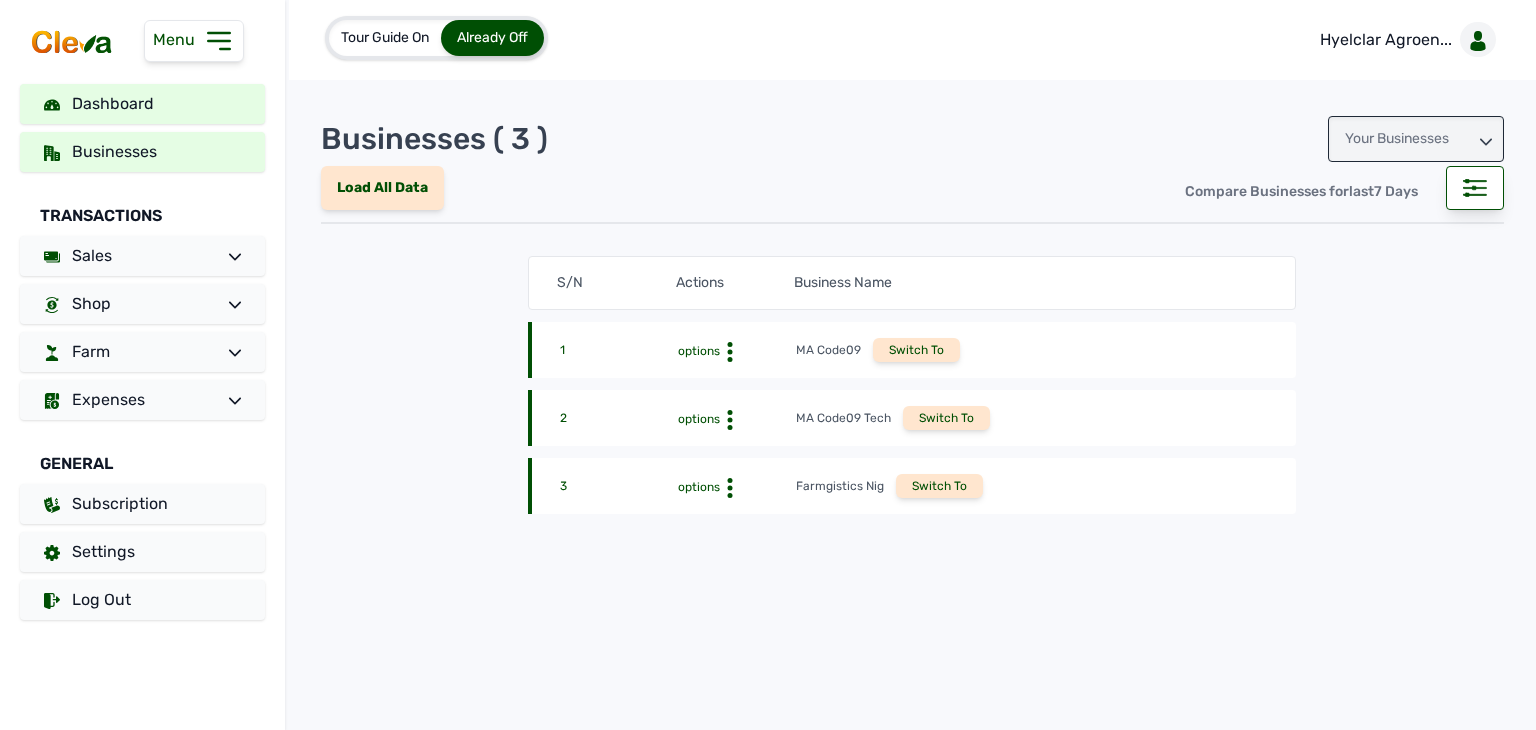 click on "Dashboard" at bounding box center (142, 104) 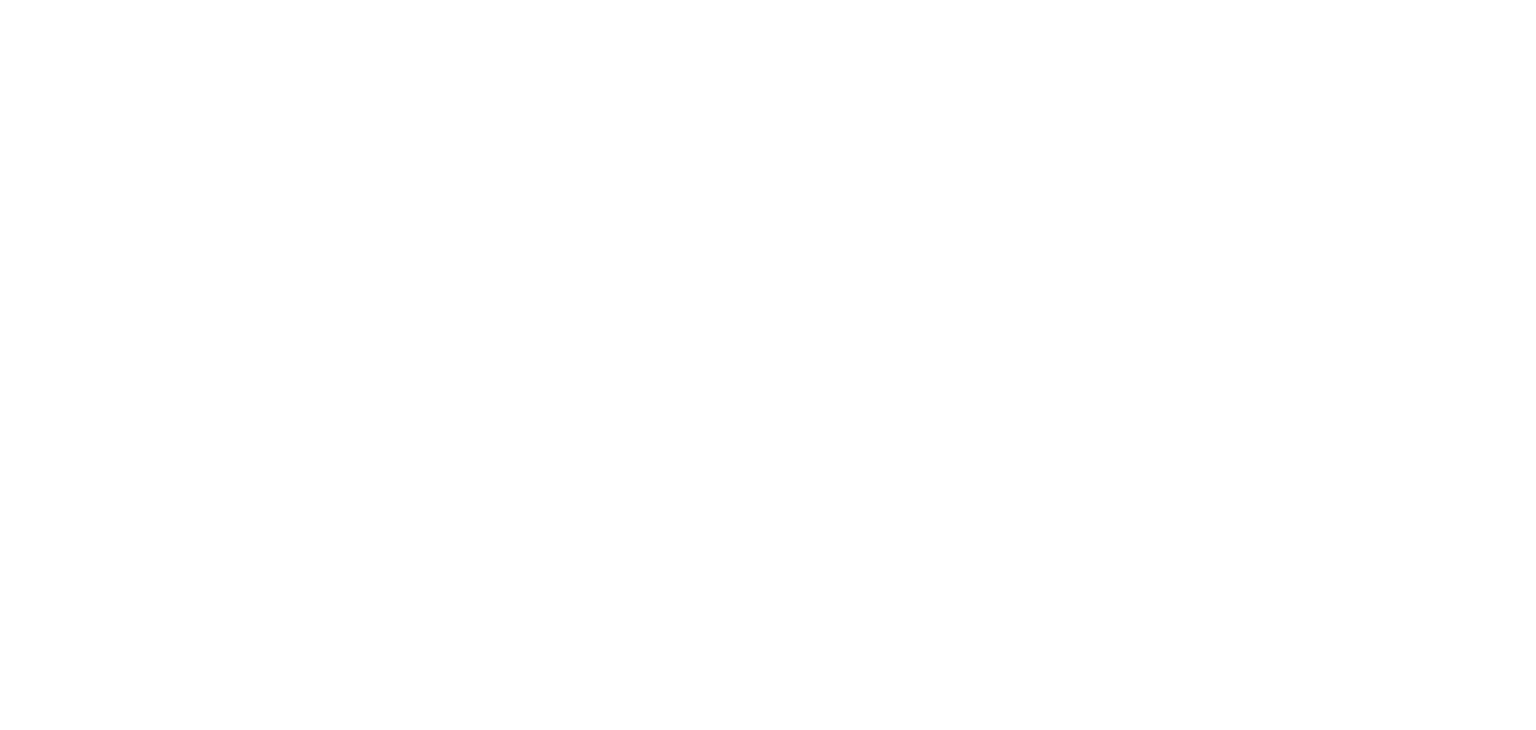 scroll, scrollTop: 0, scrollLeft: 0, axis: both 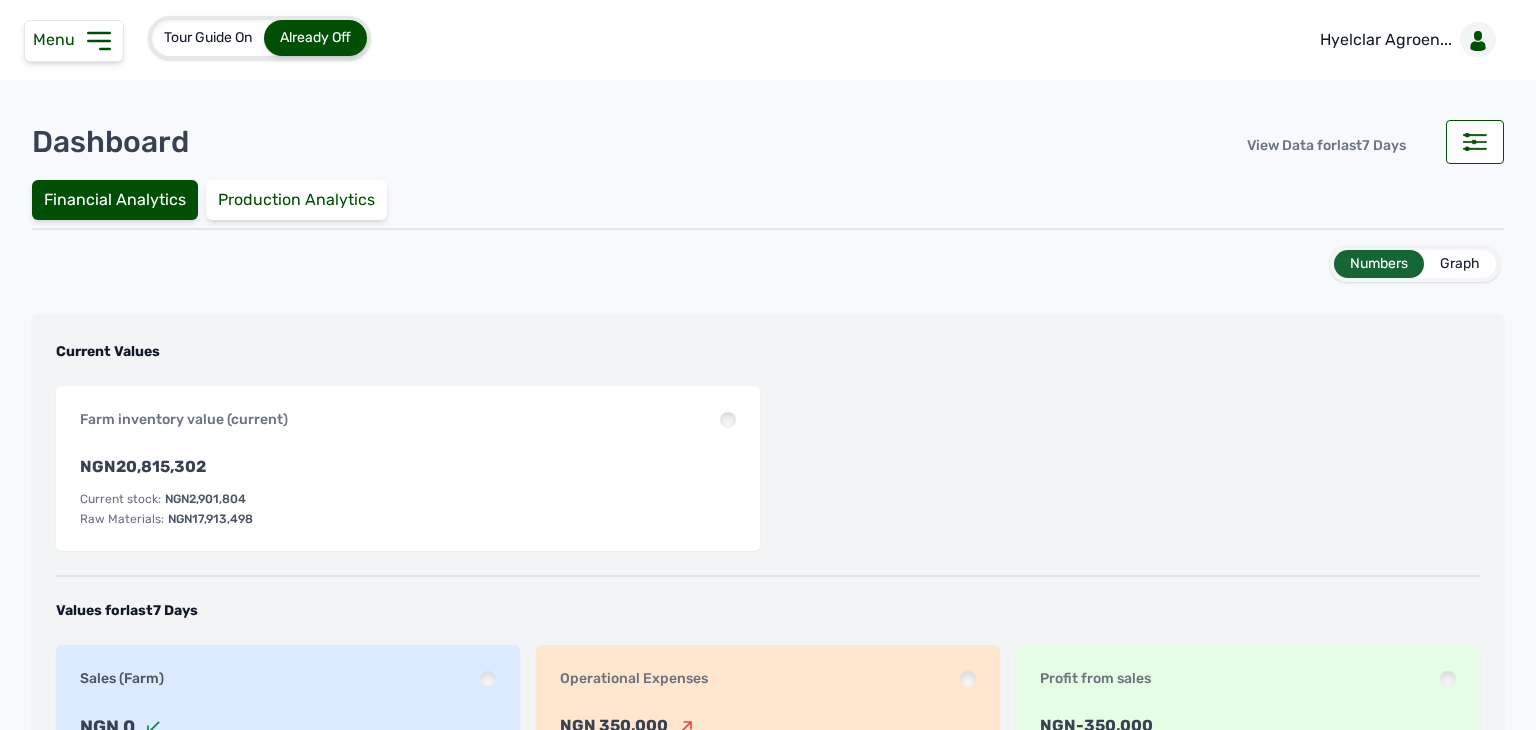click on "View Data for  last  7 Days" at bounding box center [1136, 142] 